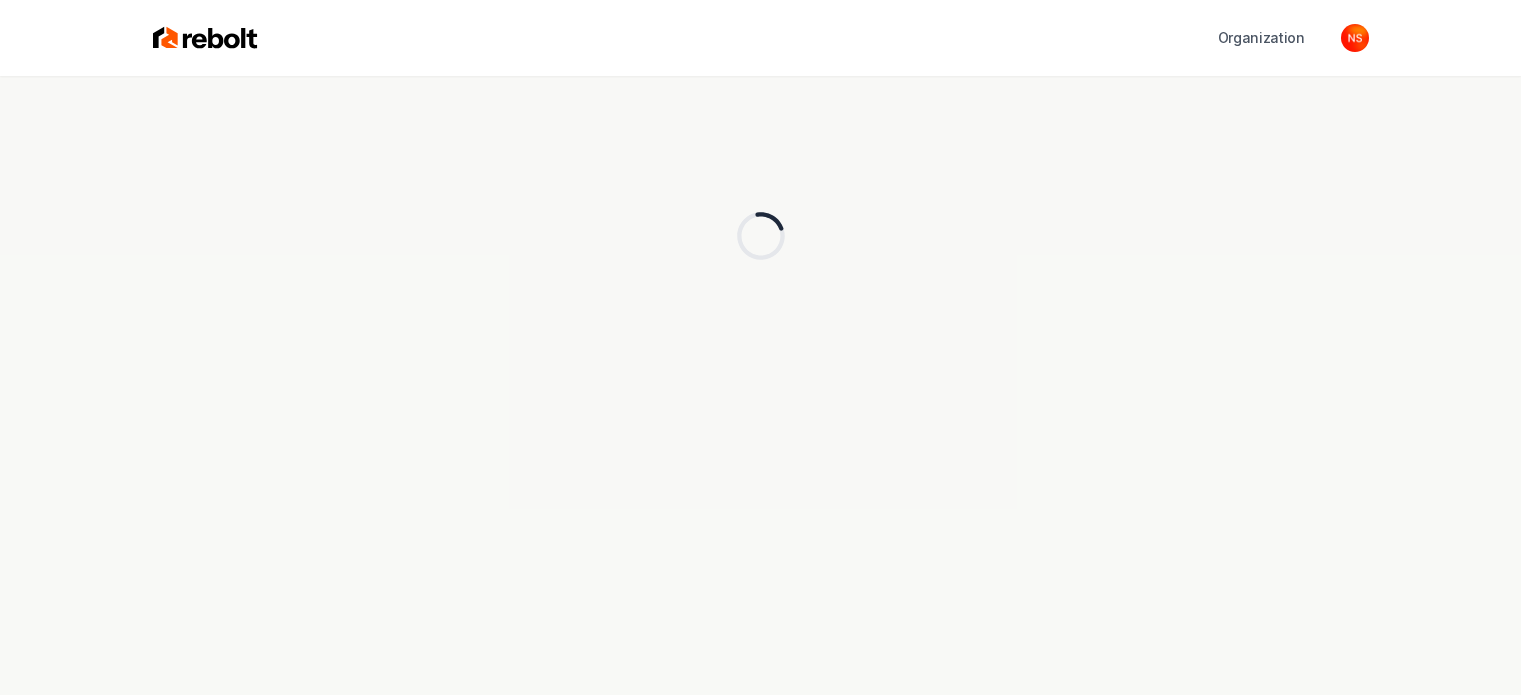 scroll, scrollTop: 0, scrollLeft: 0, axis: both 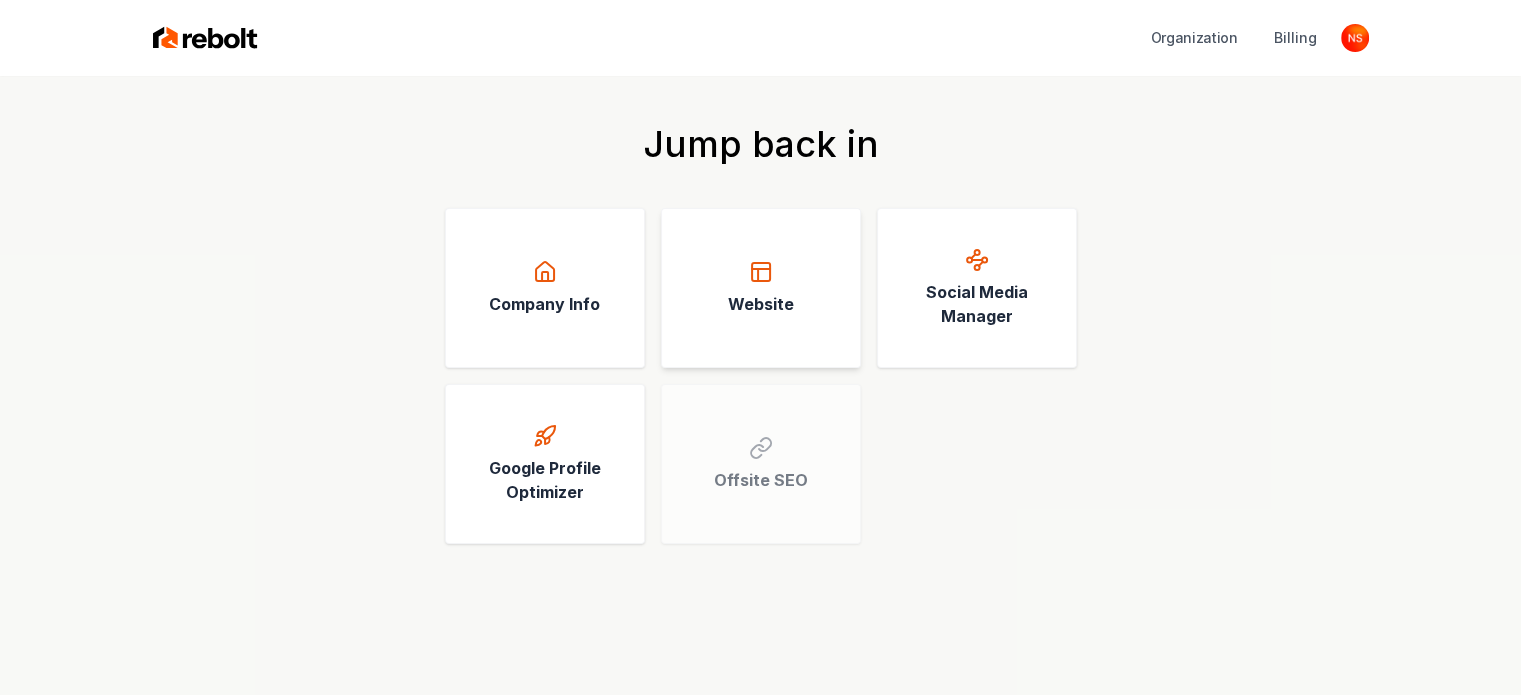 click on "Website" at bounding box center [761, 288] 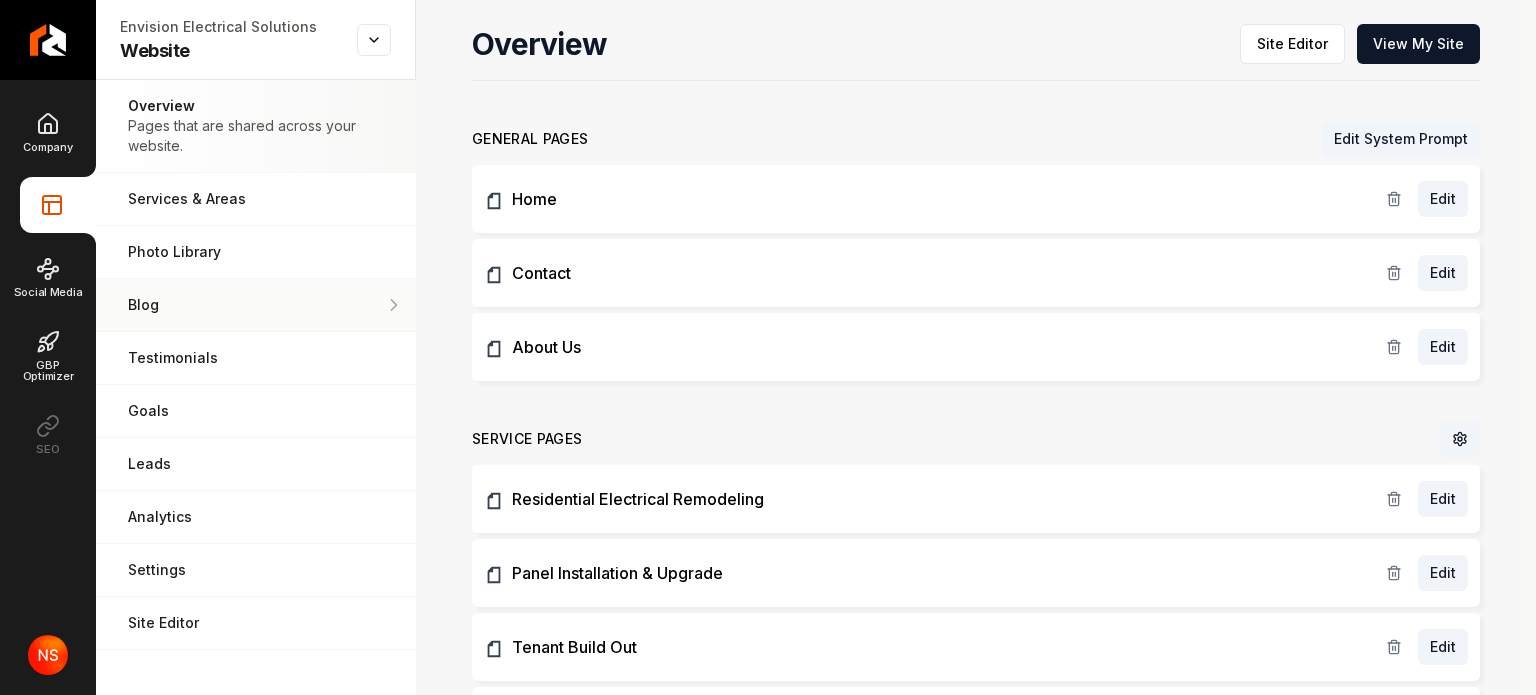 click on "Blog Demonstrate your work via blog posts & project pages." at bounding box center [256, 305] 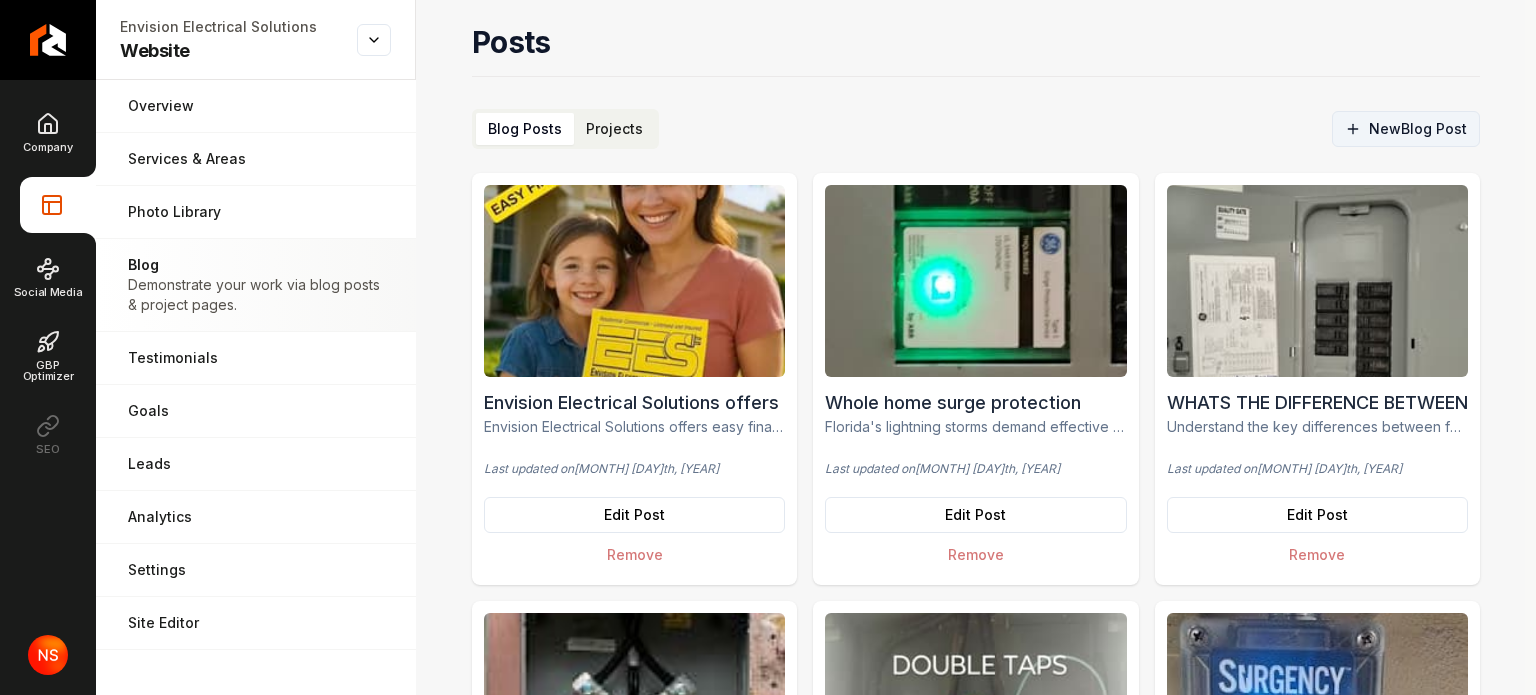 click on "New  Blog Post" at bounding box center [1406, 129] 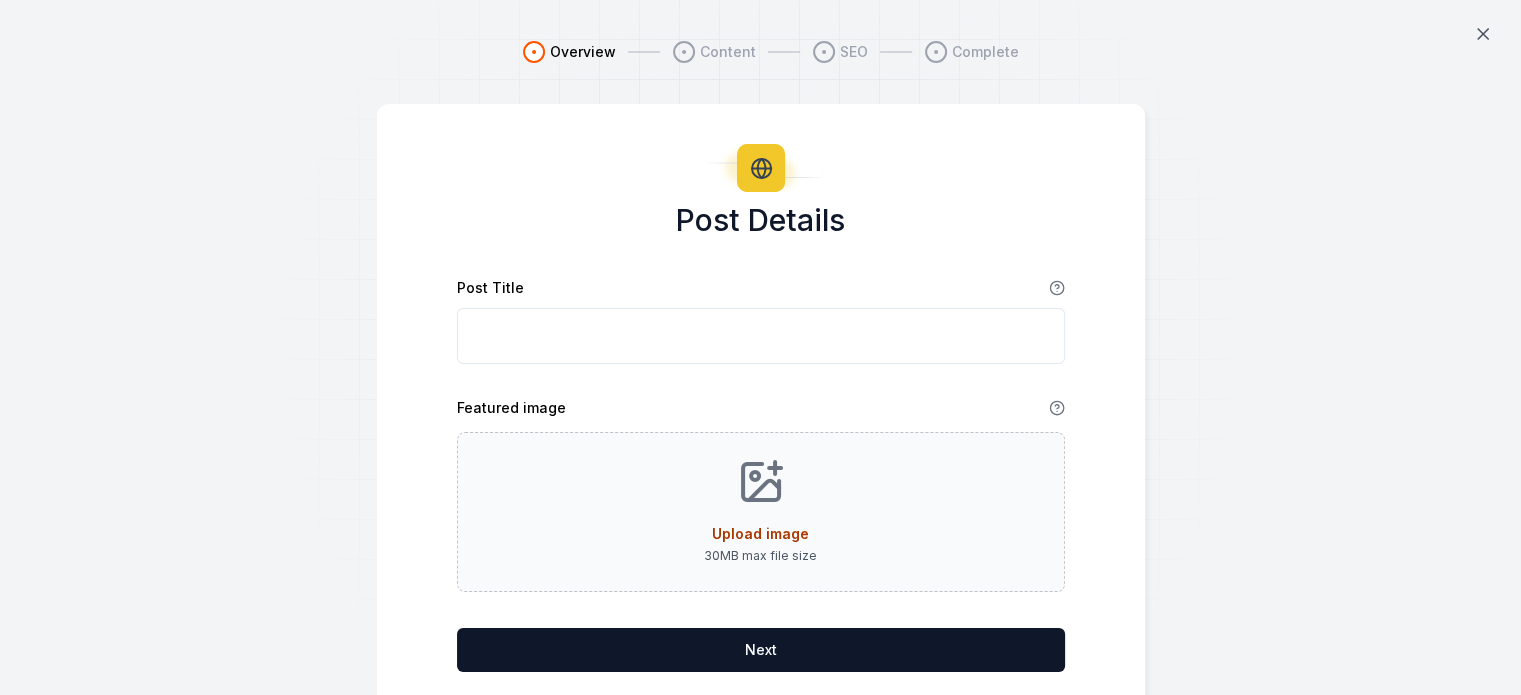 click on "Post Title" at bounding box center (761, 336) 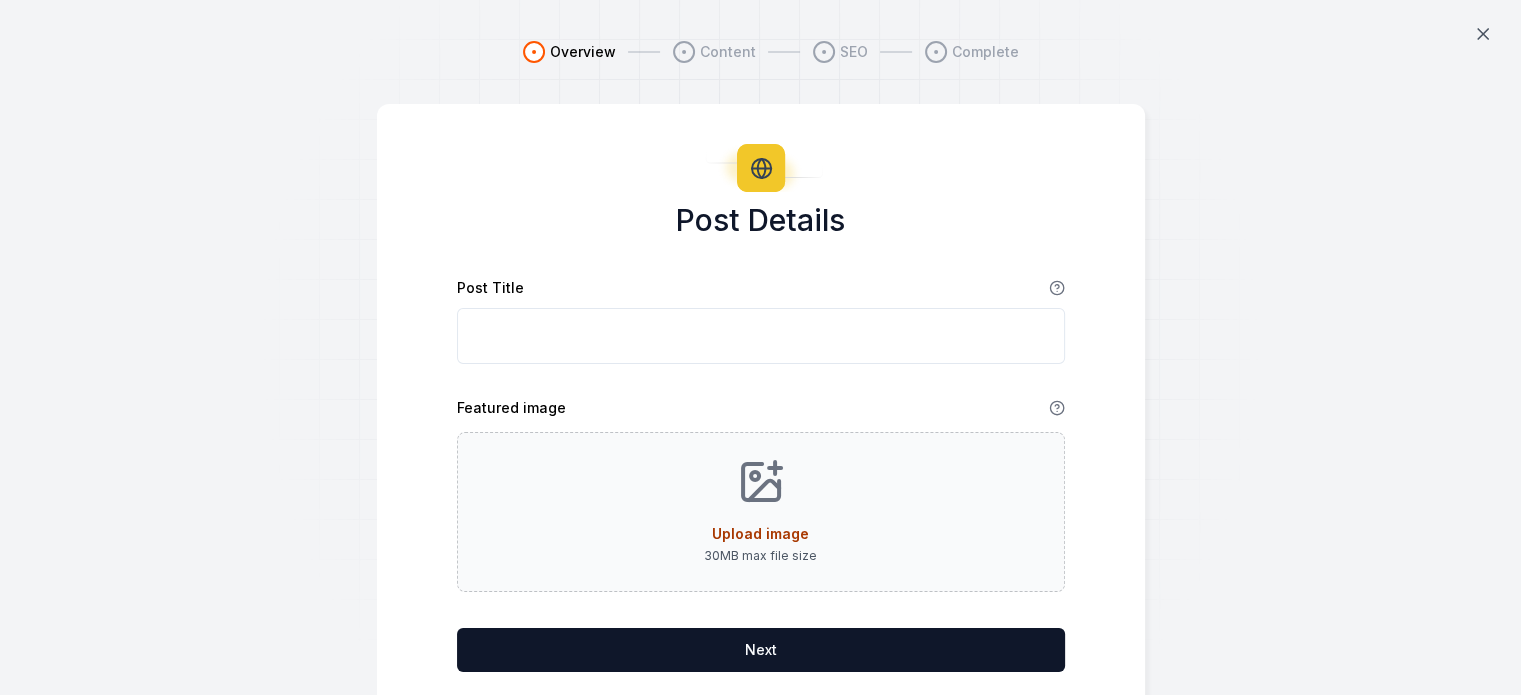 scroll, scrollTop: 56, scrollLeft: 0, axis: vertical 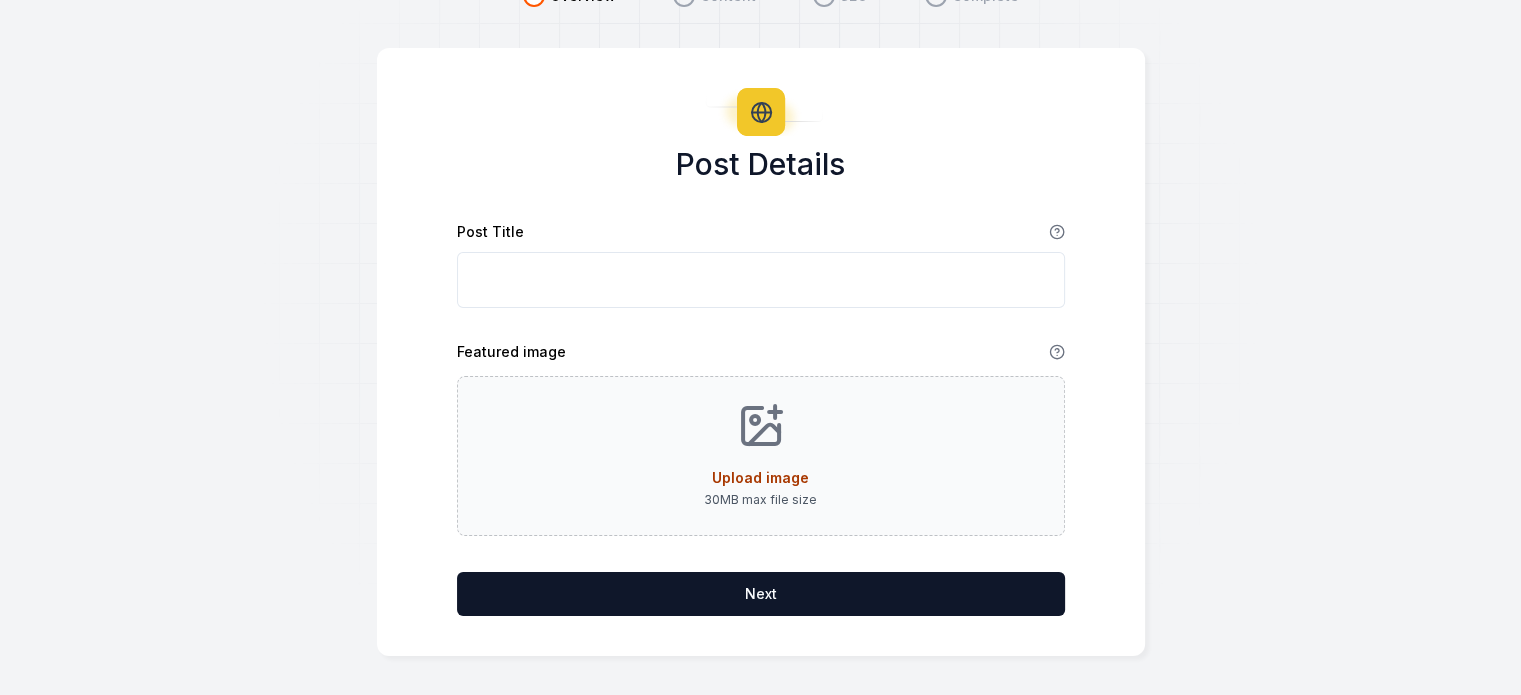 click on "Post Title" at bounding box center (761, 280) 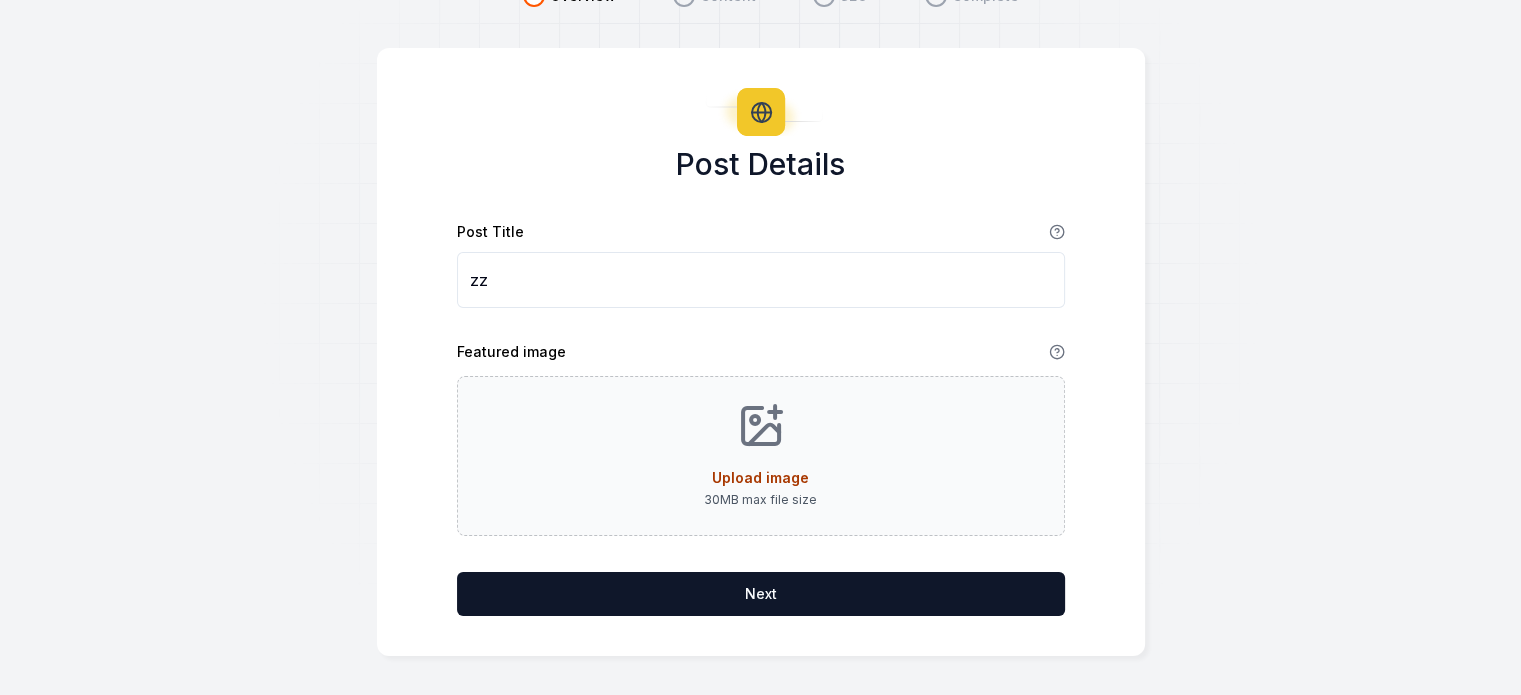 type on "z" 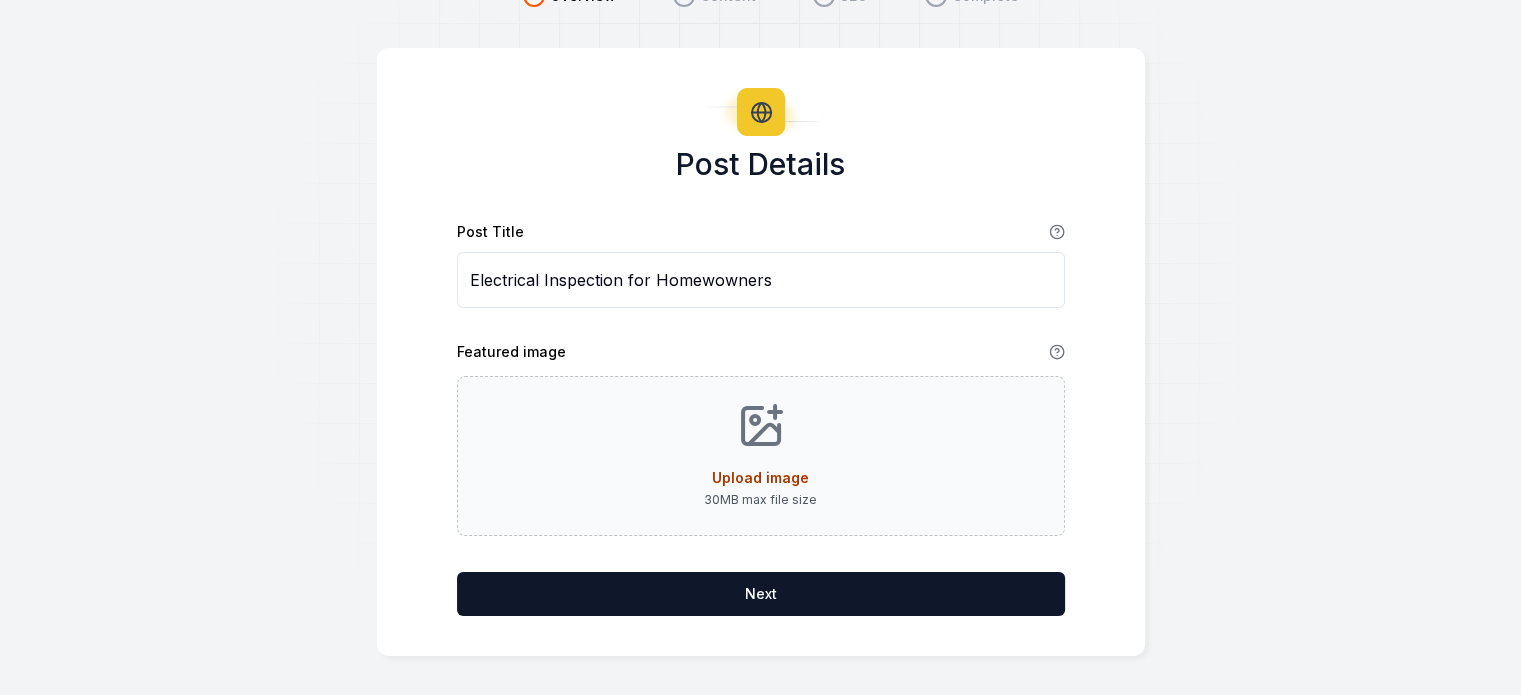 click on "Electrical Inspection for Homewowners" at bounding box center (761, 280) 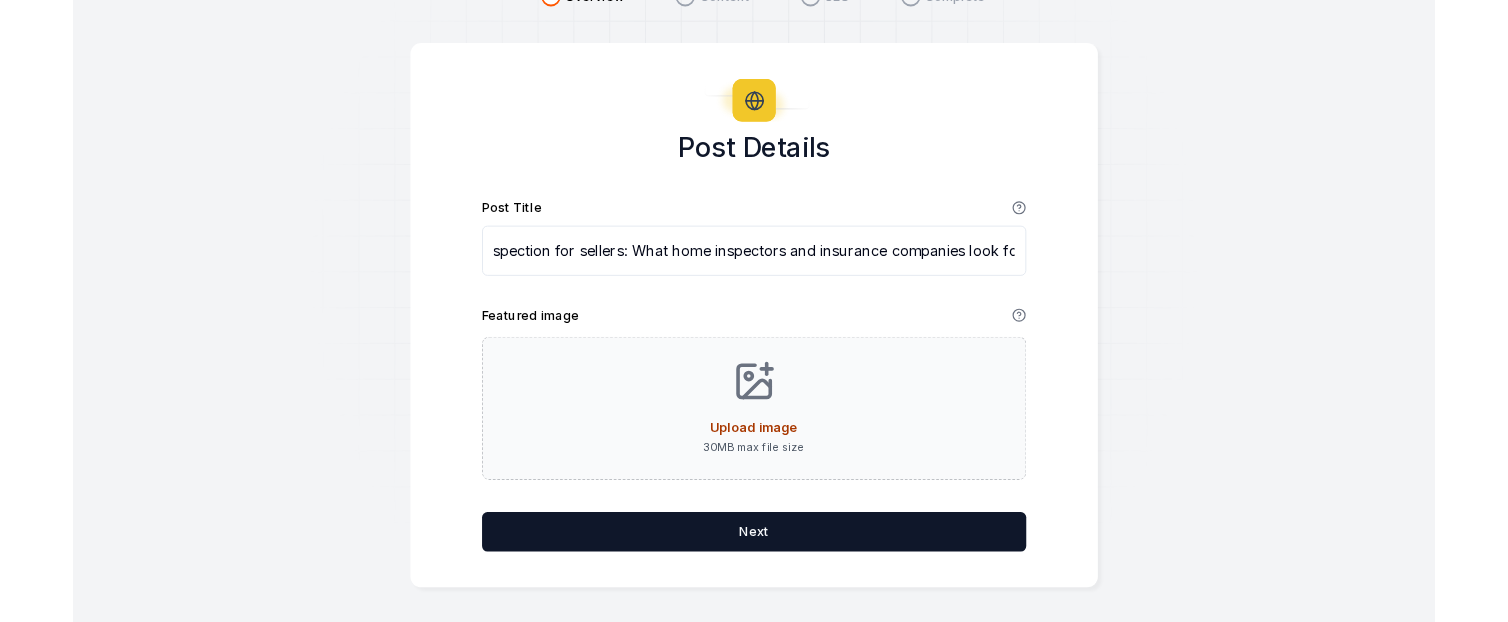 scroll, scrollTop: 0, scrollLeft: 92, axis: horizontal 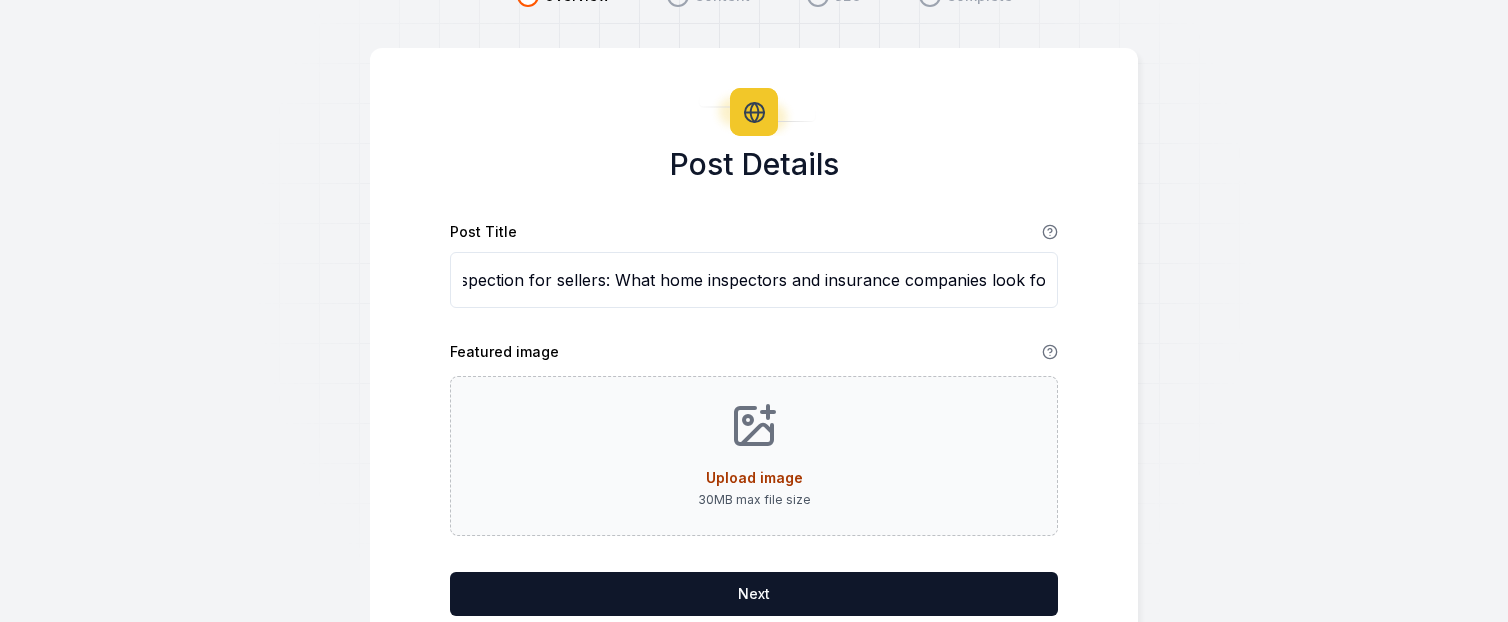 type on "Electrical Inspection for sellers: What home inspectors and insurance companies look for." 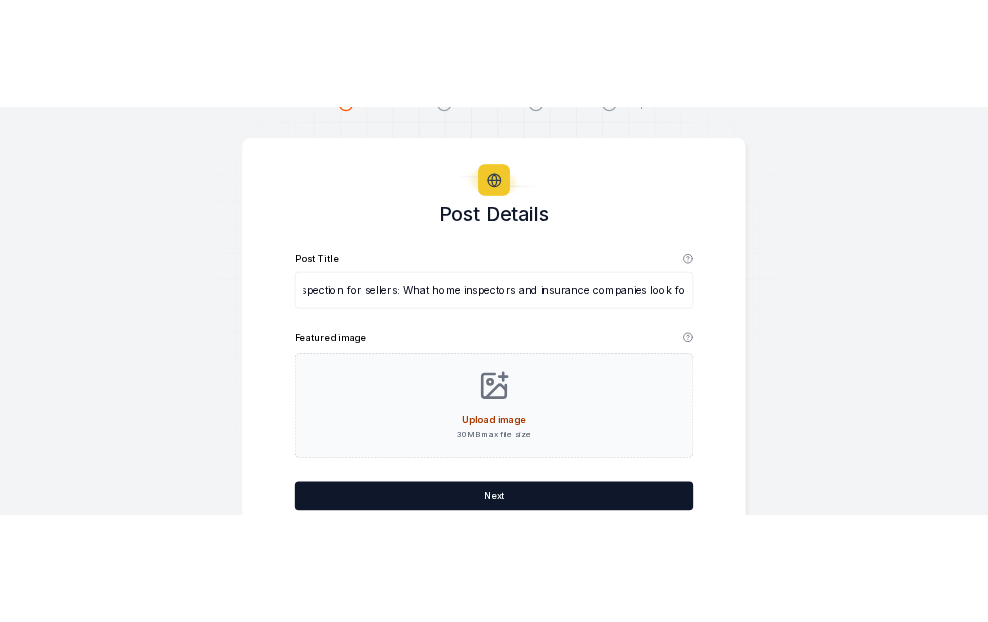 scroll, scrollTop: 0, scrollLeft: 0, axis: both 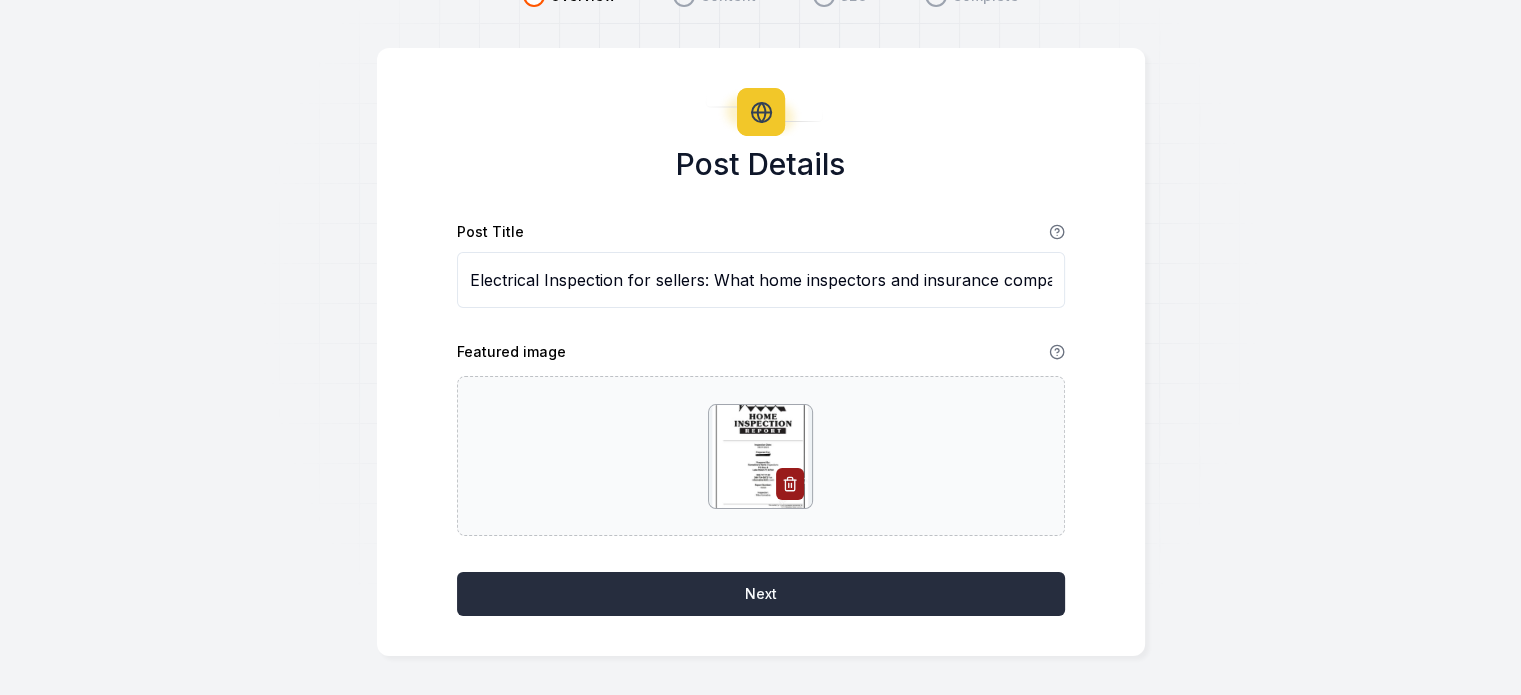 click on "Next" at bounding box center (761, 594) 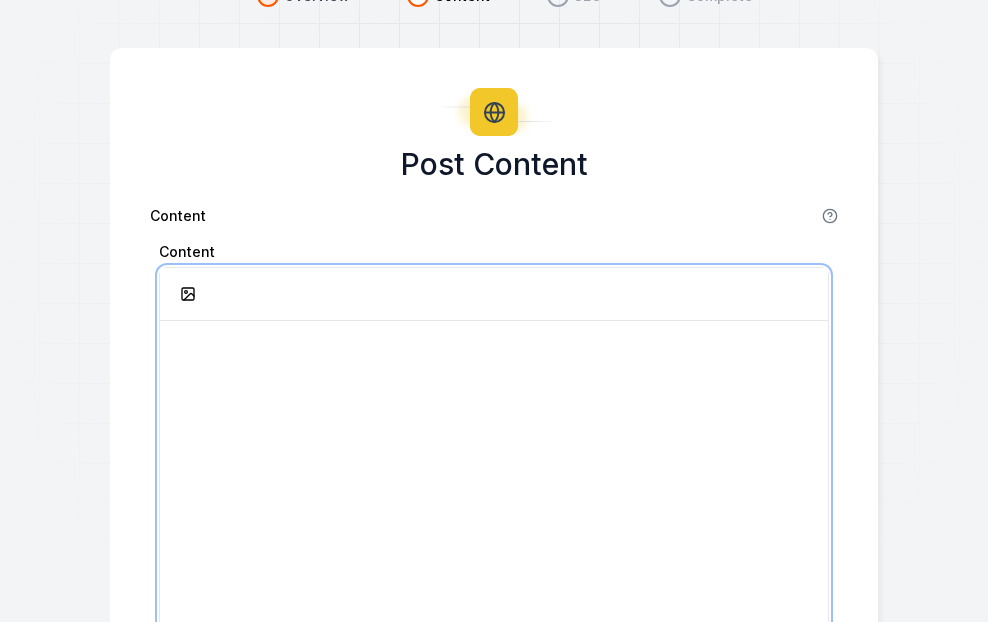 click at bounding box center (494, 513) 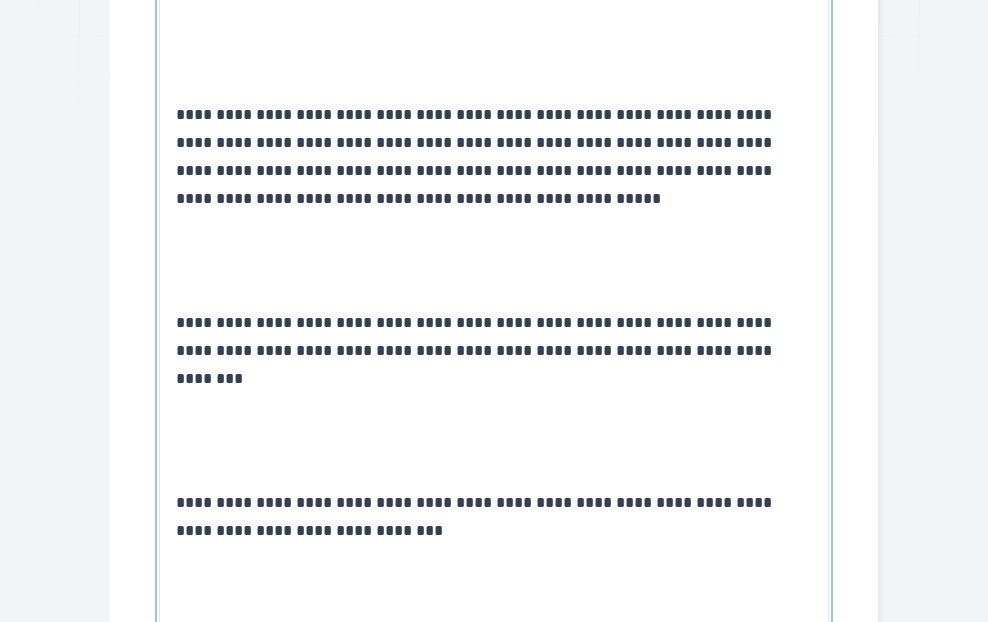scroll, scrollTop: 428, scrollLeft: 0, axis: vertical 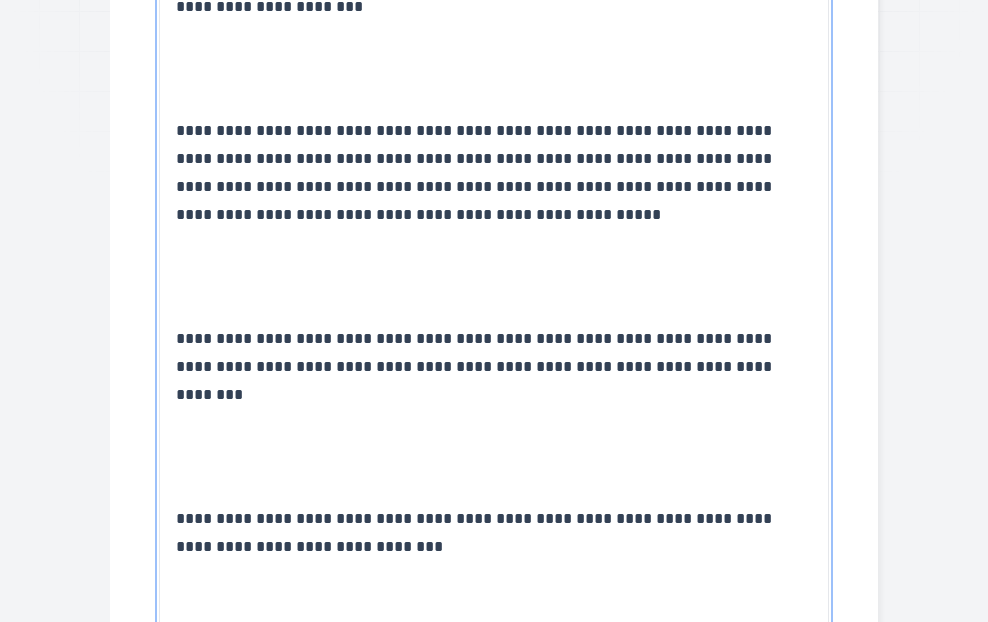 click on "**********" at bounding box center [494, 173] 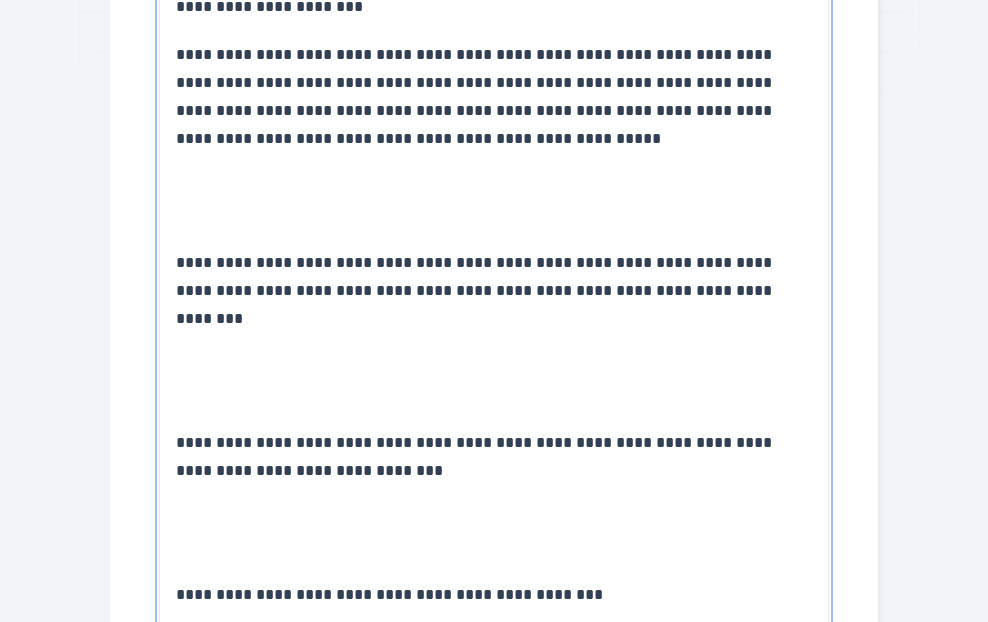 click on "**********" at bounding box center [494, 291] 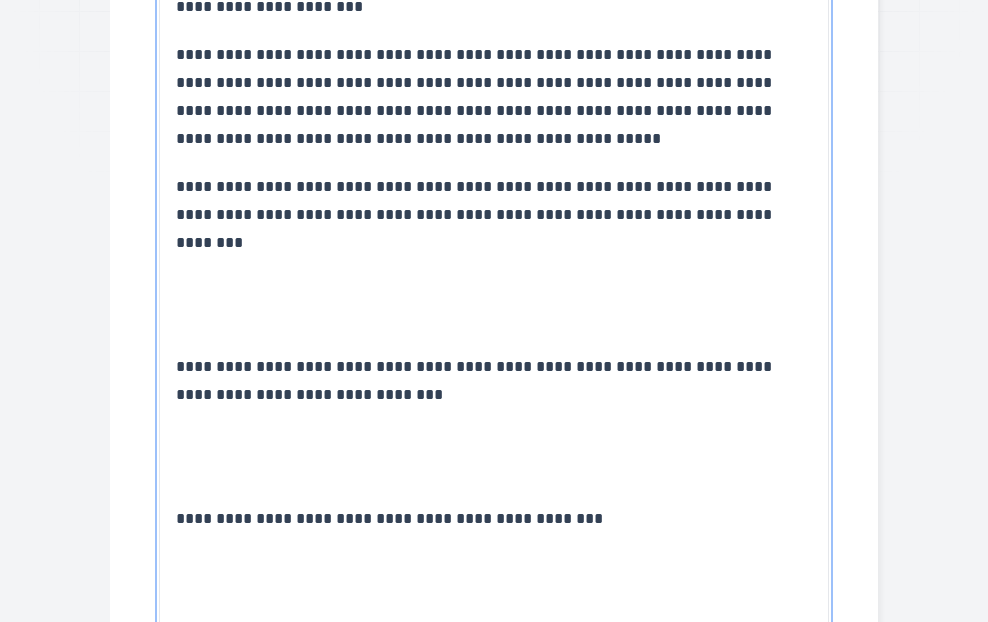 click on "**********" at bounding box center (476, 96) 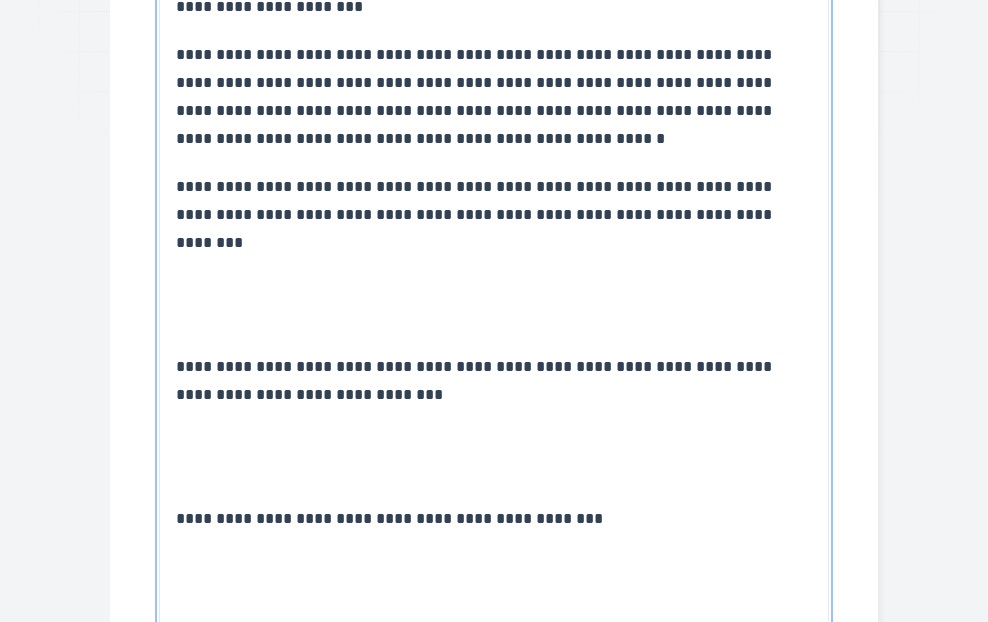 click on "**********" at bounding box center (476, 380) 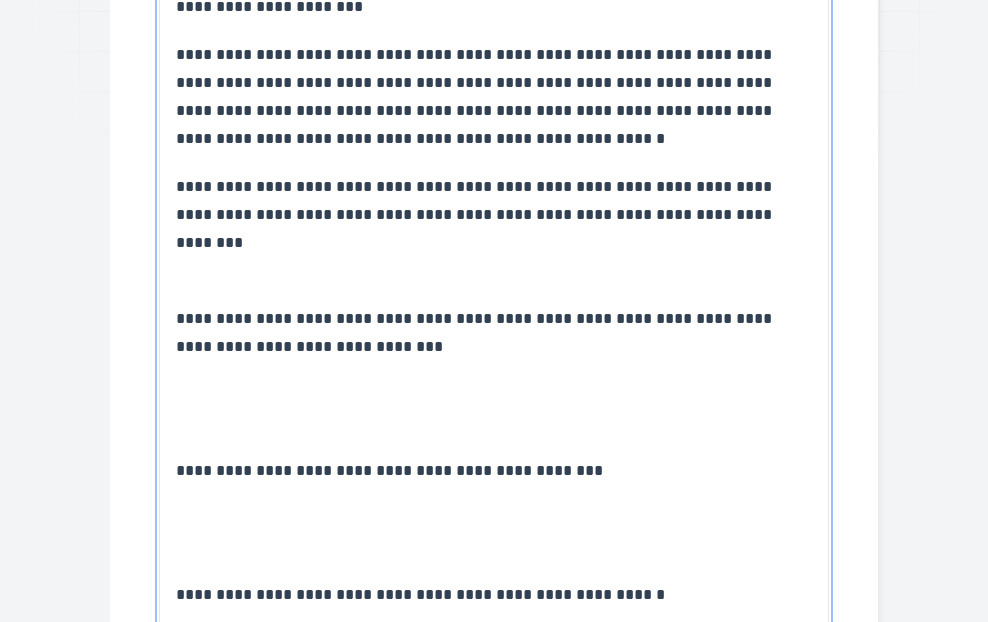 click on "**********" at bounding box center (494, 471) 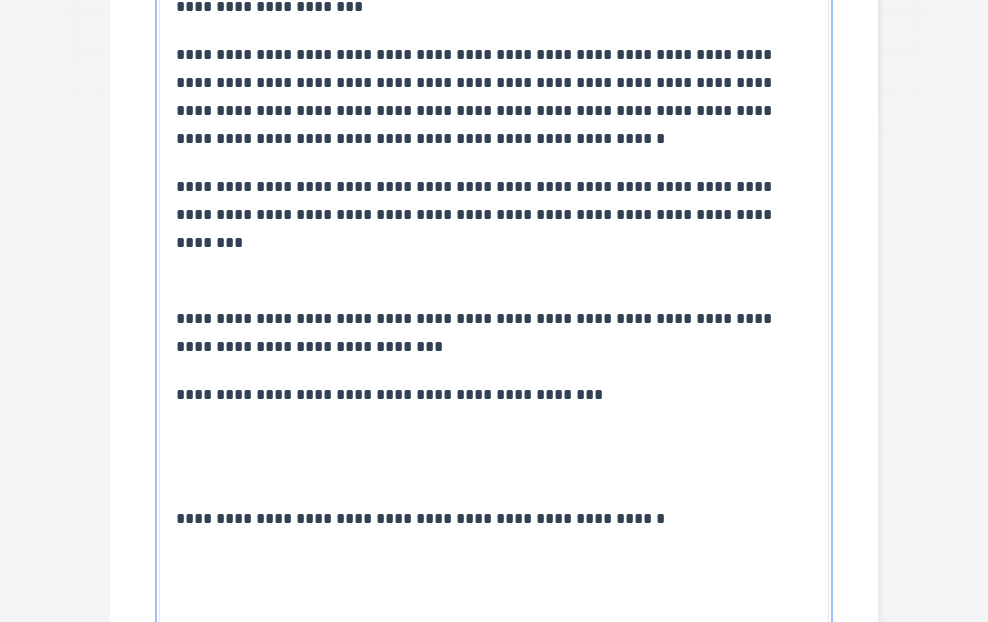 click on "**********" at bounding box center (420, 518) 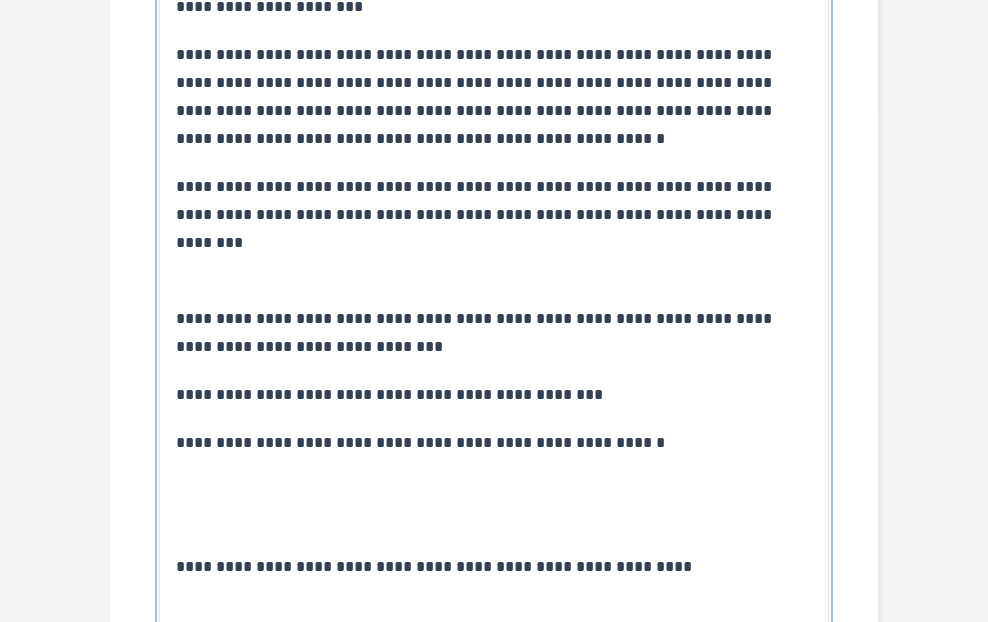 click on "**********" at bounding box center (434, 566) 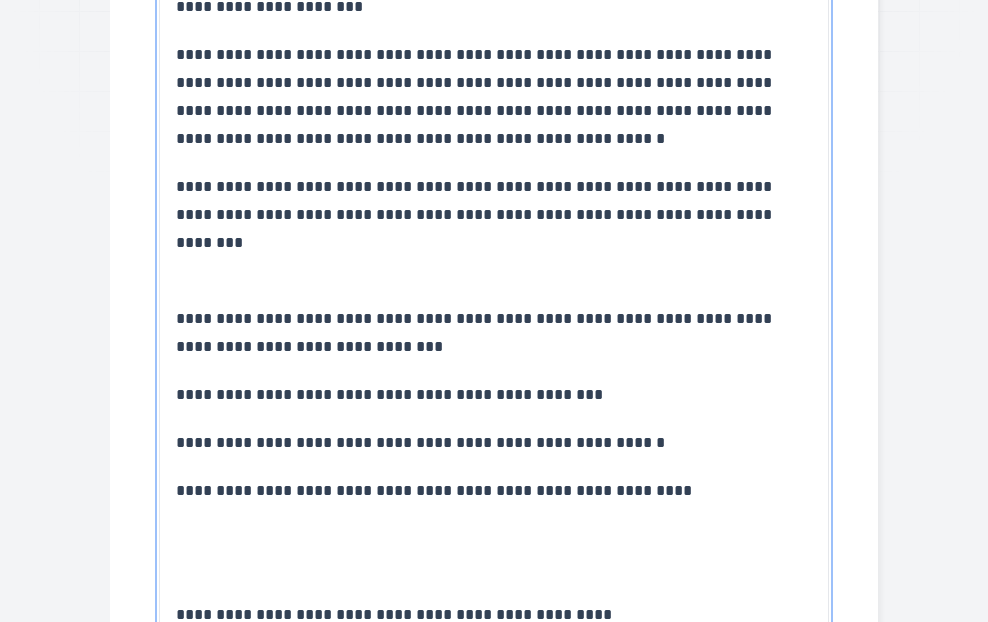 click on "**********" at bounding box center (394, 614) 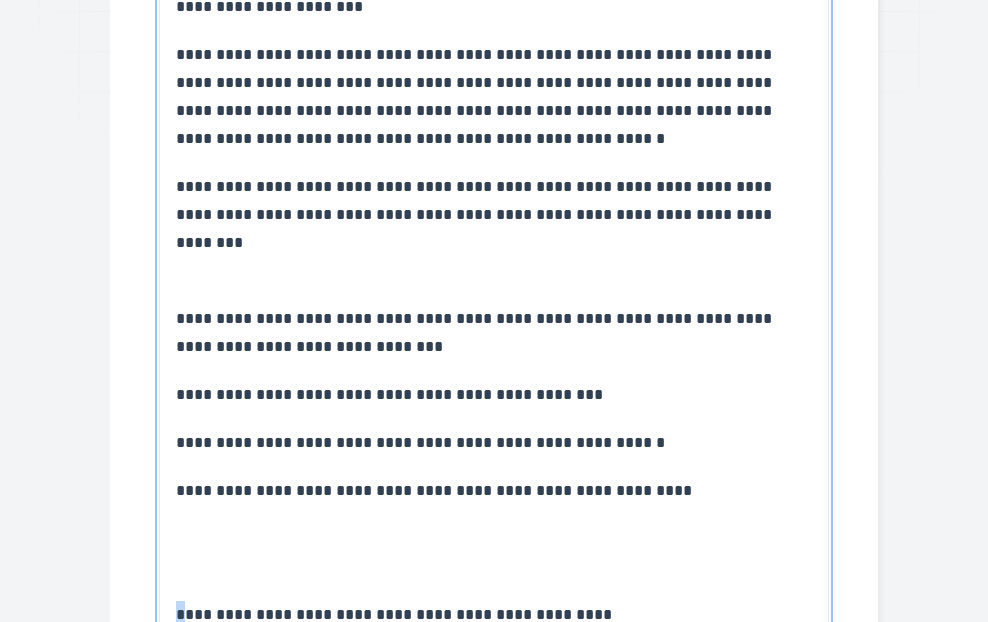 click on "**********" at bounding box center [394, 614] 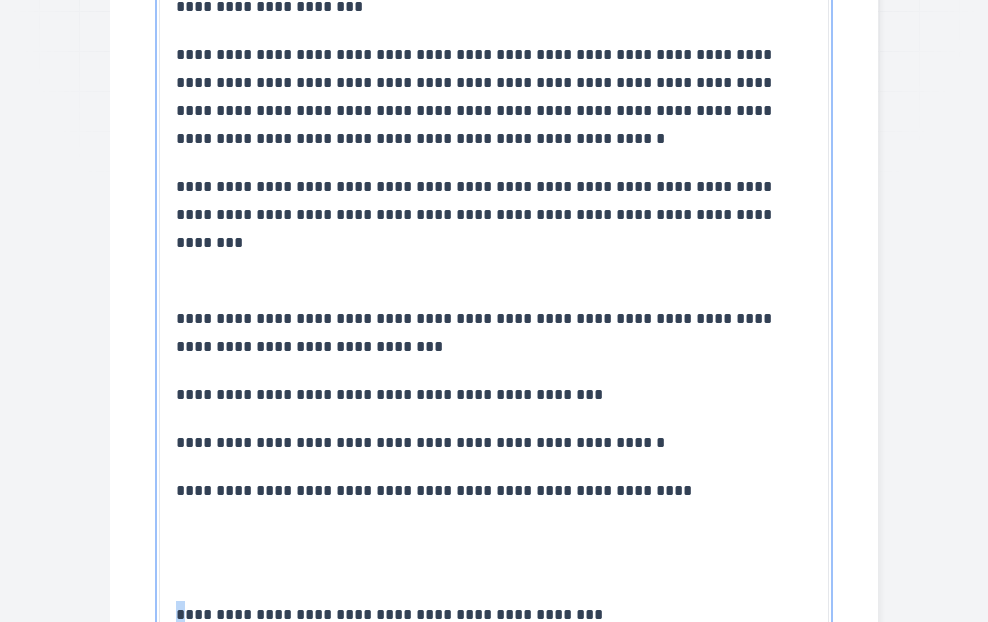 scroll, scrollTop: 434, scrollLeft: 0, axis: vertical 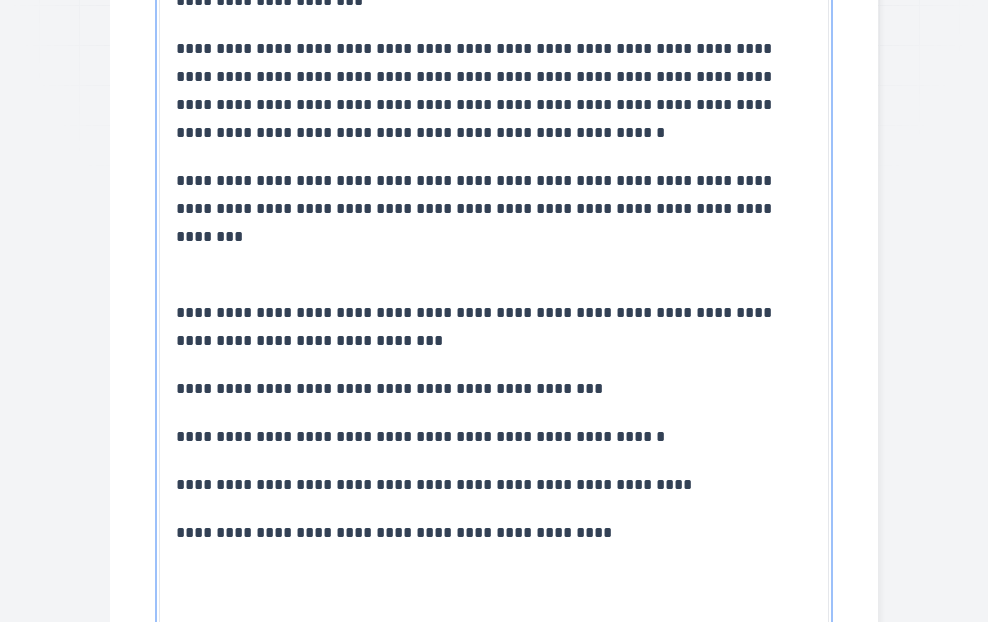 click on "**********" at bounding box center [394, 532] 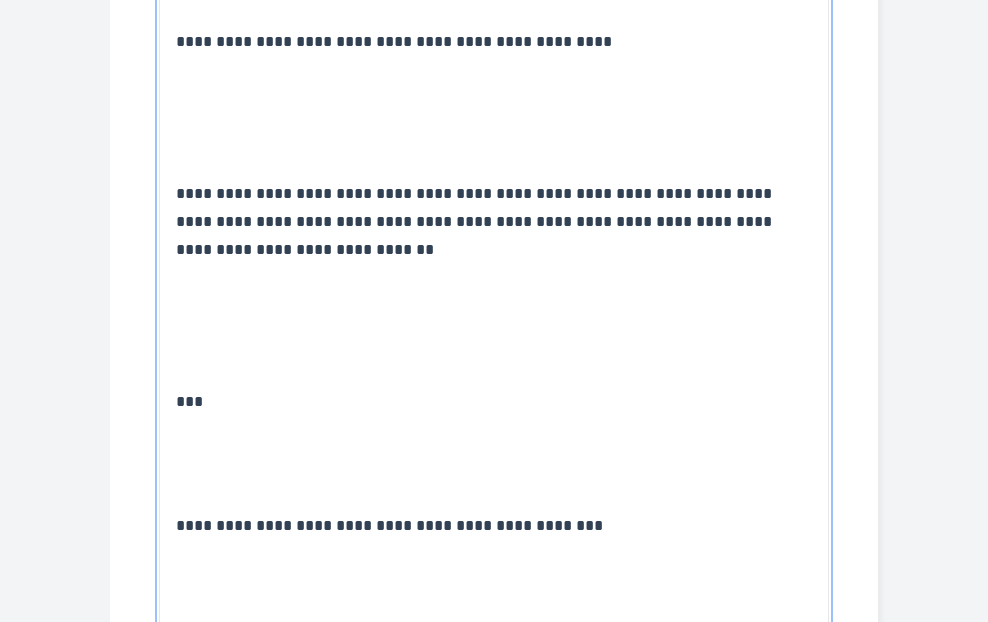 scroll, scrollTop: 922, scrollLeft: 0, axis: vertical 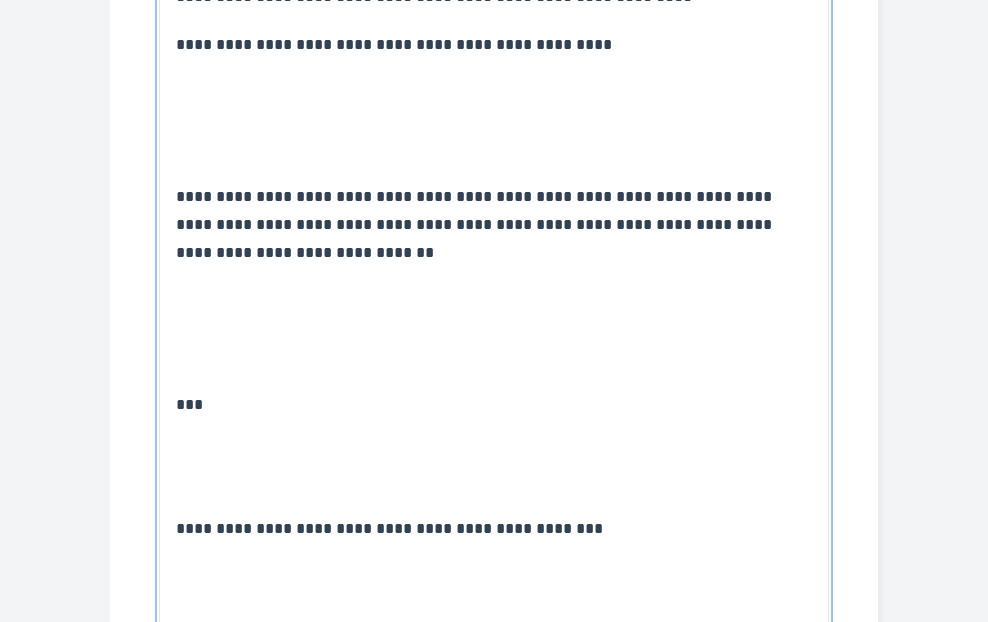 click on "**********" at bounding box center [476, 224] 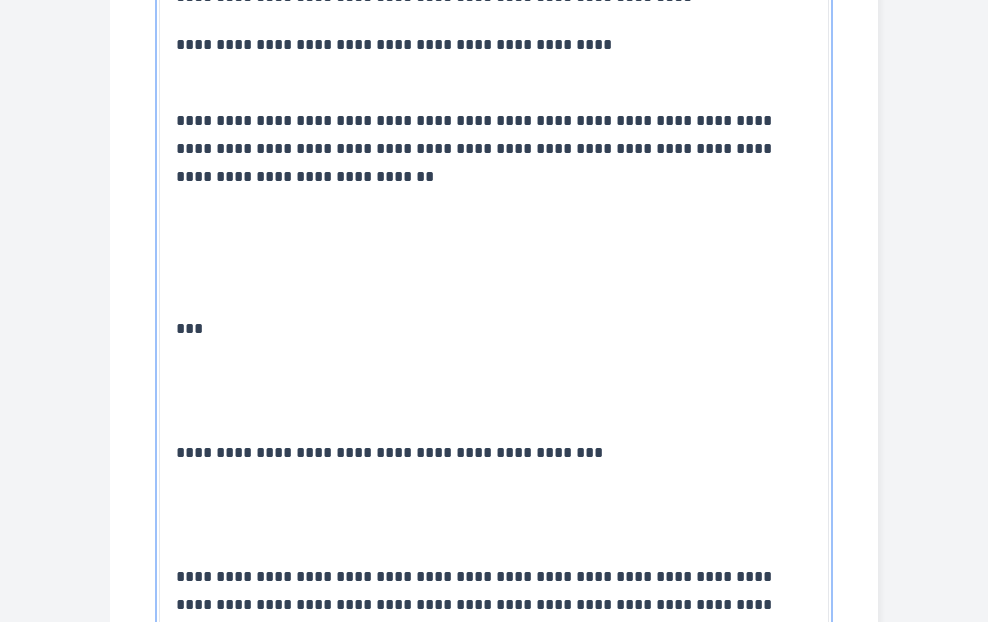 click on "**********" at bounding box center [494, 3937] 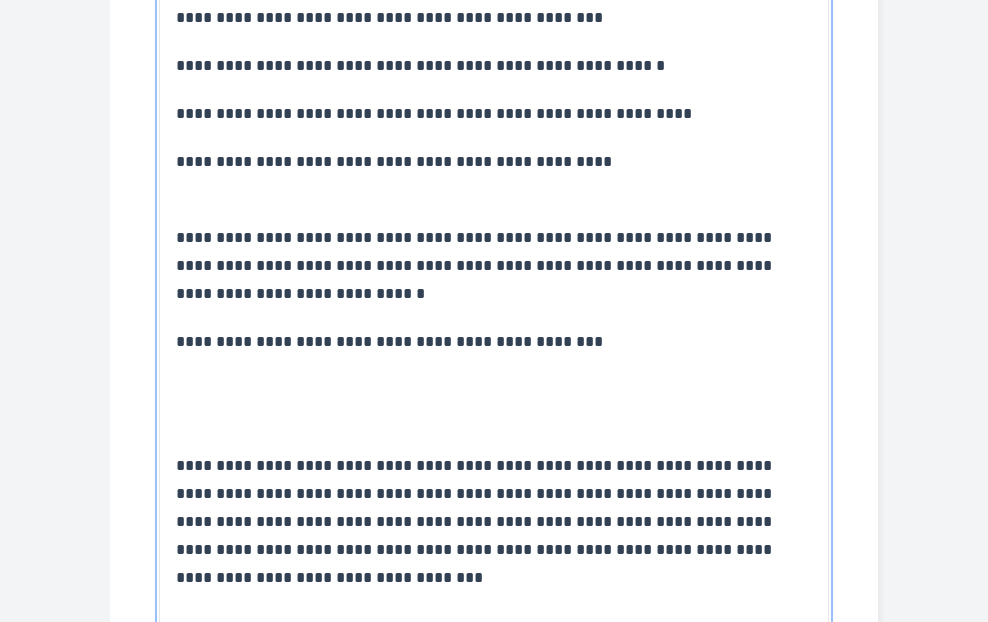 scroll, scrollTop: 806, scrollLeft: 0, axis: vertical 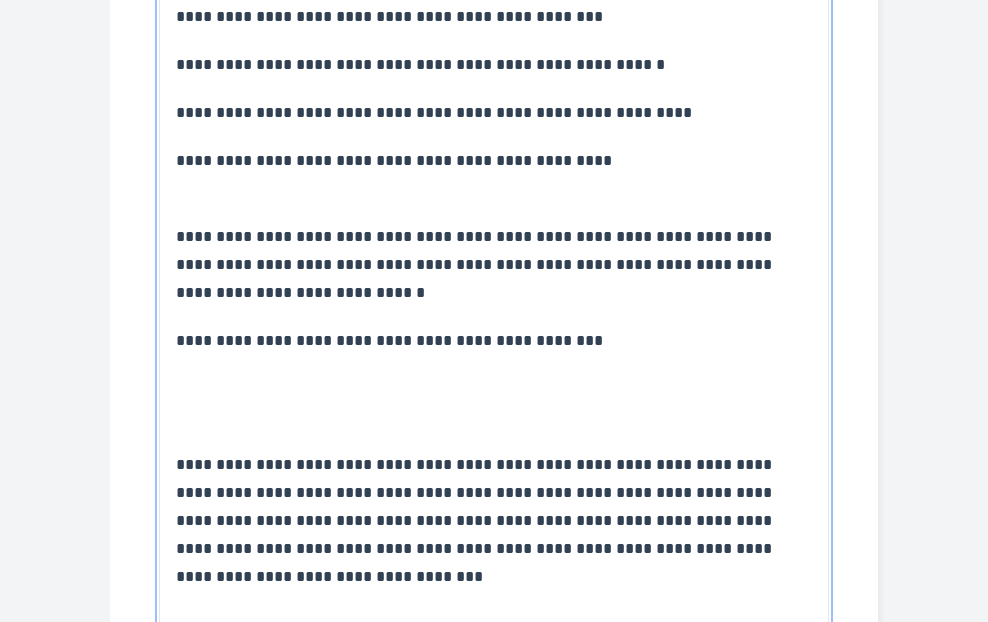 click on "**********" at bounding box center [434, 112] 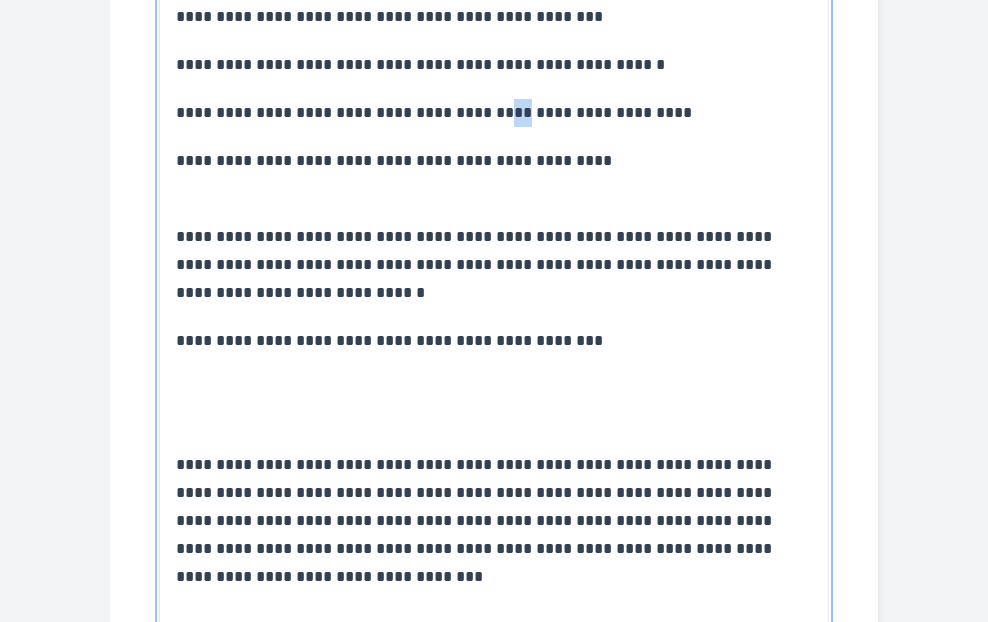 click on "**********" at bounding box center [434, 112] 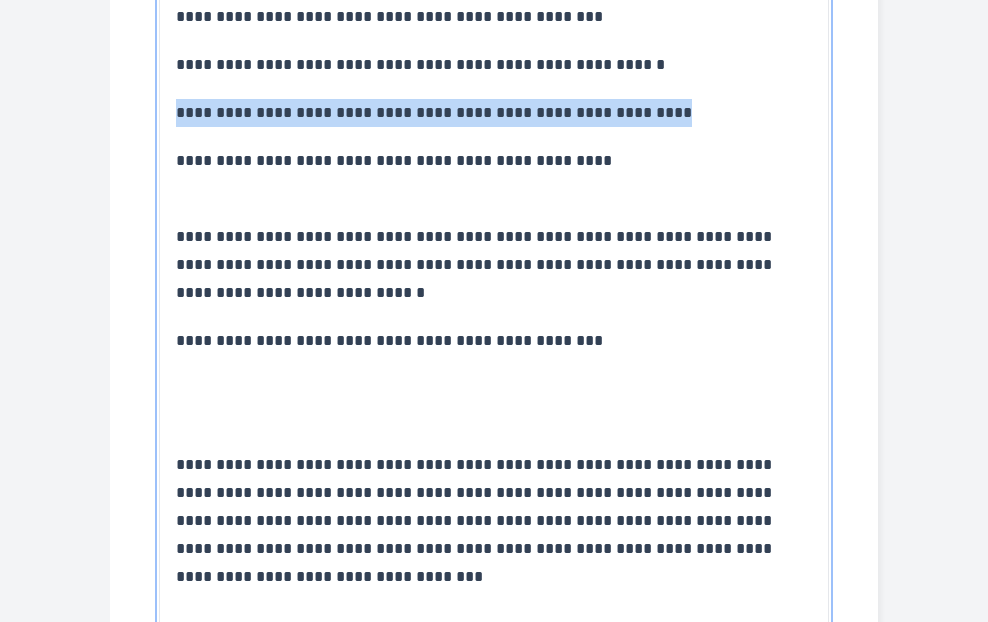 click on "**********" at bounding box center [434, 112] 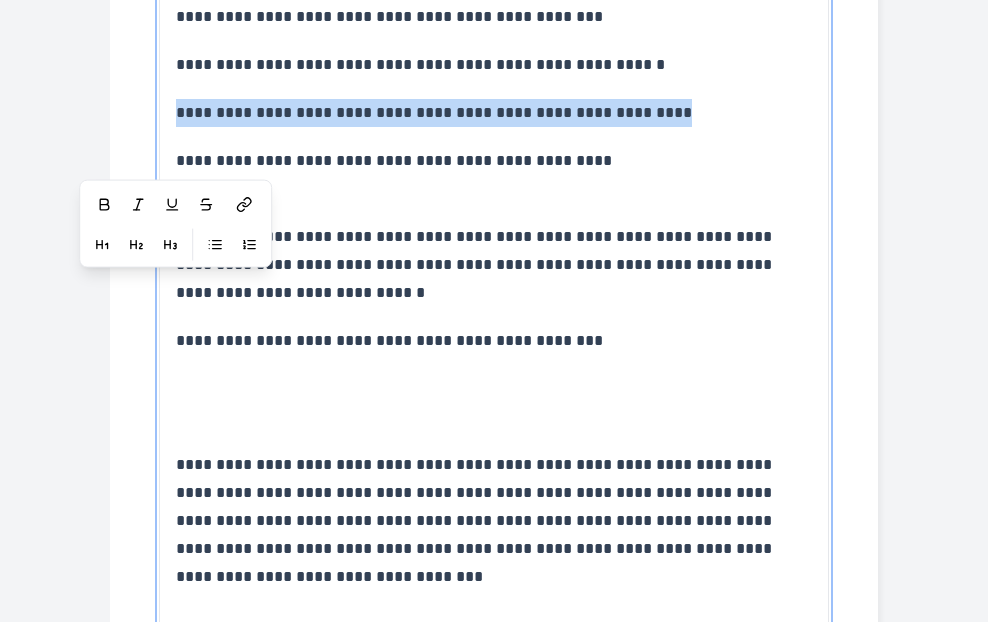 click on "**********" at bounding box center [434, 112] 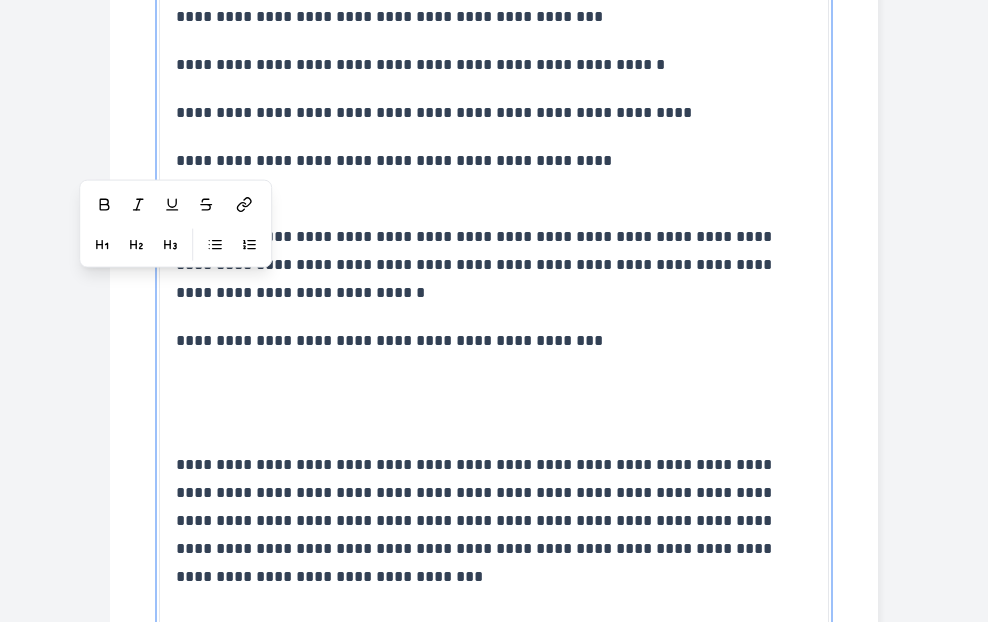 click on "**********" at bounding box center [476, 264] 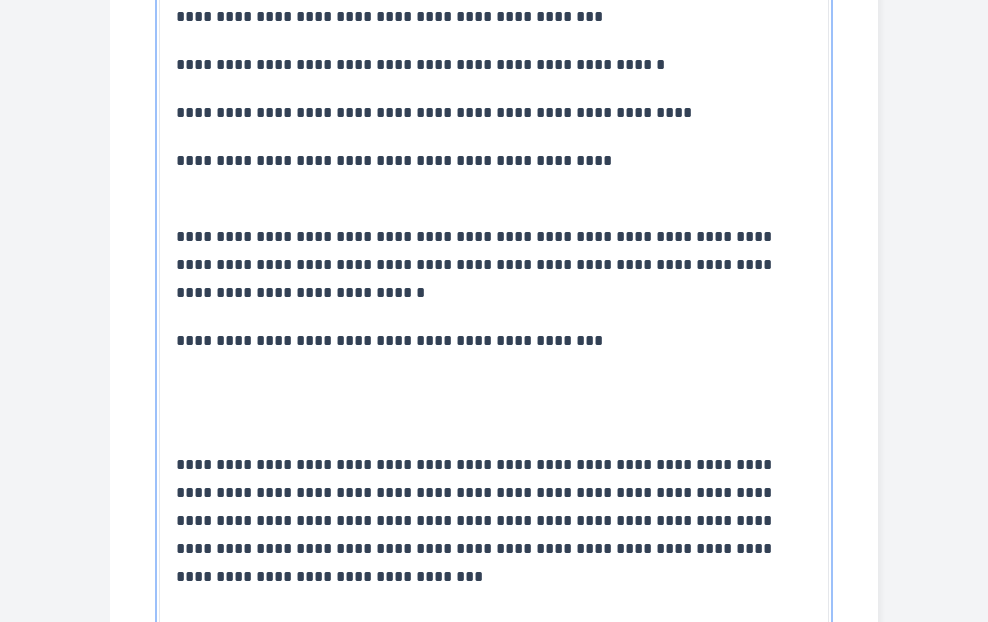 click on "**********" at bounding box center [476, 520] 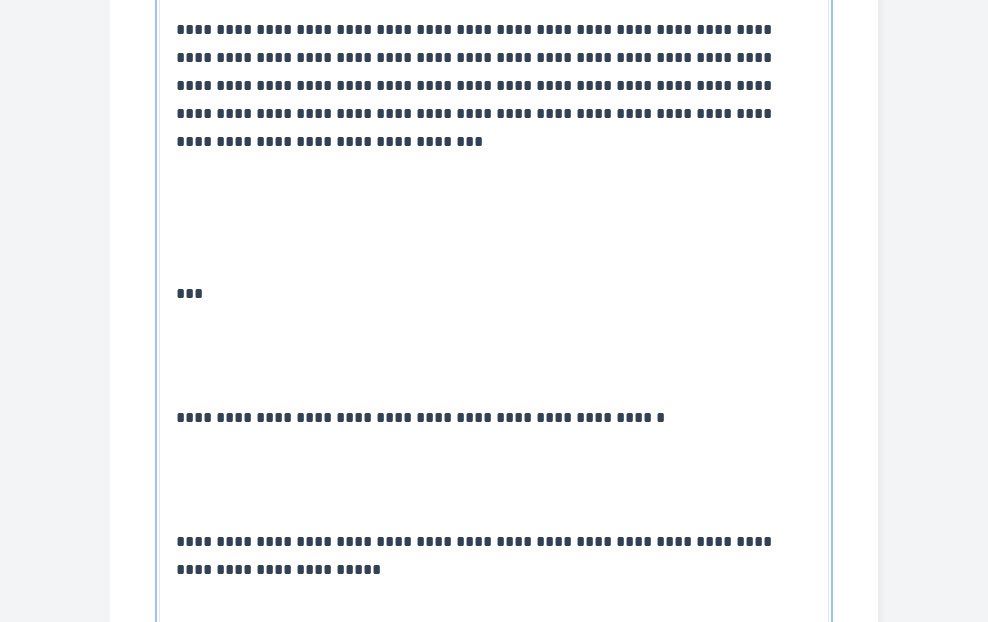 scroll, scrollTop: 1257, scrollLeft: 0, axis: vertical 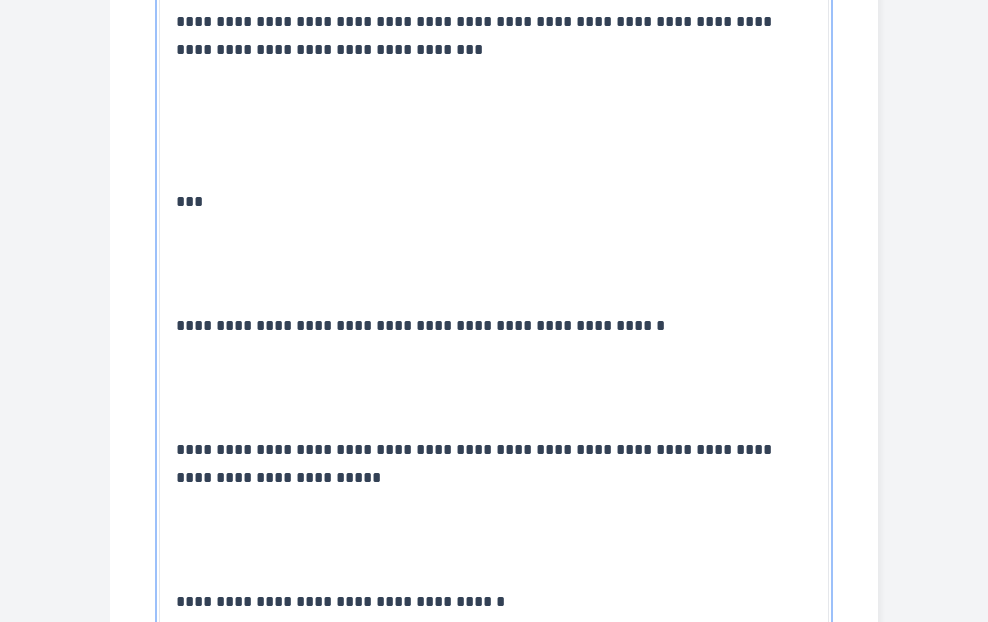 click on "***" at bounding box center (494, 202) 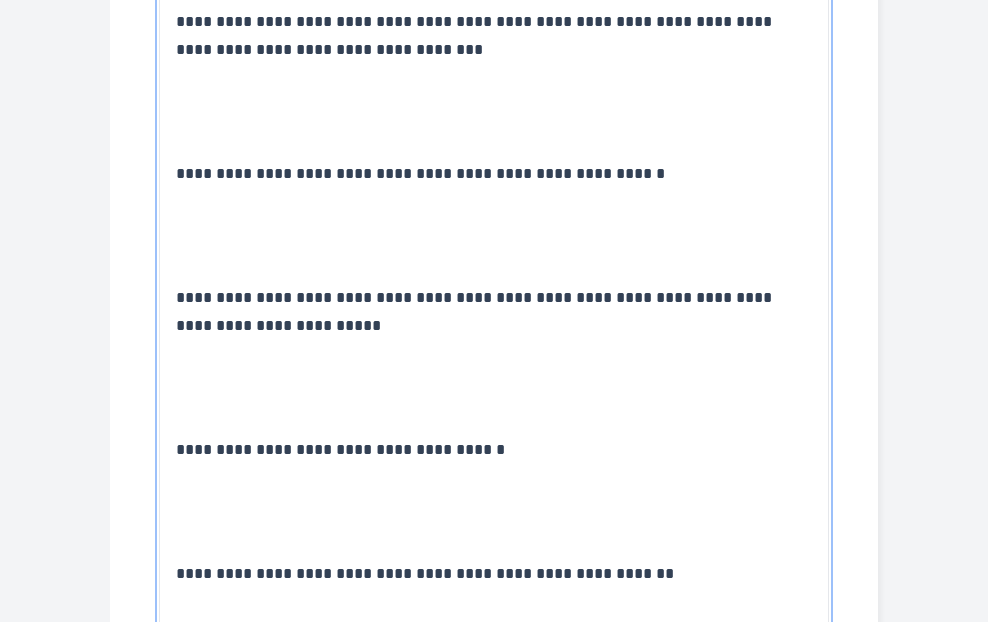 click on "**********" at bounding box center (420, 173) 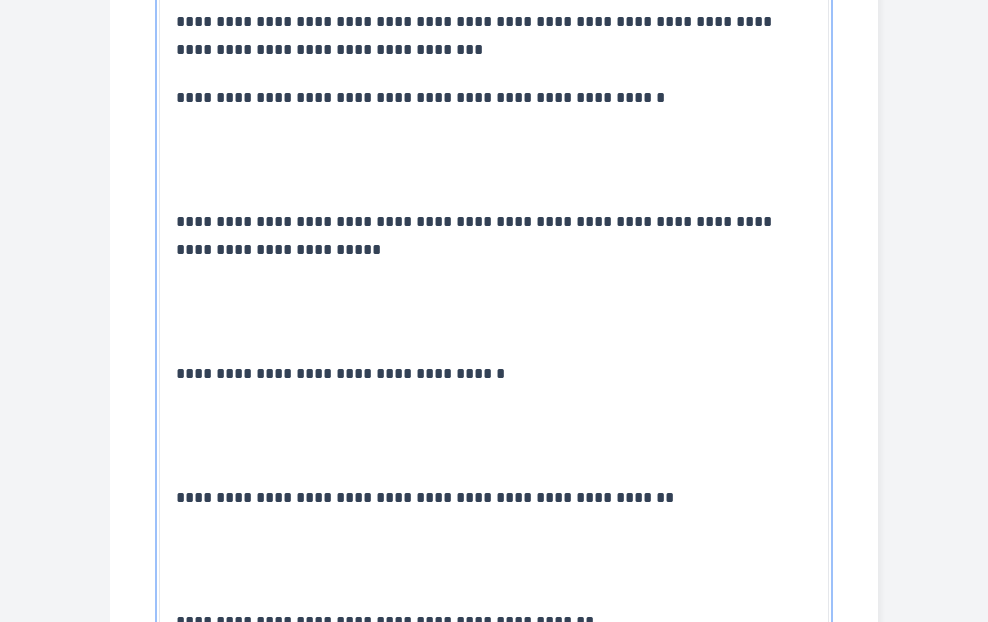 click on "**********" at bounding box center [476, 235] 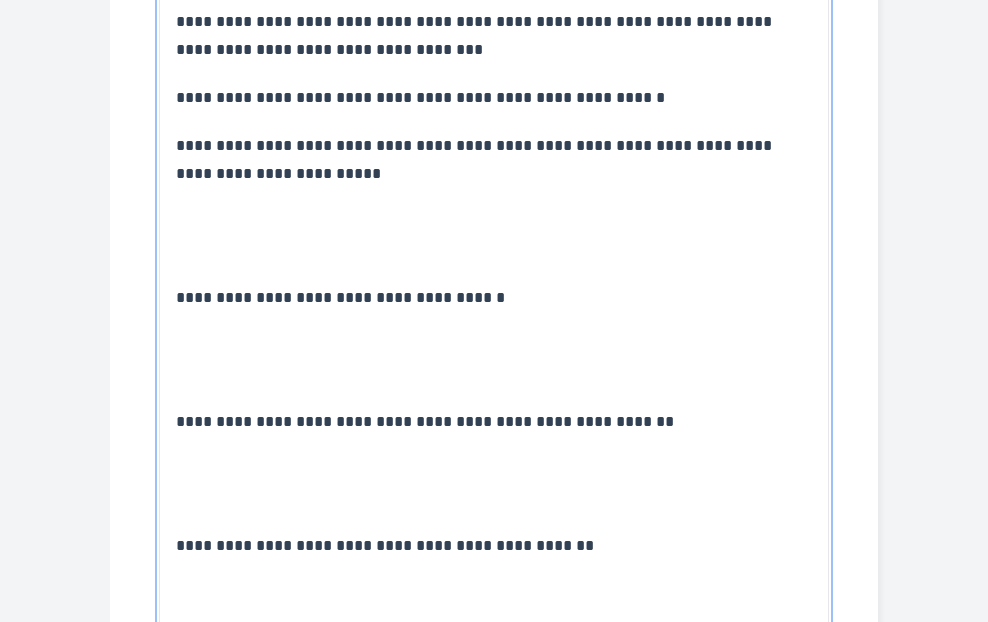 click on "**********" at bounding box center [494, 298] 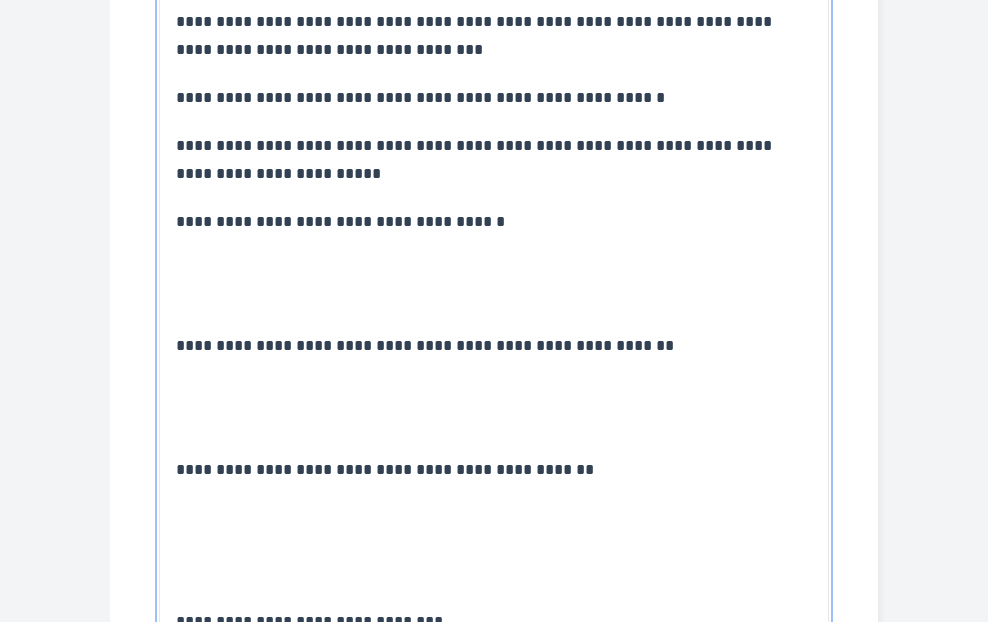 click on "**********" at bounding box center (494, 346) 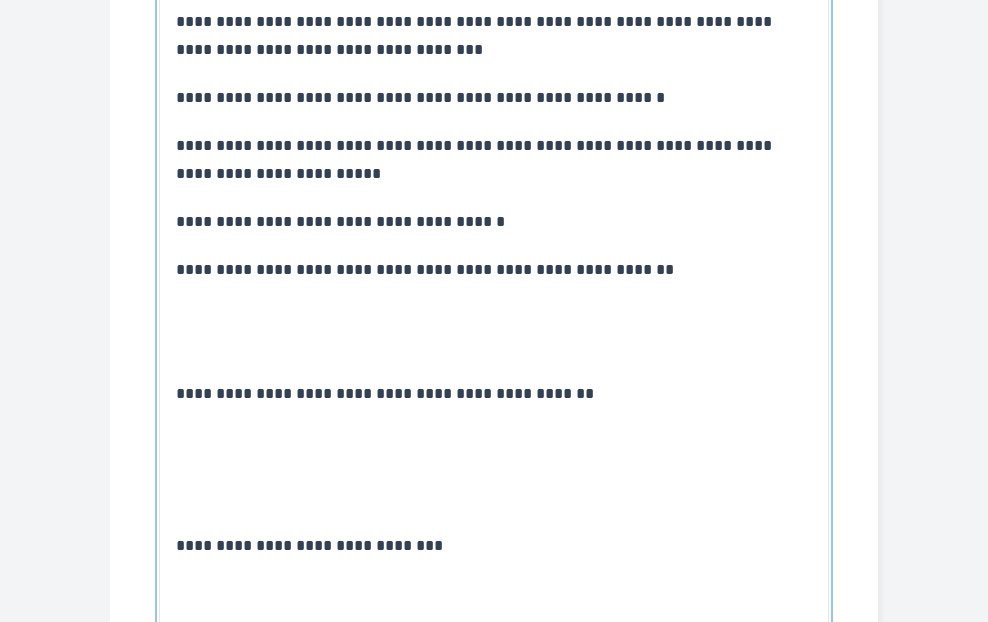 click on "**********" at bounding box center (340, 221) 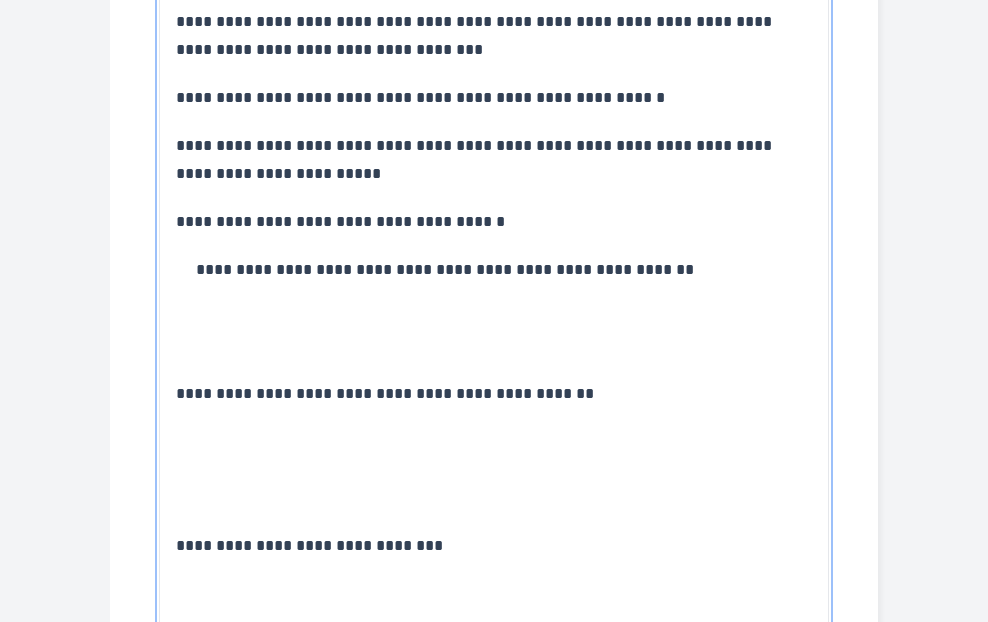 click on "**********" at bounding box center [385, 393] 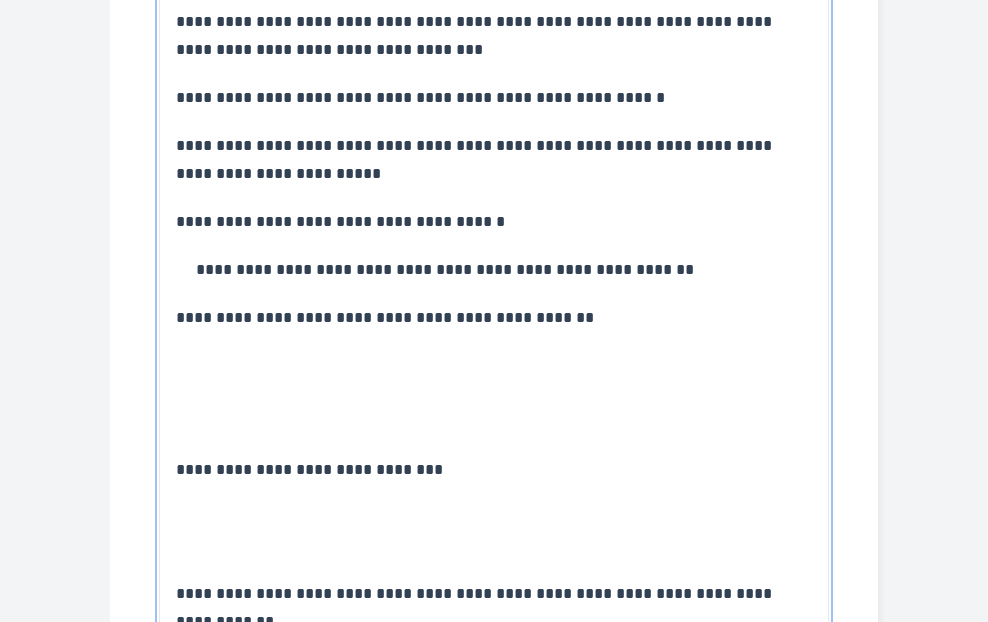 click on "**********" at bounding box center [309, 469] 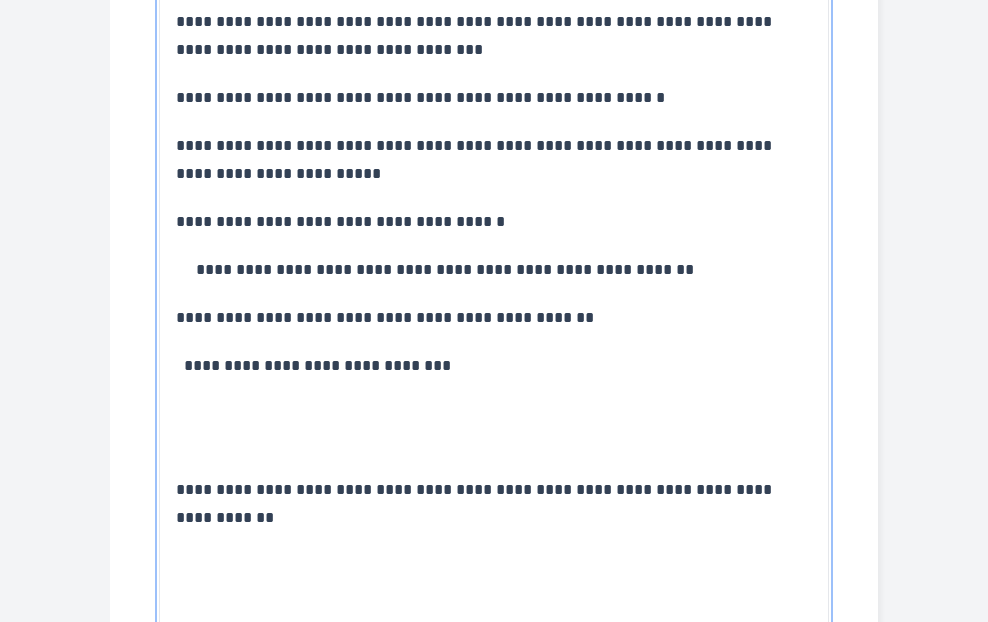click on "**********" at bounding box center (340, 221) 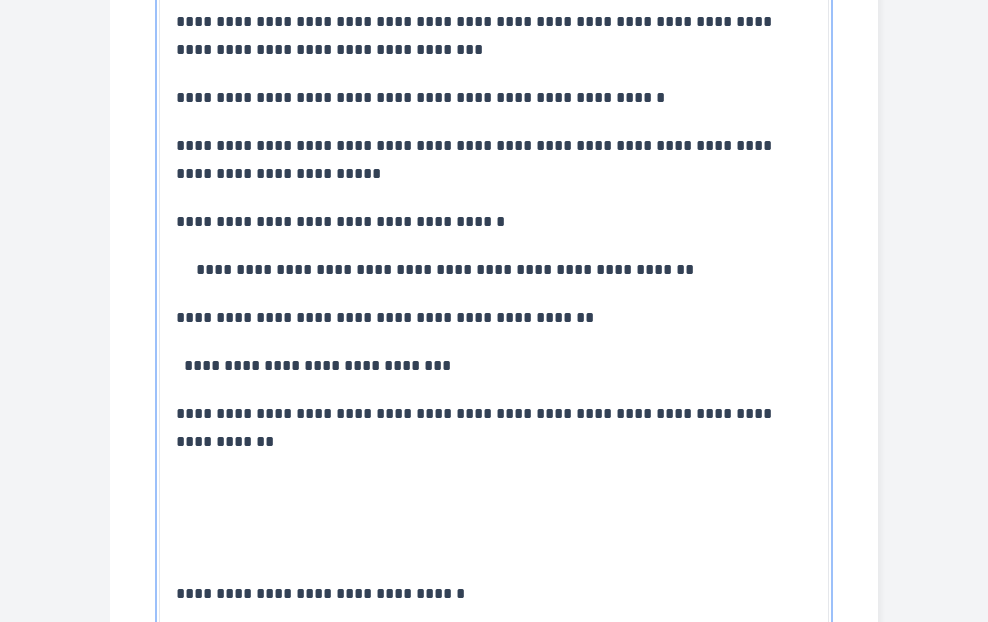 click at bounding box center [494, 518] 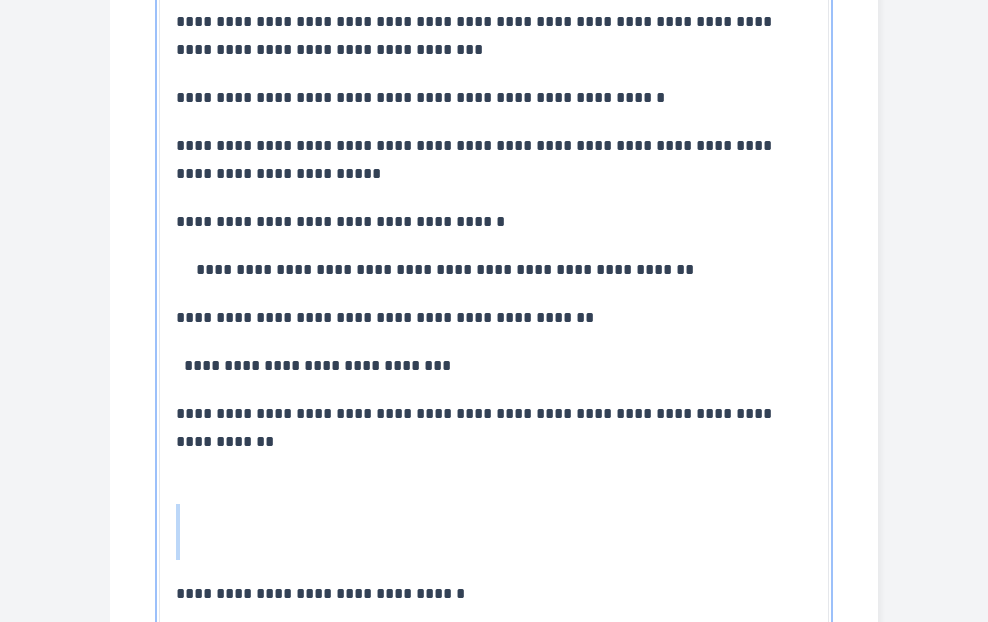 click at bounding box center (494, 518) 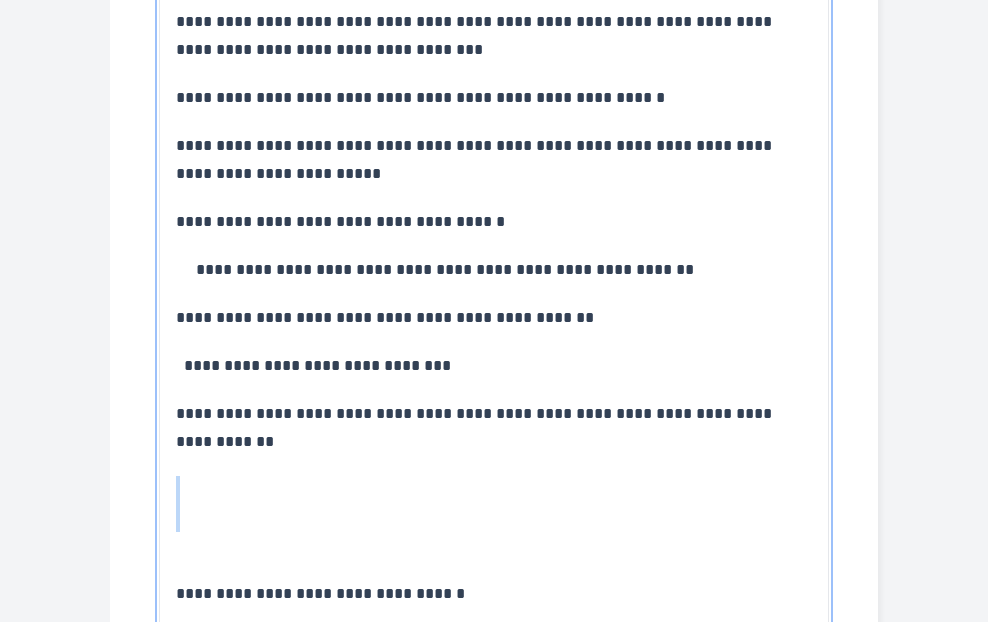 click at bounding box center (494, 518) 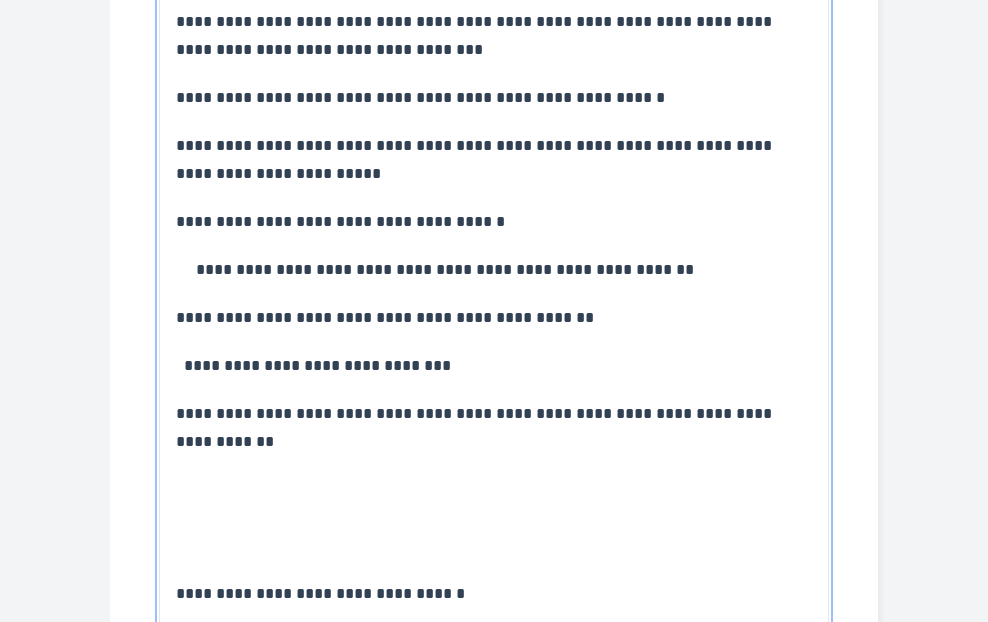 click on "**********" at bounding box center [313, 365] 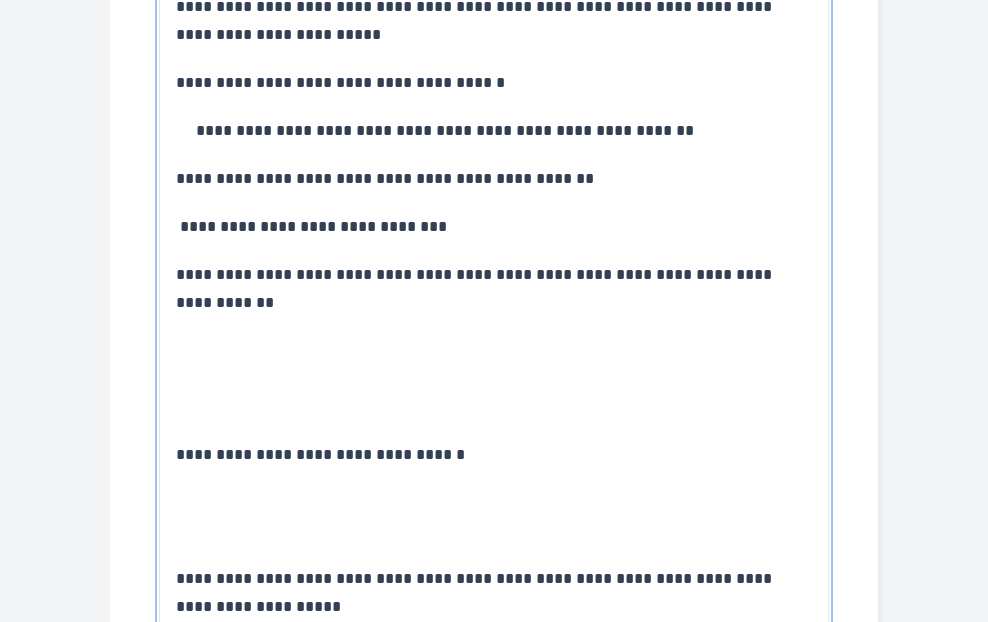 scroll, scrollTop: 1397, scrollLeft: 0, axis: vertical 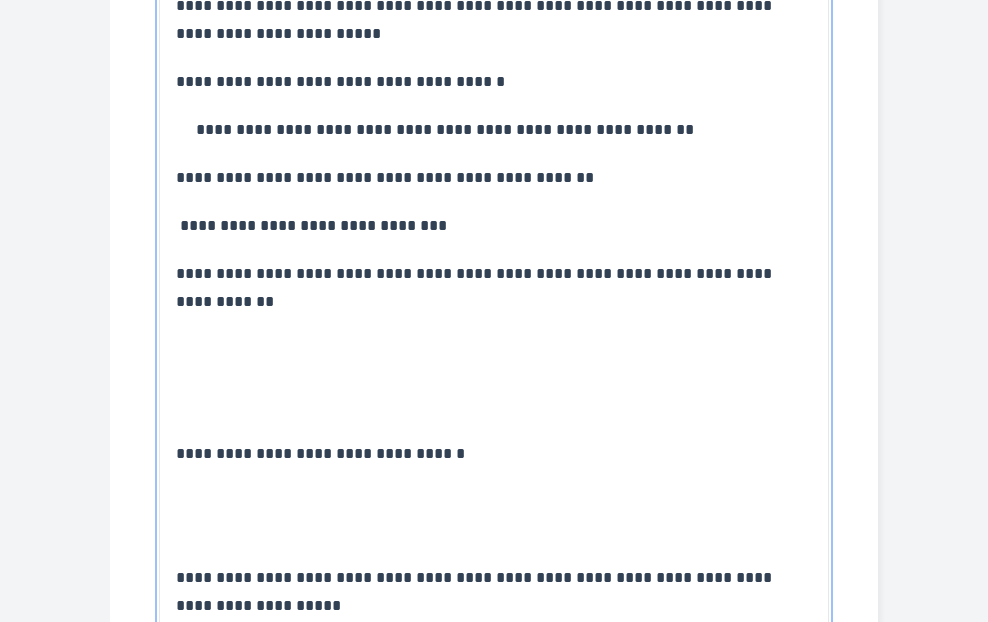 click on "**********" at bounding box center [494, 2954] 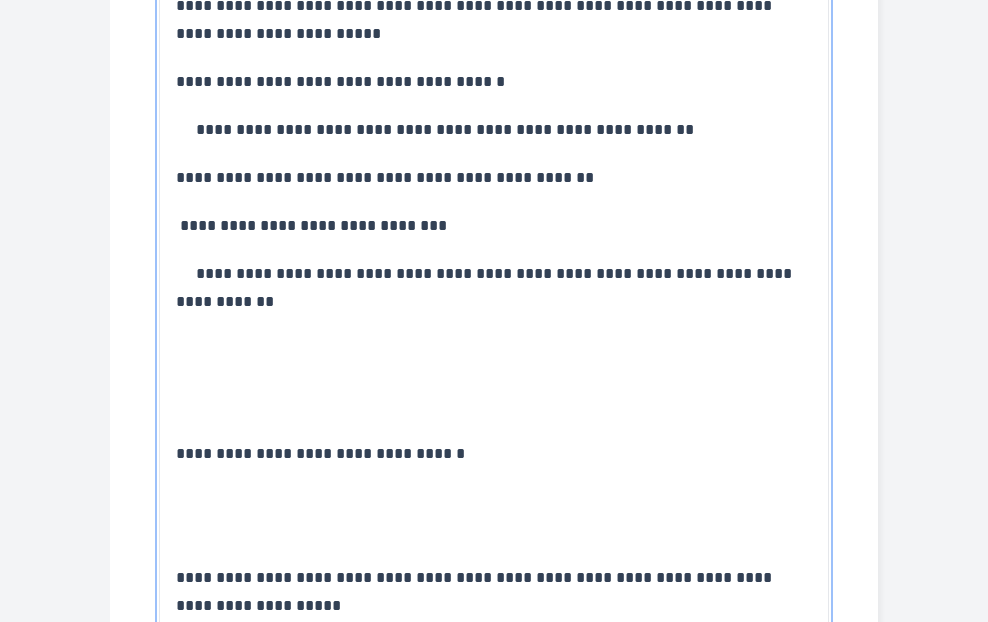 click on "**********" at bounding box center (320, 453) 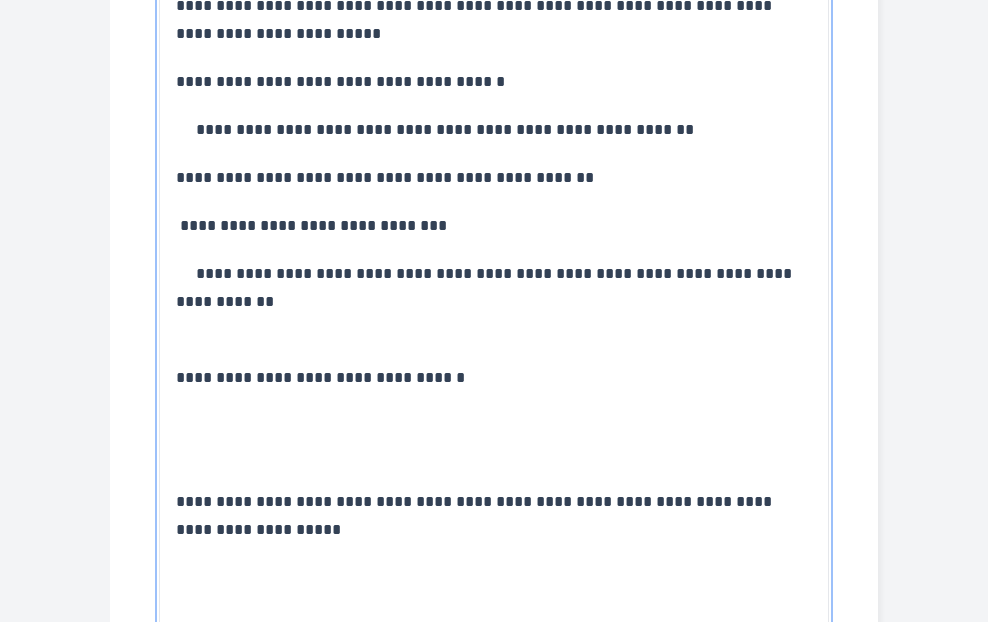 click on "**********" at bounding box center (476, 515) 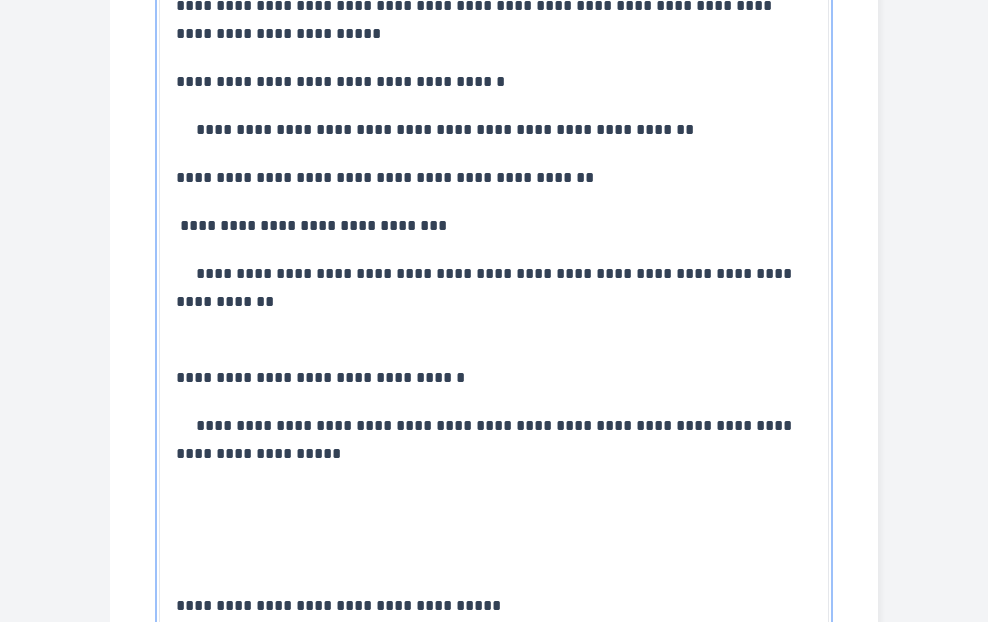 scroll, scrollTop: 1744, scrollLeft: 0, axis: vertical 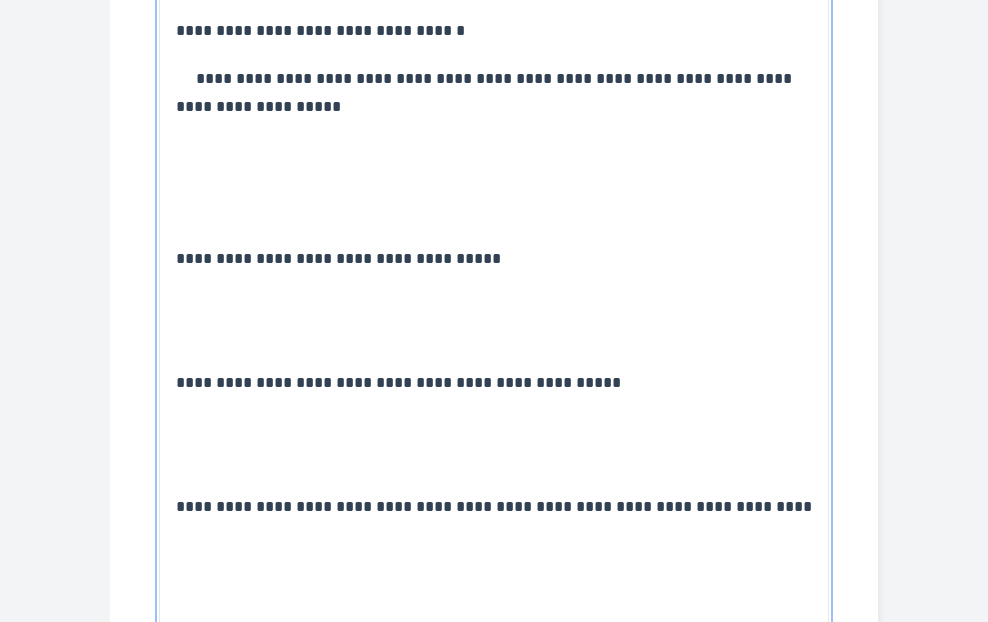 click on "**********" at bounding box center (494, 2531) 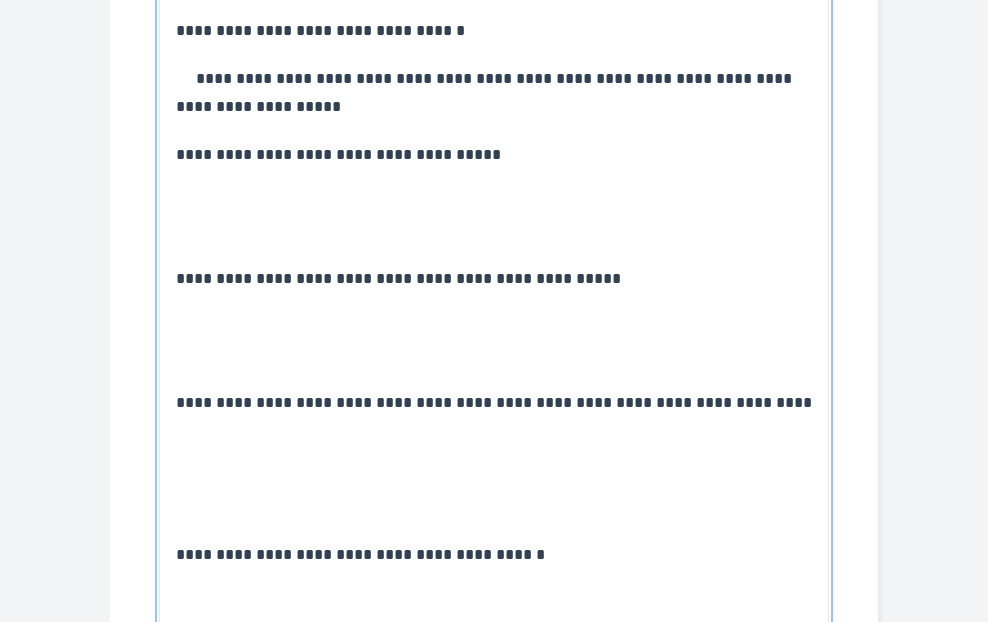 click on "**********" at bounding box center [398, 278] 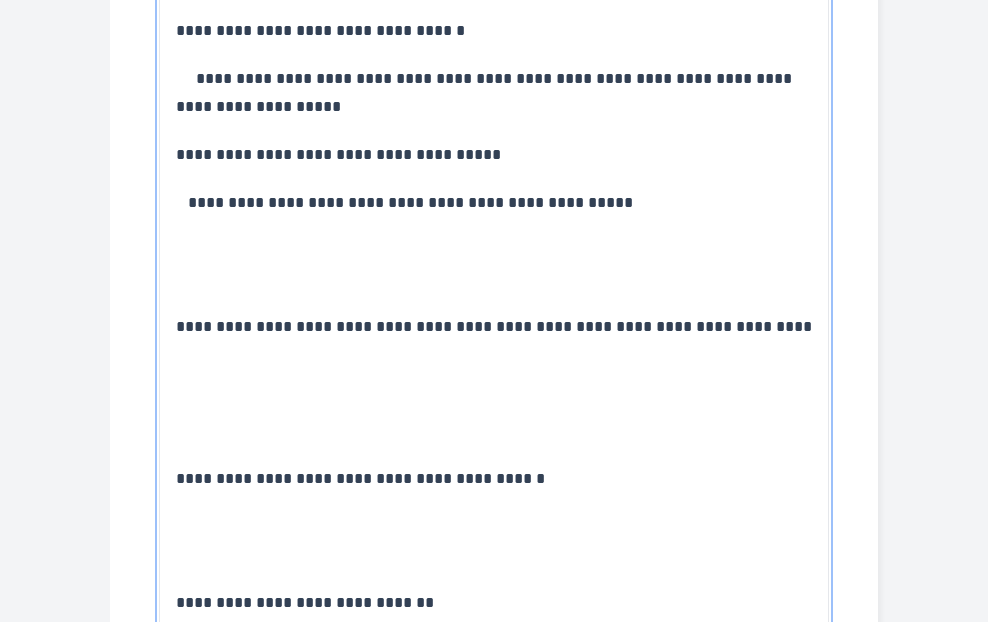 click on "**********" at bounding box center [494, 326] 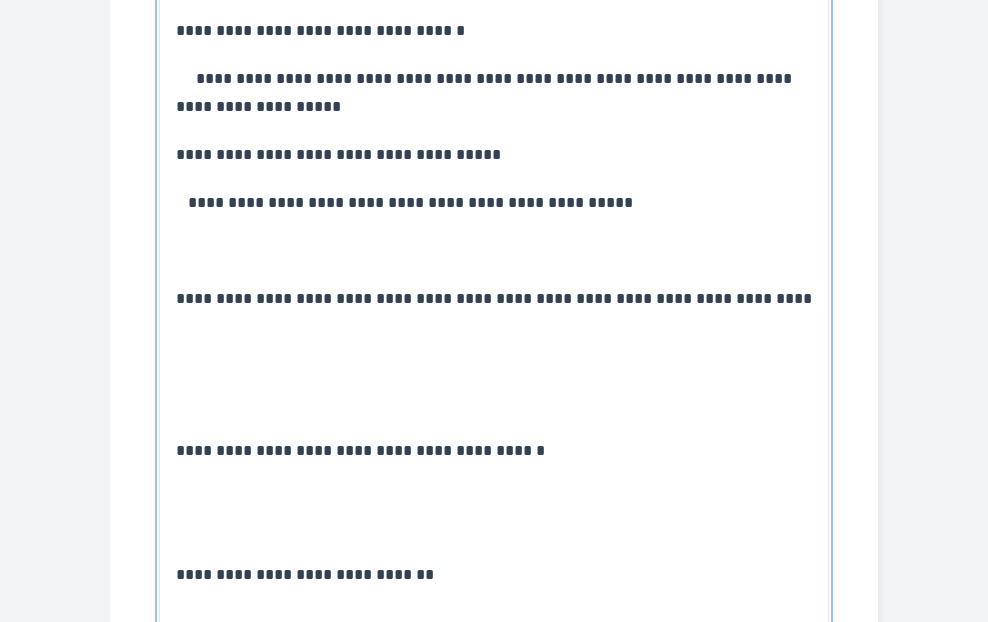 click on "**********" at bounding box center (494, 298) 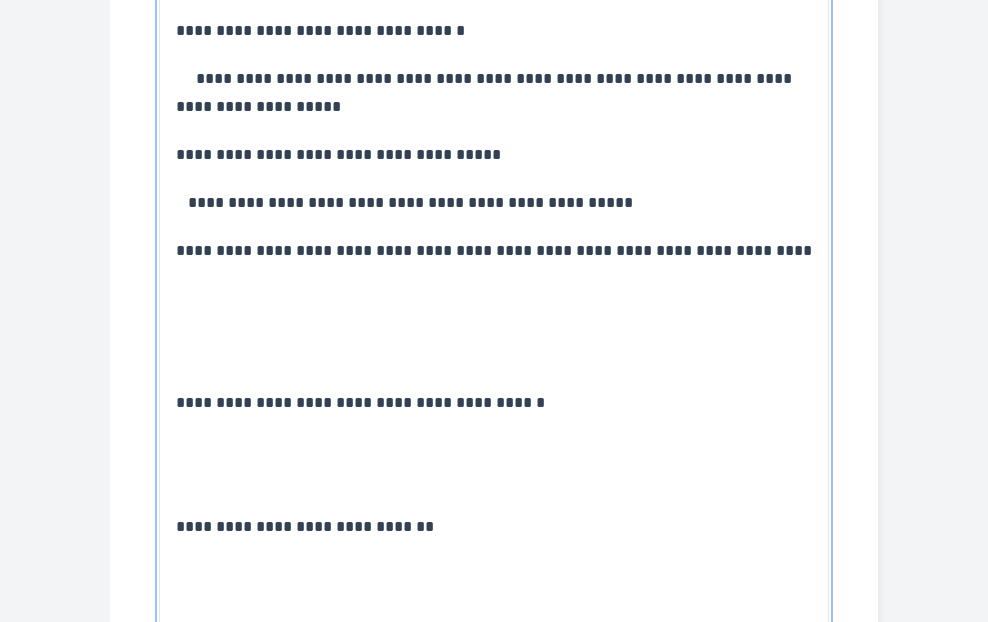 click on "**********" at bounding box center (360, 402) 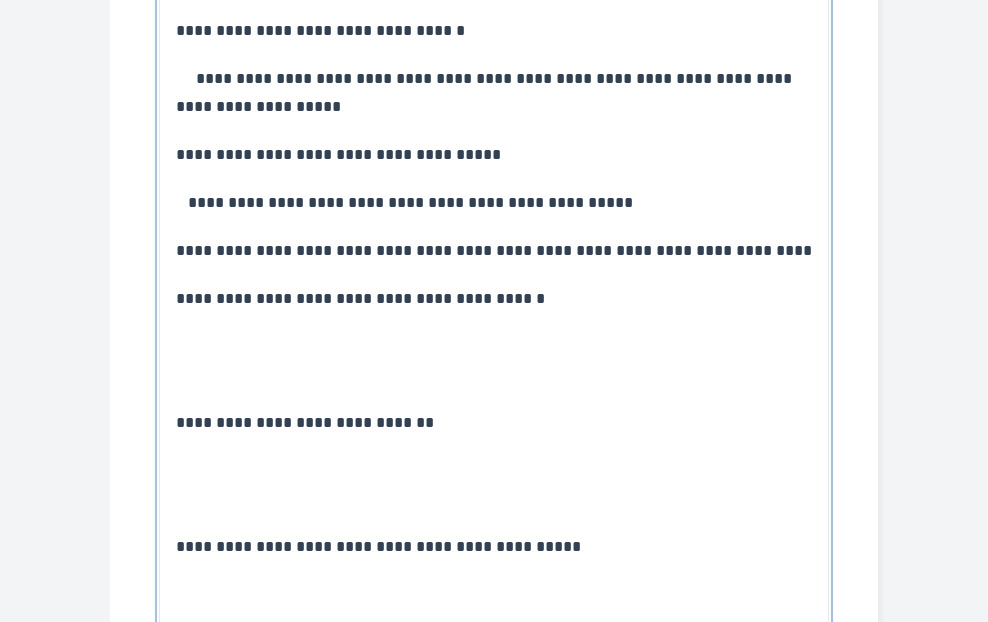 click on "**********" at bounding box center (494, 250) 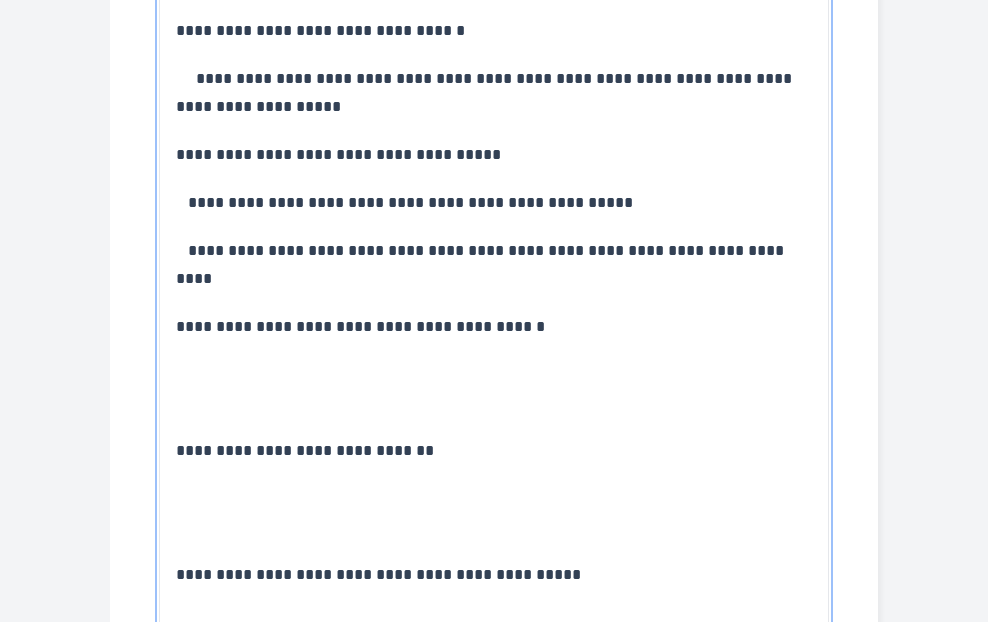 click on "**********" at bounding box center [305, 450] 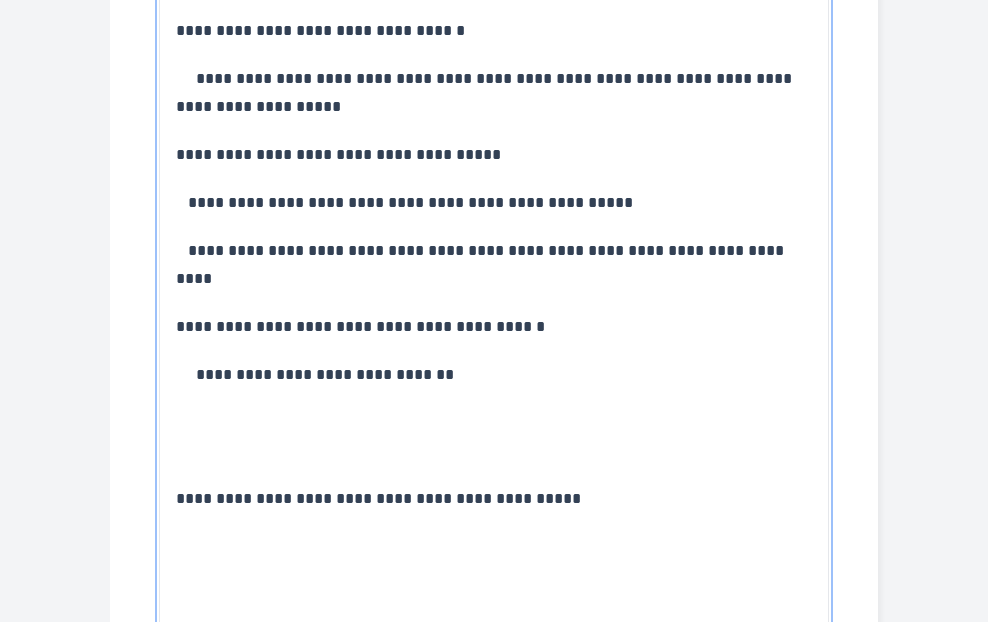 click on "**********" at bounding box center [378, 498] 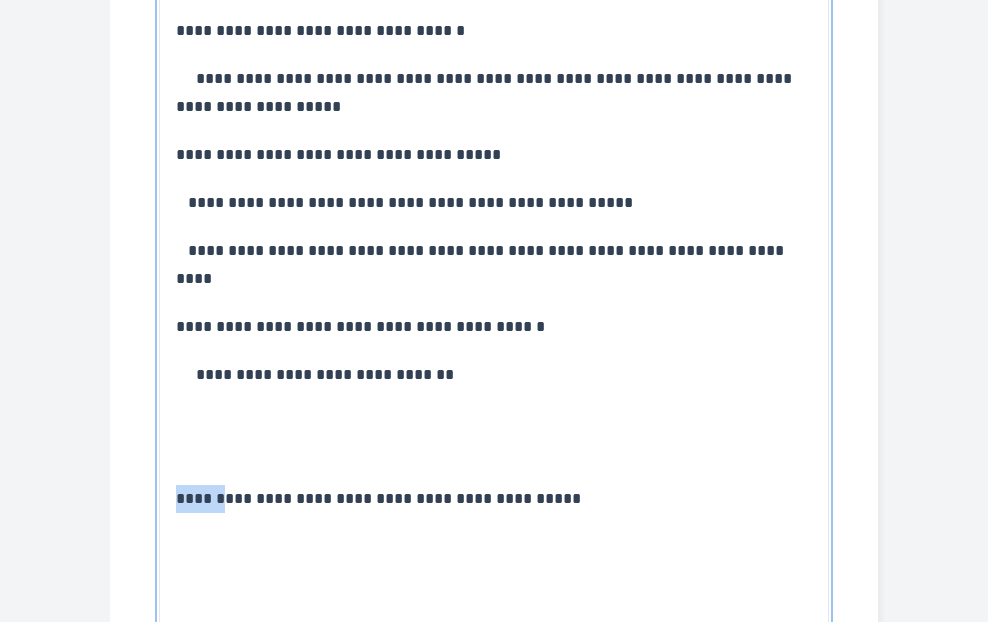 click on "**********" at bounding box center [378, 498] 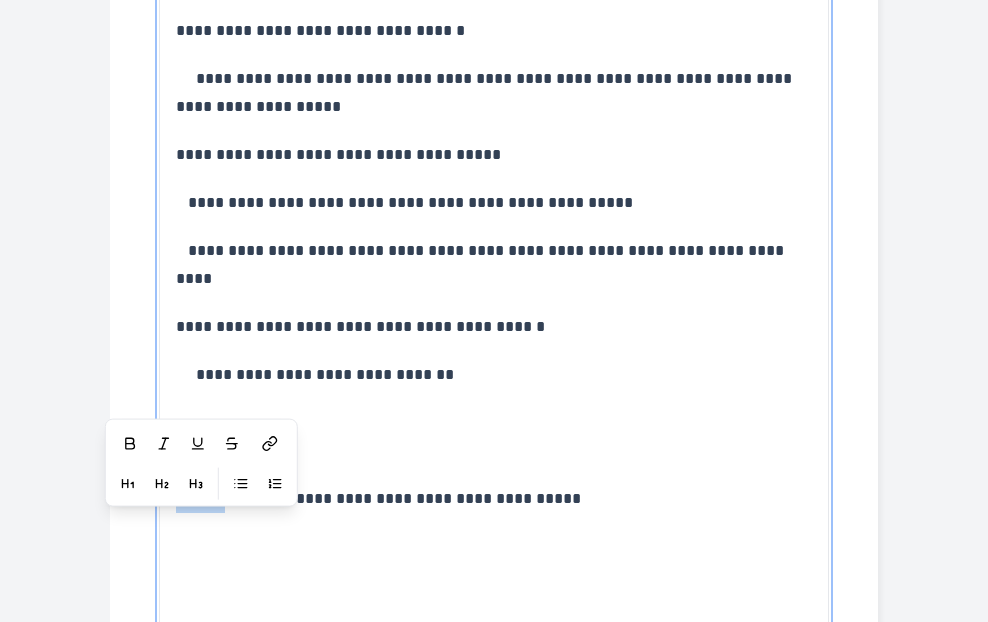 click on "**********" at bounding box center (378, 498) 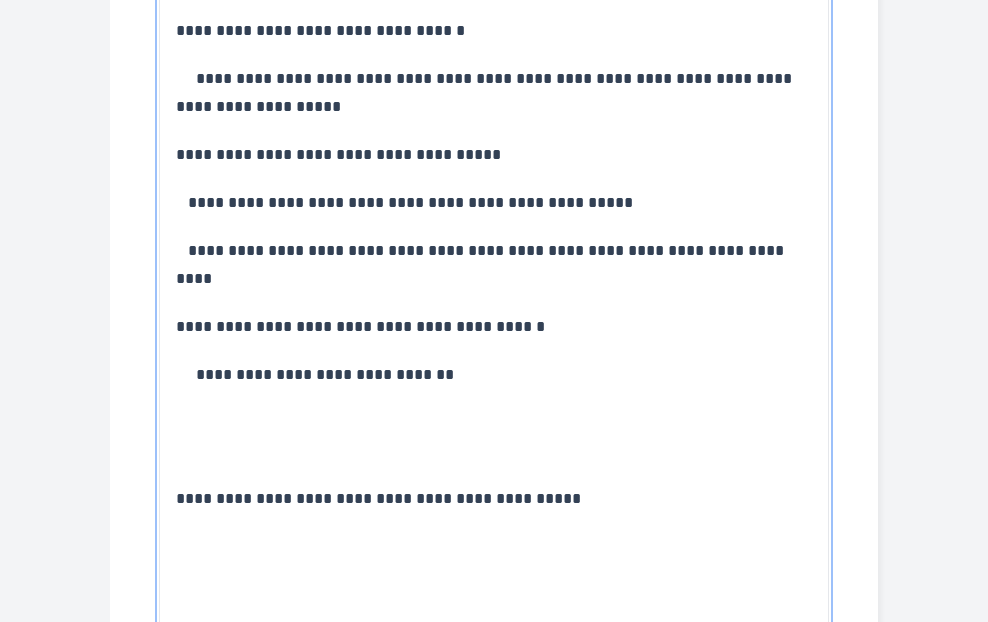 click on "**********" at bounding box center (378, 498) 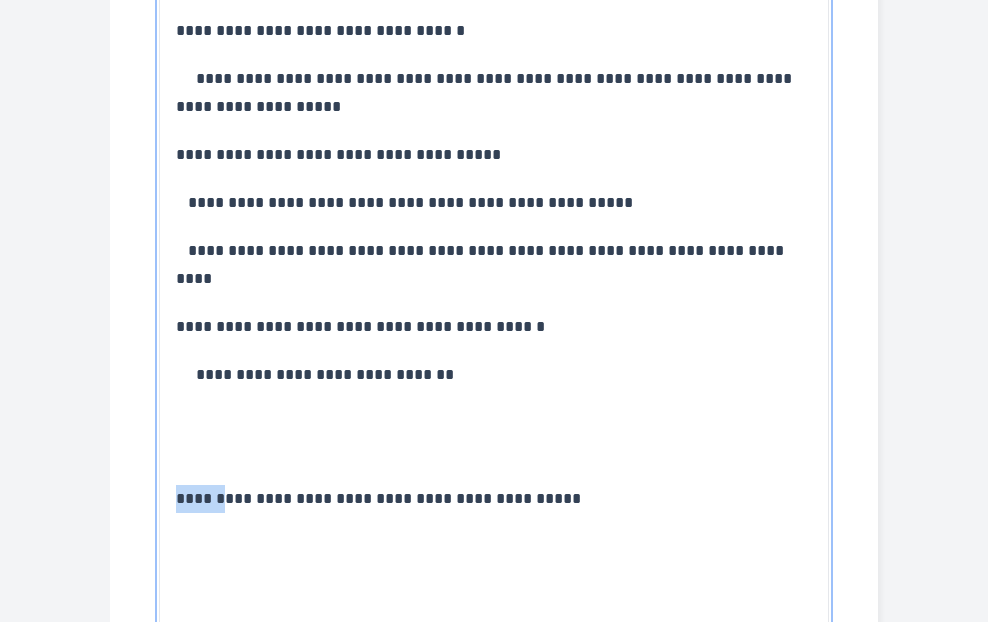 click on "**********" at bounding box center [378, 498] 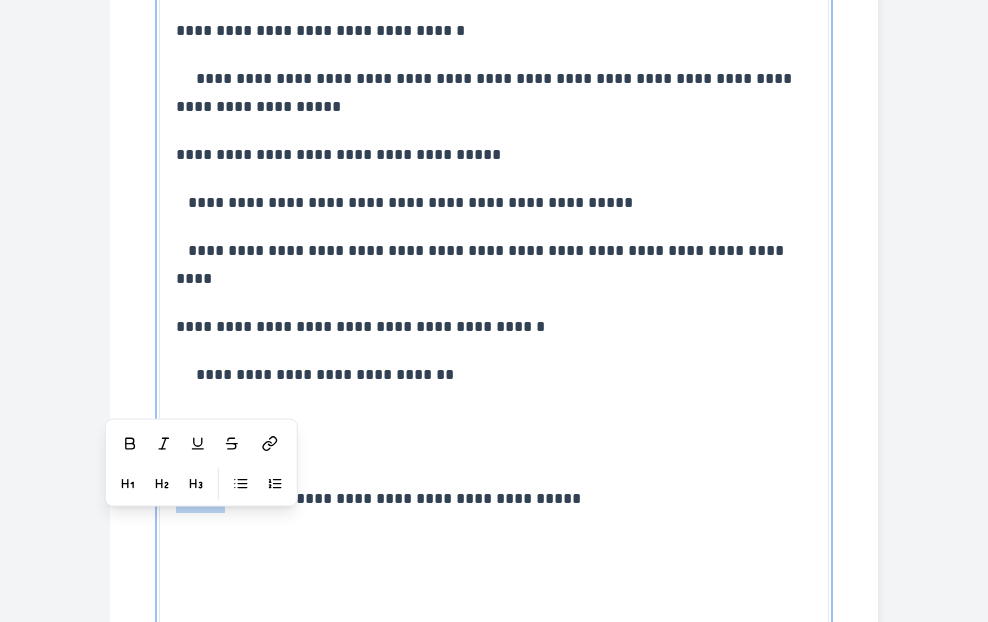 click on "**********" at bounding box center [378, 498] 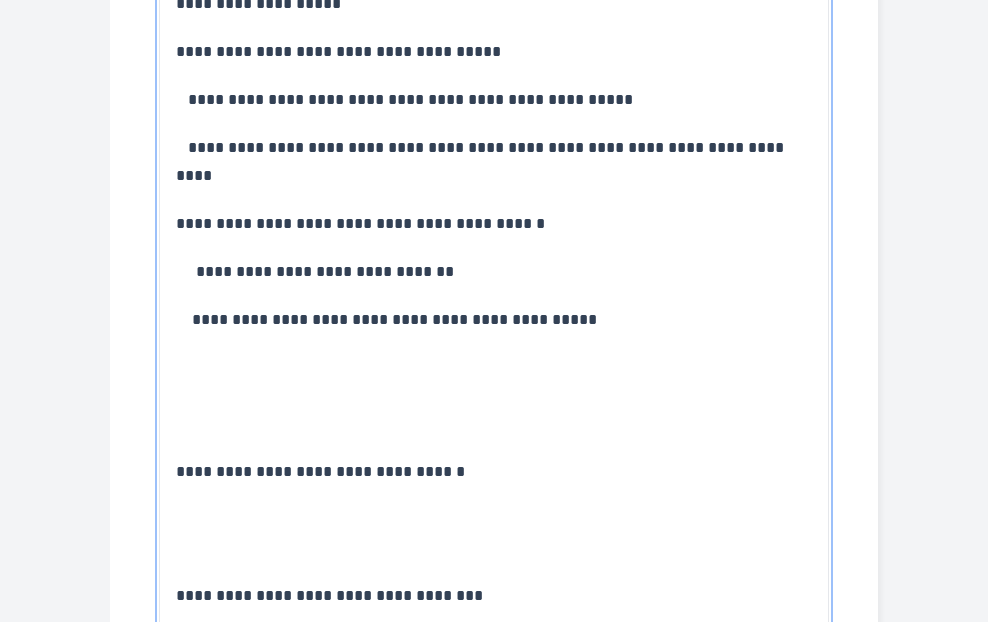 scroll, scrollTop: 1848, scrollLeft: 0, axis: vertical 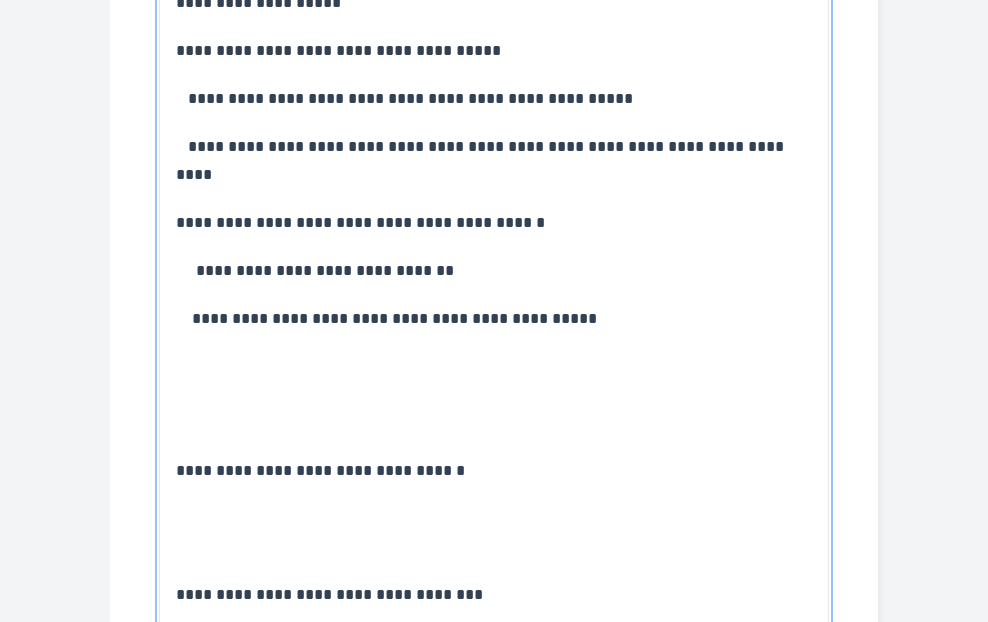 click on "**********" at bounding box center (494, 319) 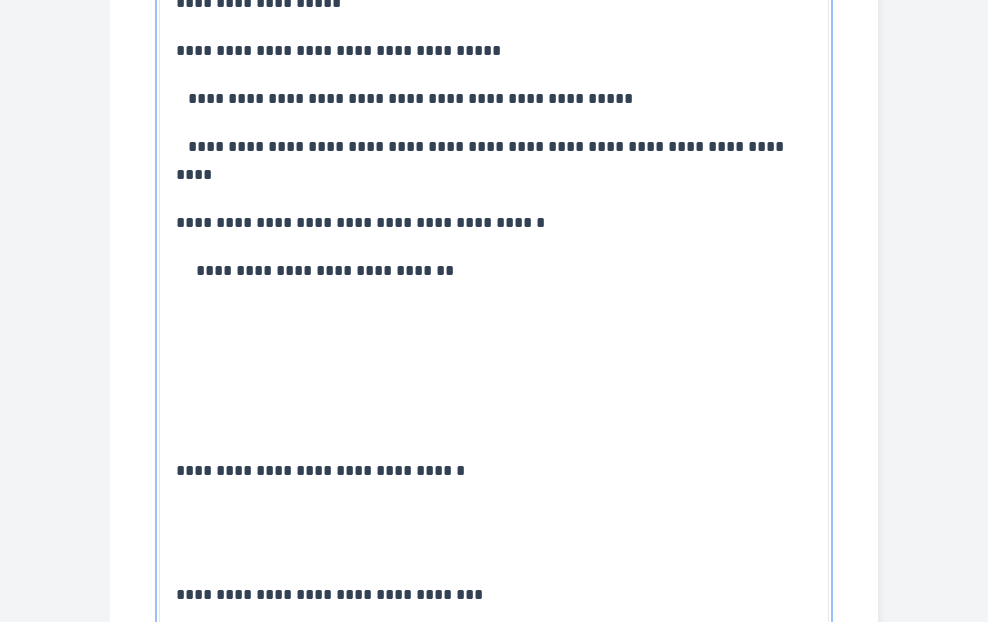 click on "**********" at bounding box center (320, 470) 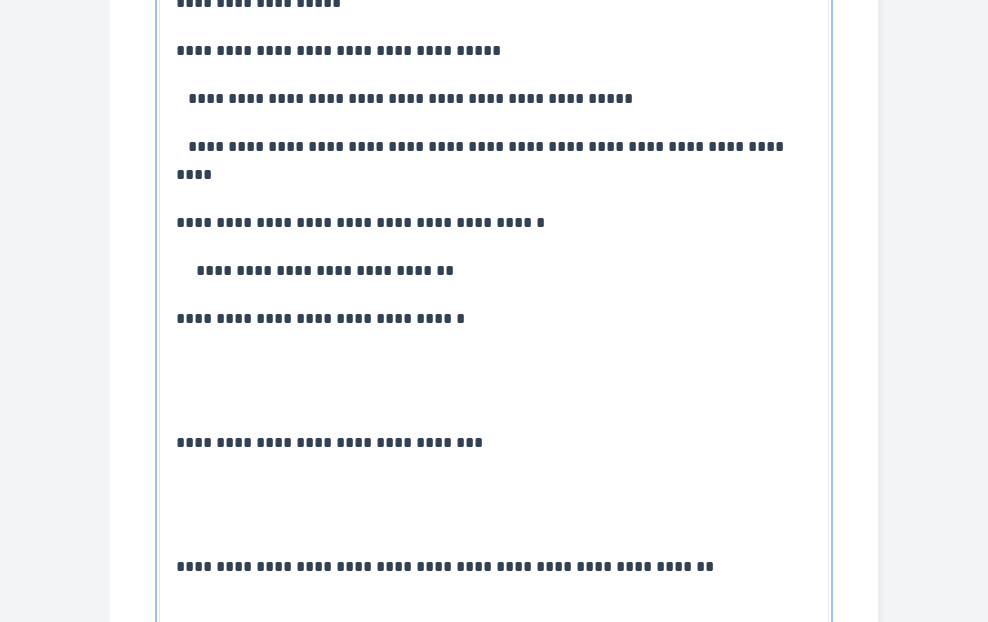 click on "**********" at bounding box center (329, 442) 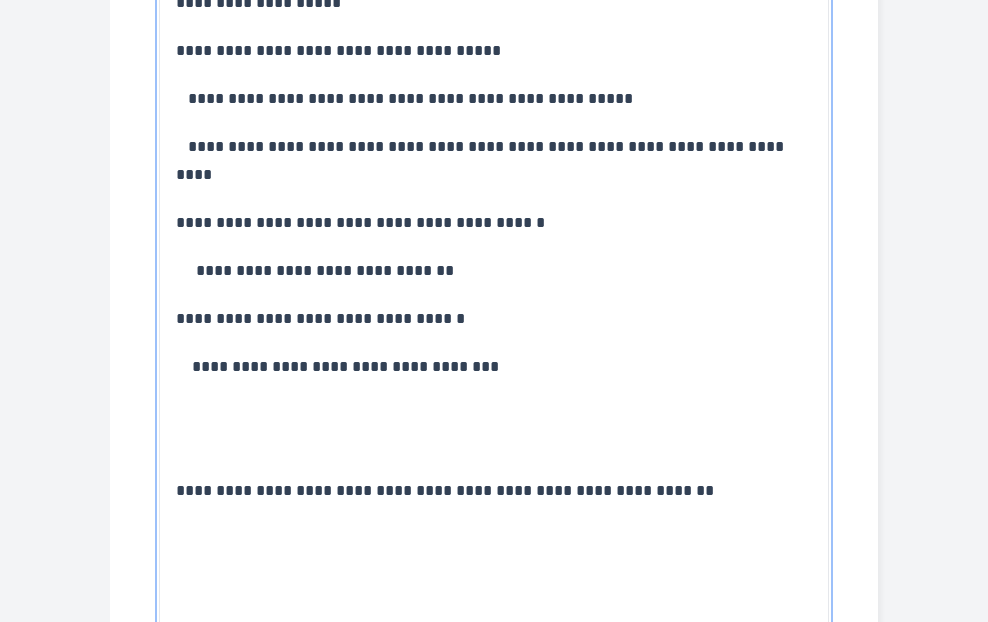 click on "**********" at bounding box center [445, 490] 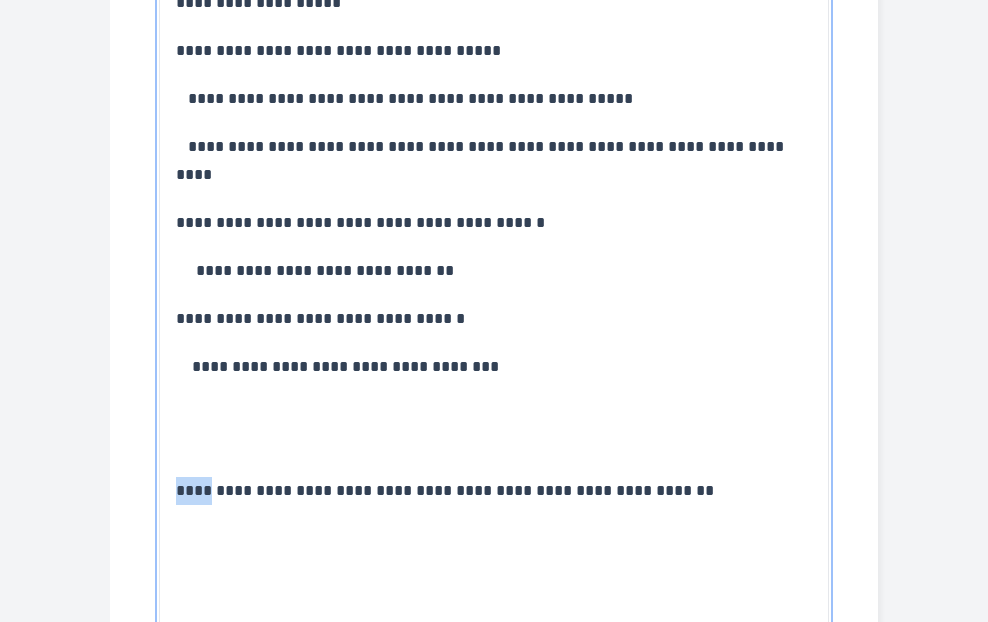 click on "**********" at bounding box center [445, 490] 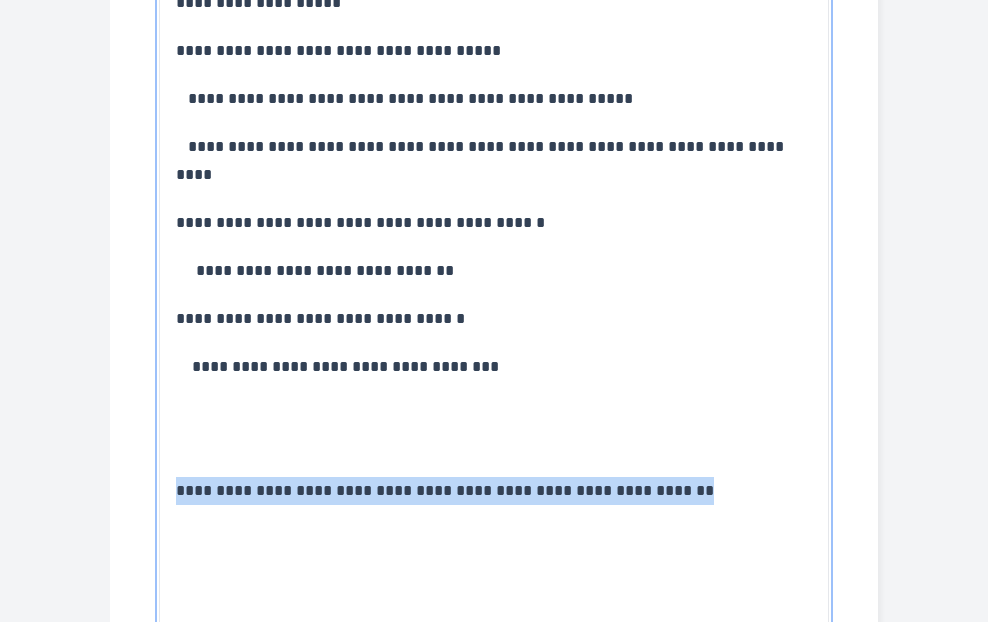 click on "**********" at bounding box center [445, 490] 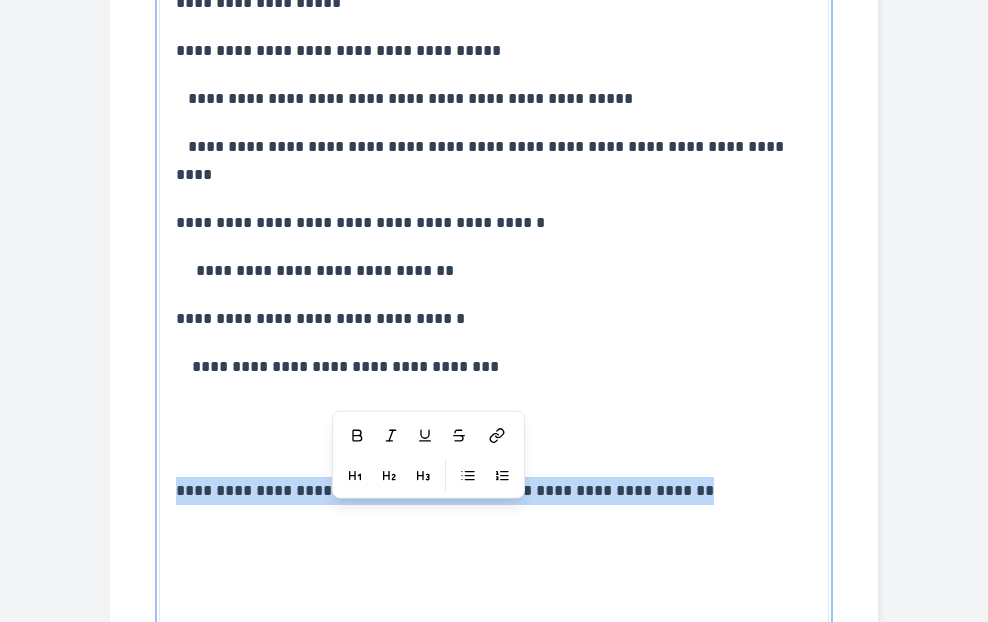 click on "**********" at bounding box center [445, 490] 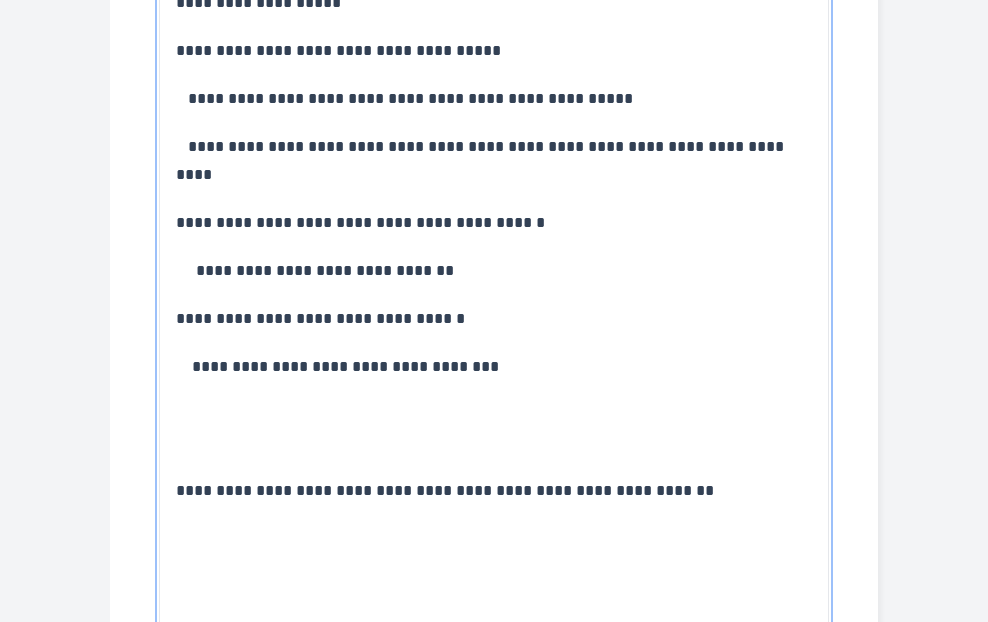 click on "**********" at bounding box center [445, 490] 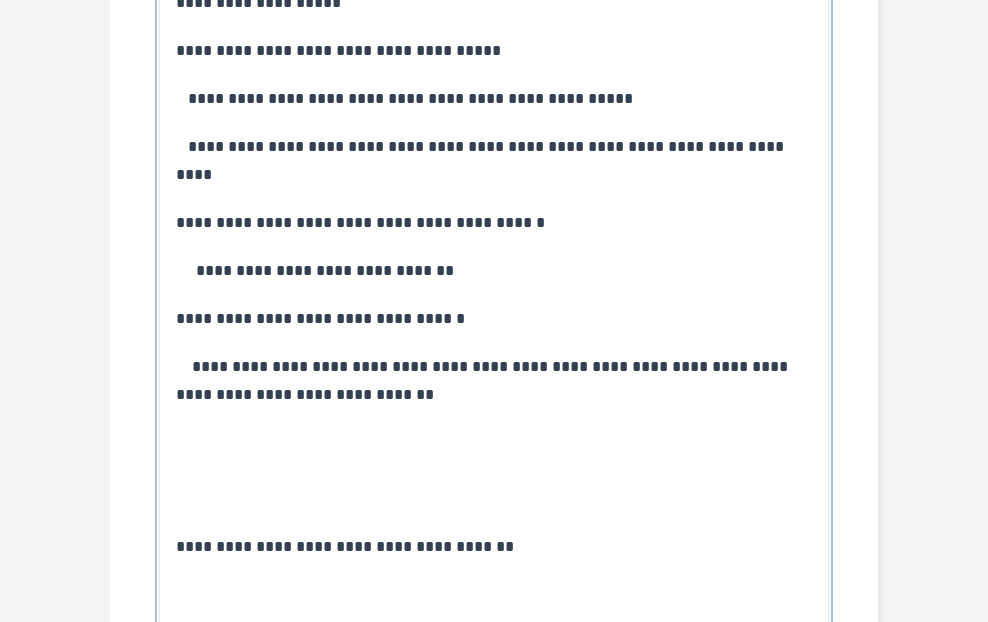click on "**********" at bounding box center [345, 546] 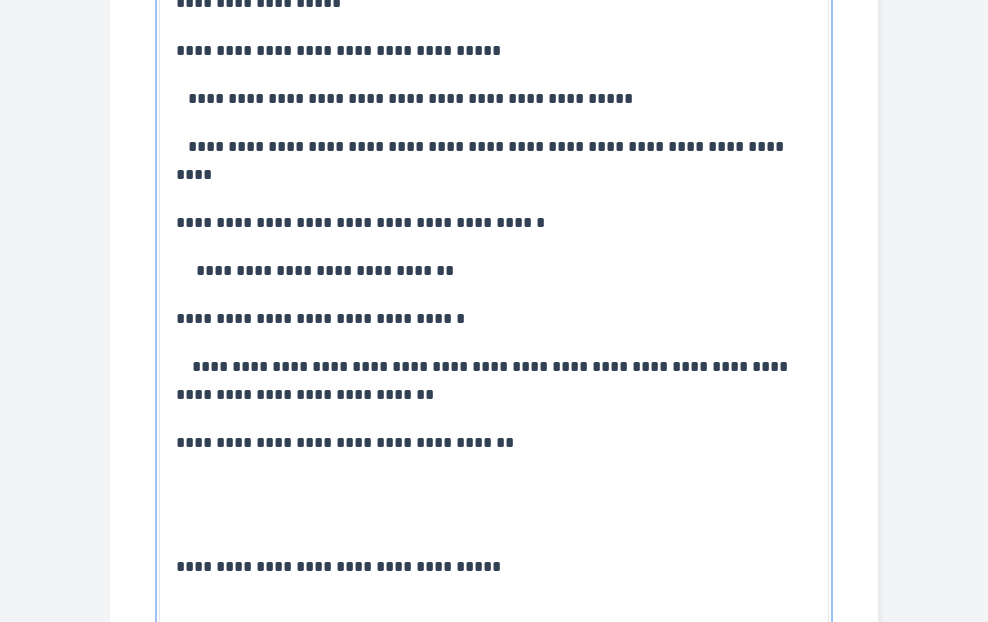 click on "**********" at bounding box center (494, 1971) 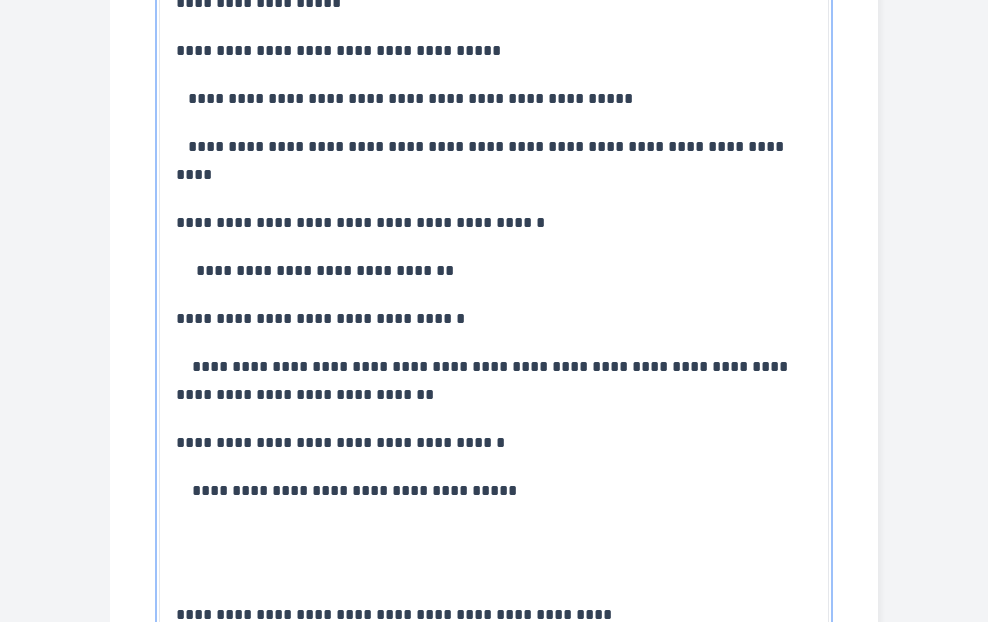 click on "**********" at bounding box center (494, 1933) 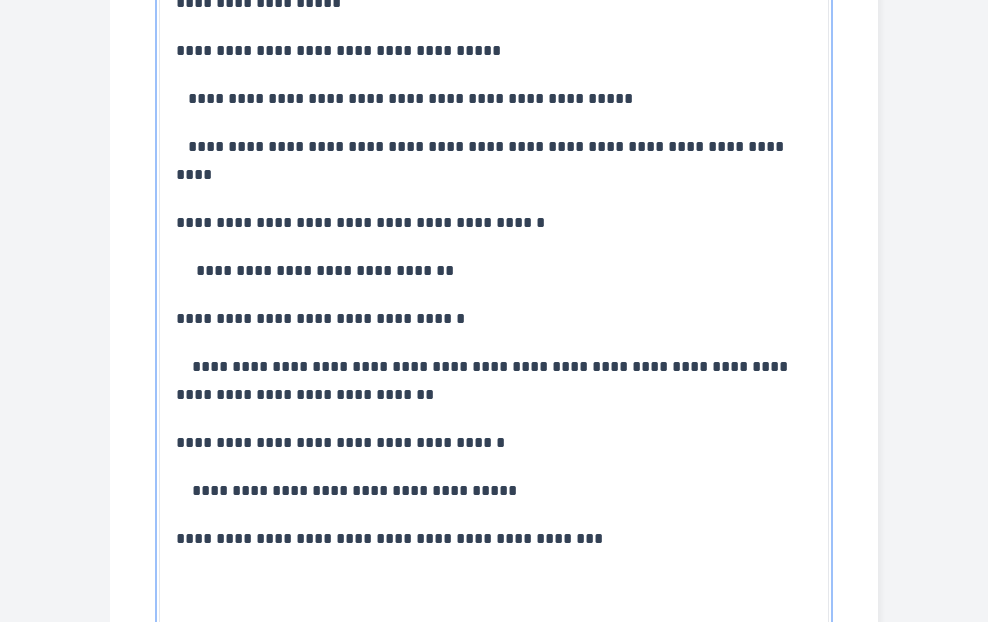 click at bounding box center [494, 615] 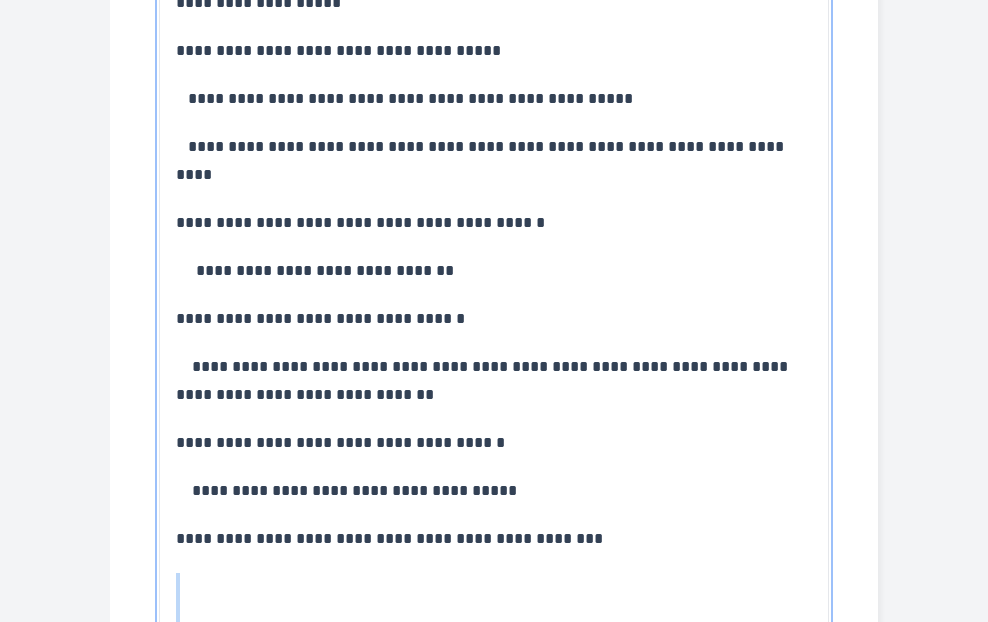 click at bounding box center [494, 615] 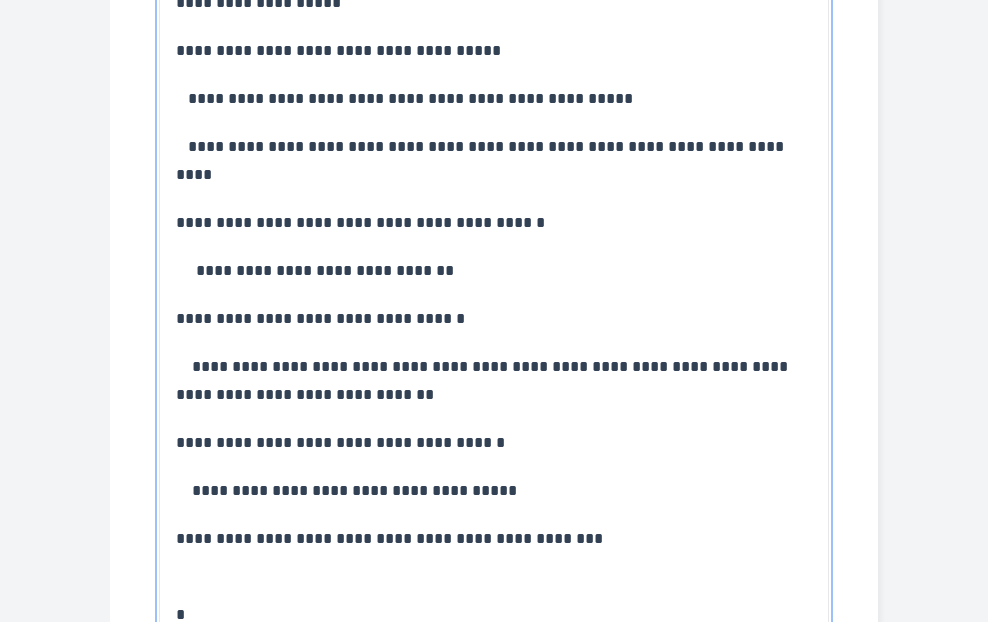 click on "**********" at bounding box center (389, 538) 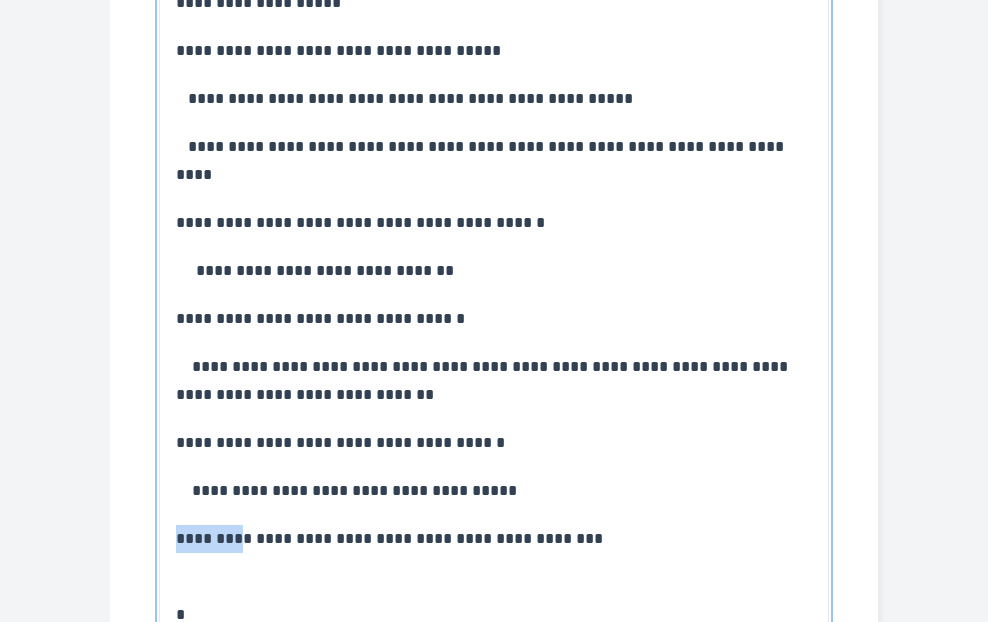 click on "**********" at bounding box center (389, 538) 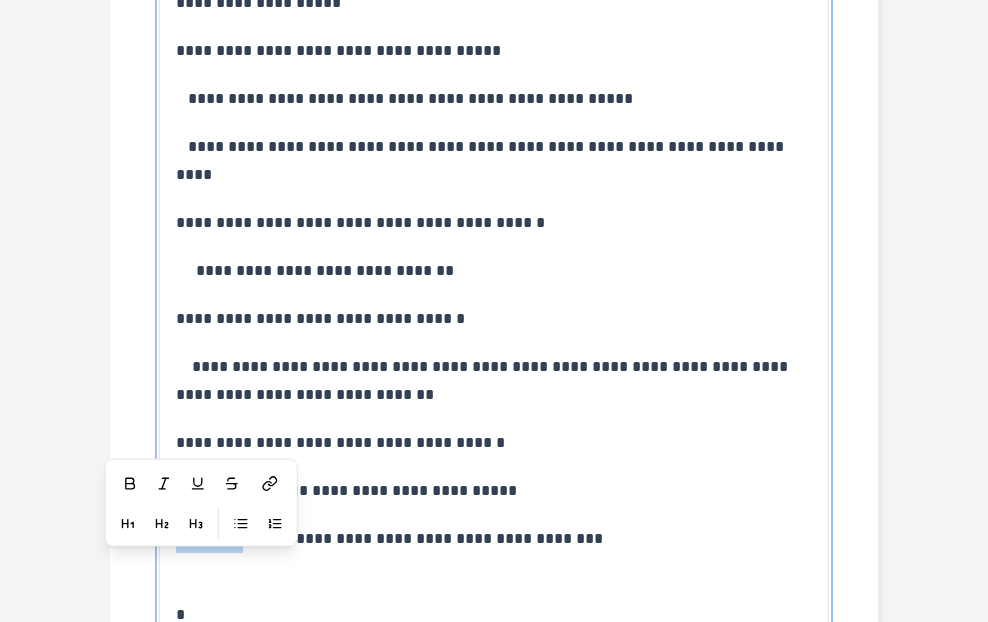 click on "**********" at bounding box center (389, 538) 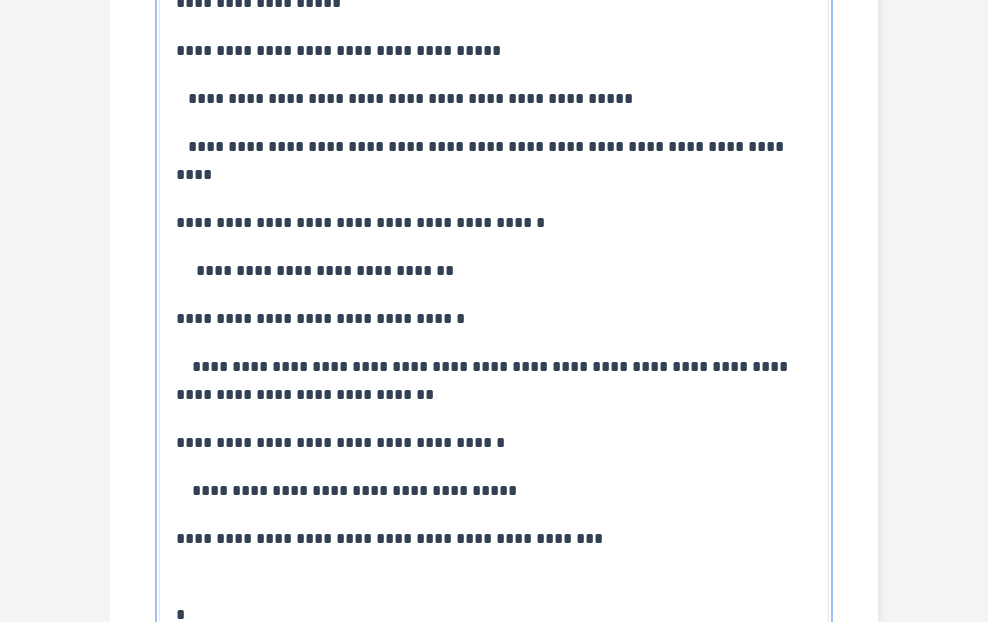 click on "**********" at bounding box center (389, 538) 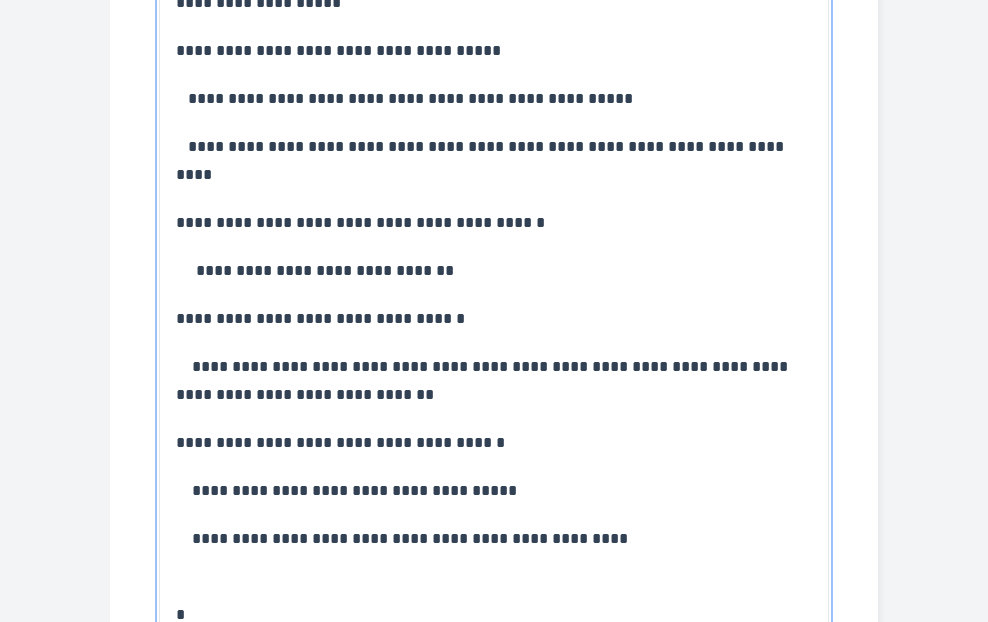 click on "**********" at bounding box center (402, 538) 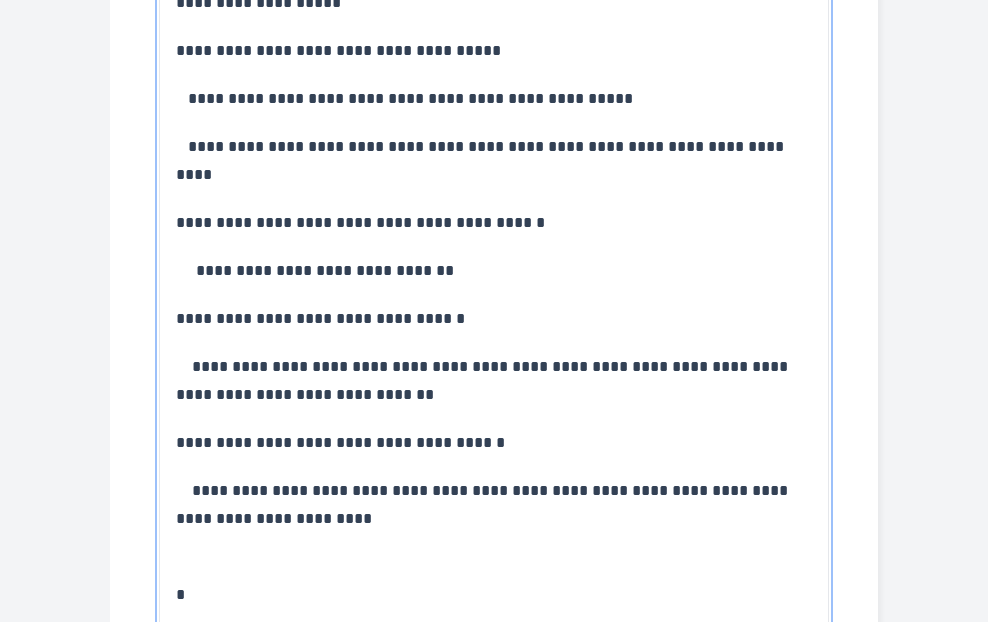 click on "*" at bounding box center (494, 581) 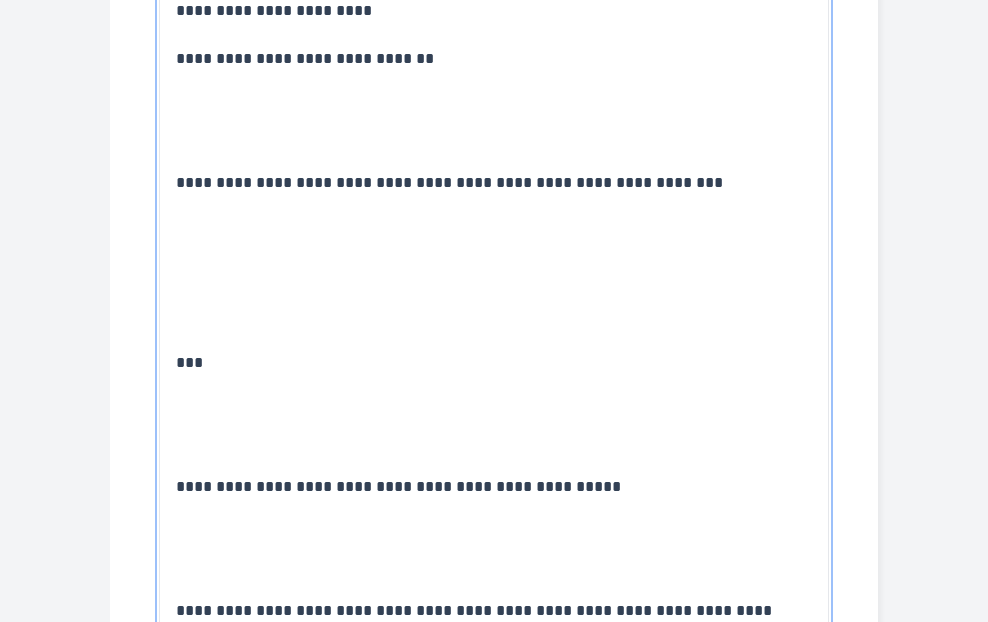 scroll, scrollTop: 2357, scrollLeft: 0, axis: vertical 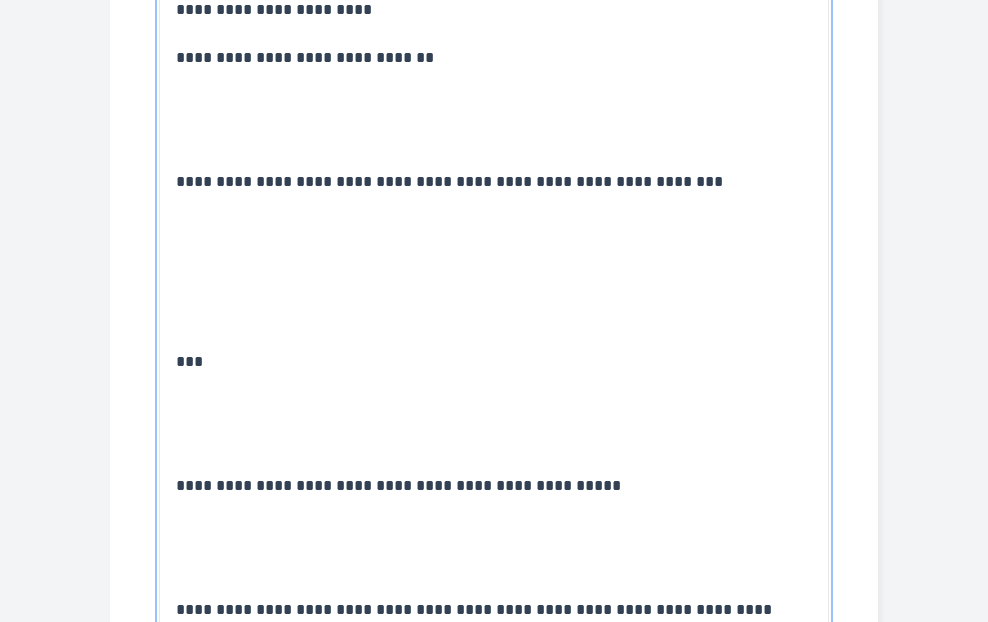 click on "***" at bounding box center (494, 362) 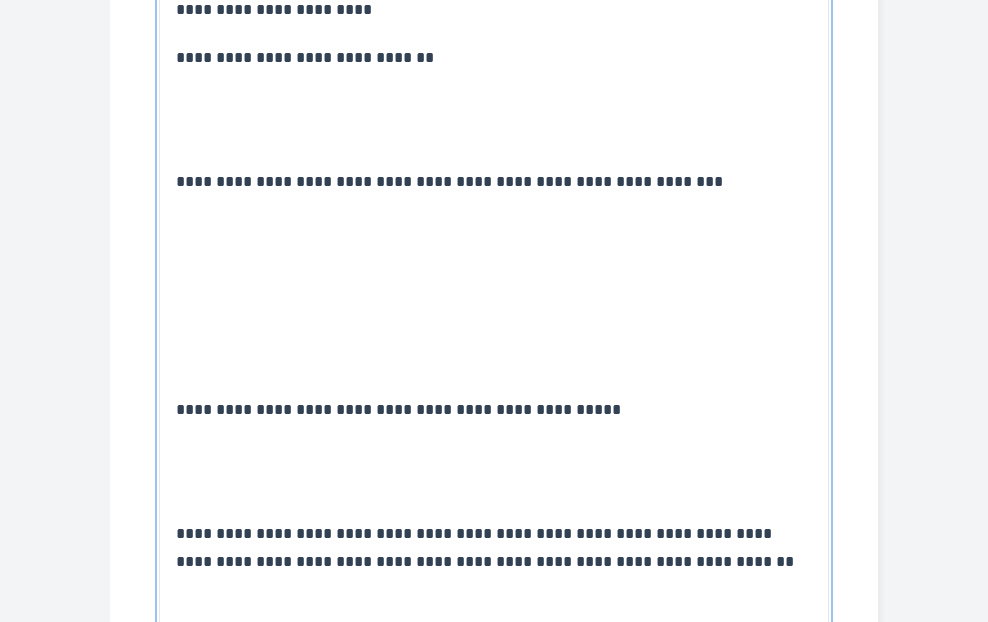 click on "**********" at bounding box center (449, 181) 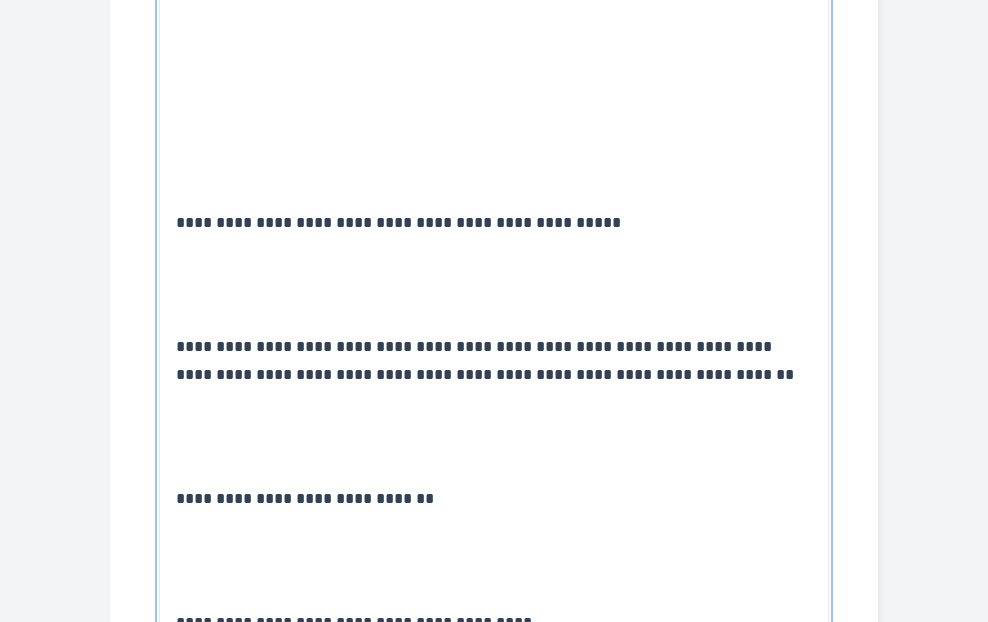 scroll, scrollTop: 2487, scrollLeft: 0, axis: vertical 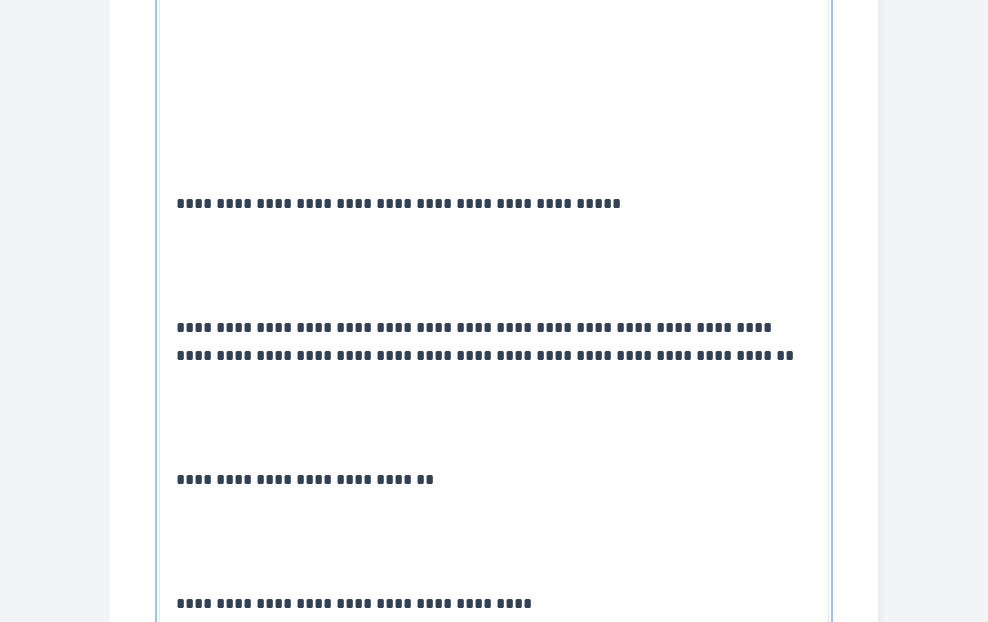 click on "**********" at bounding box center [485, 341] 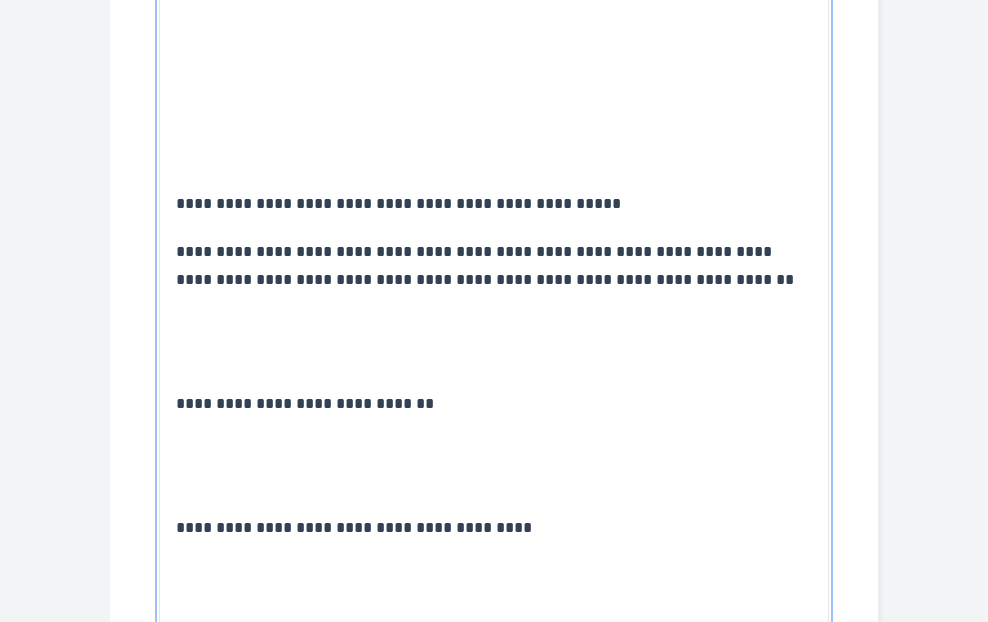 click on "**********" at bounding box center (494, 404) 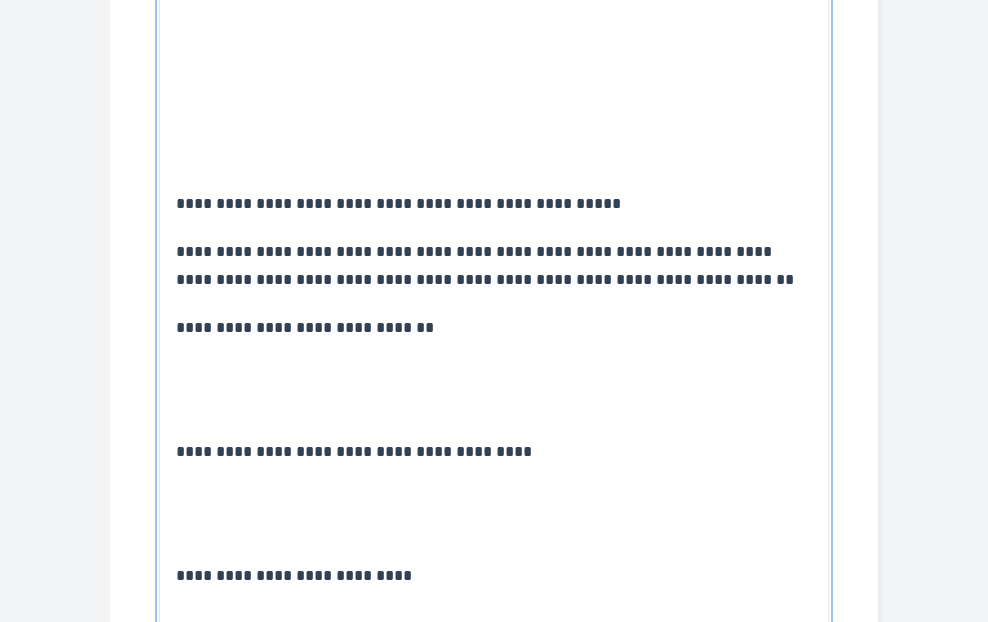 click on "**********" at bounding box center (354, 451) 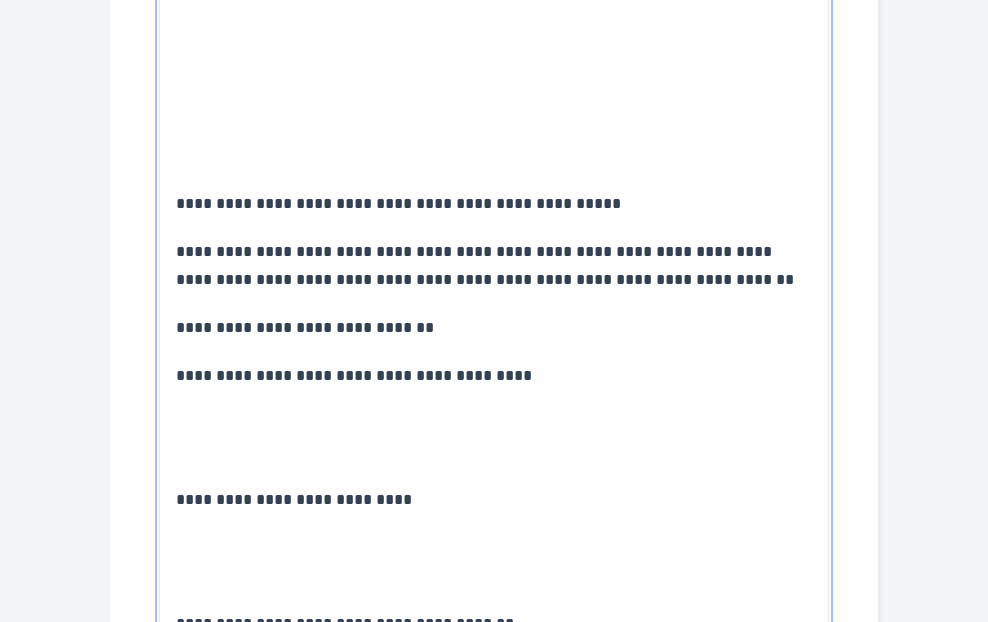 click on "**********" at bounding box center (294, 499) 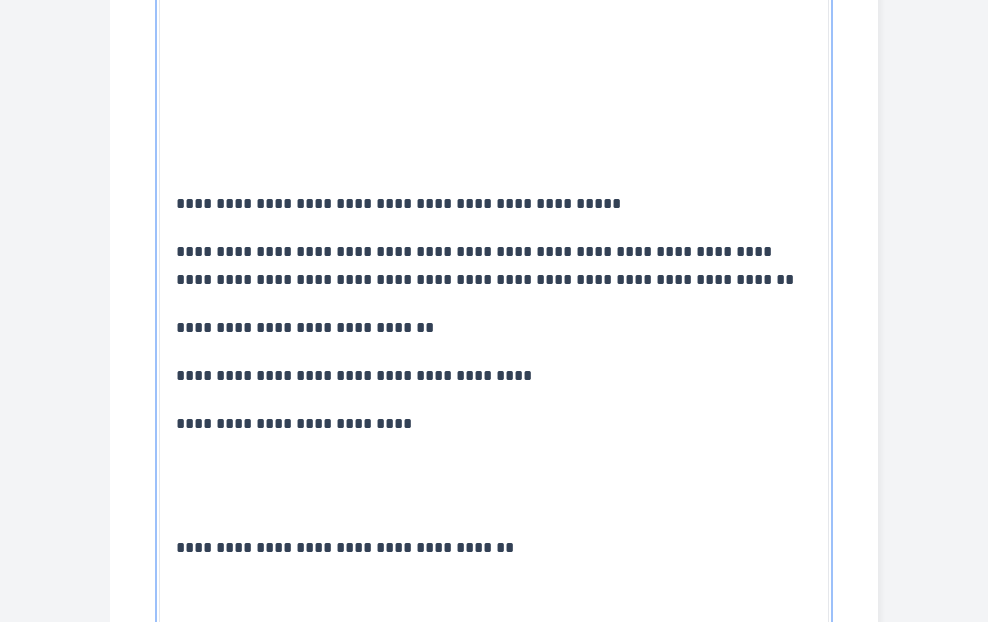 click on "**********" at bounding box center (345, 547) 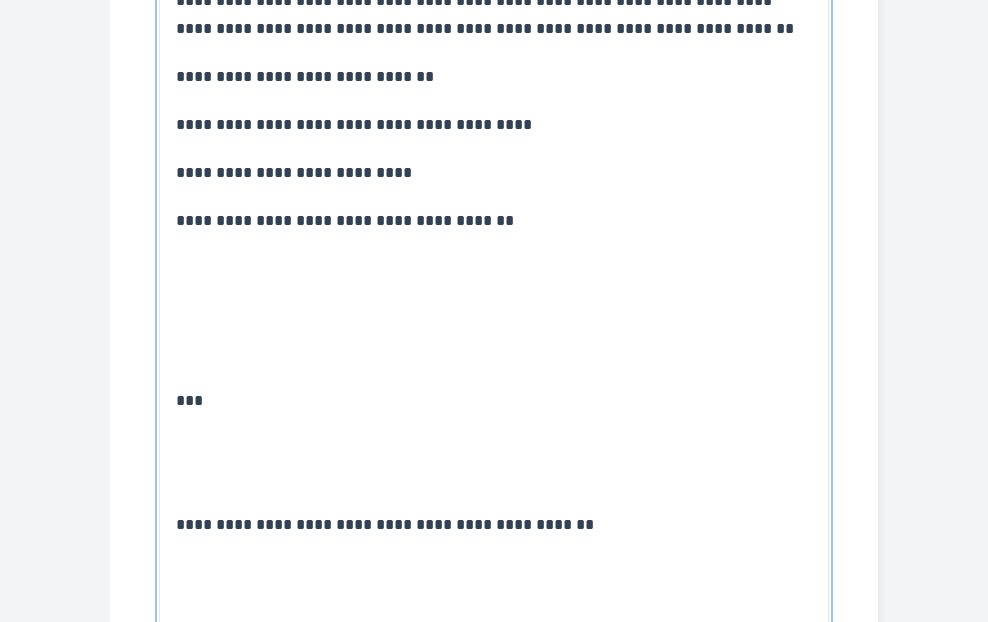 scroll, scrollTop: 2739, scrollLeft: 0, axis: vertical 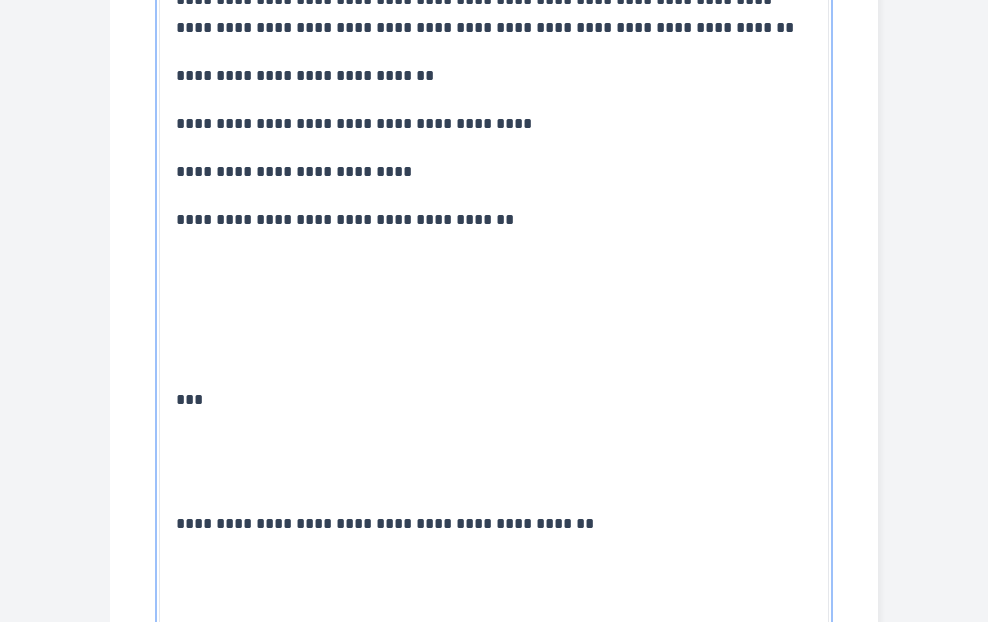 click on "**********" at bounding box center [494, 676] 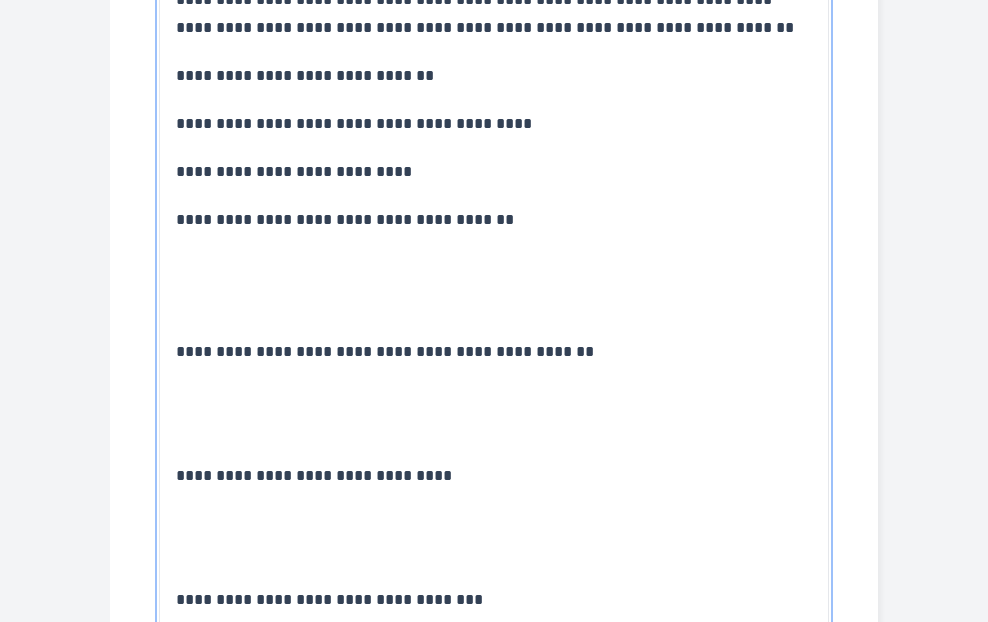 click on "**********" at bounding box center [314, 475] 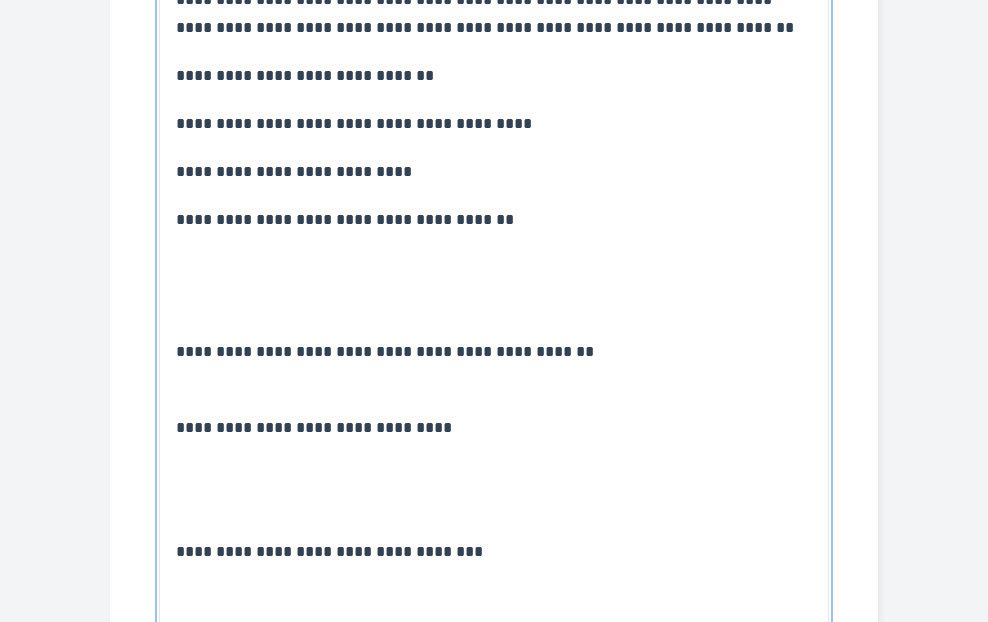 click on "**********" at bounding box center [329, 551] 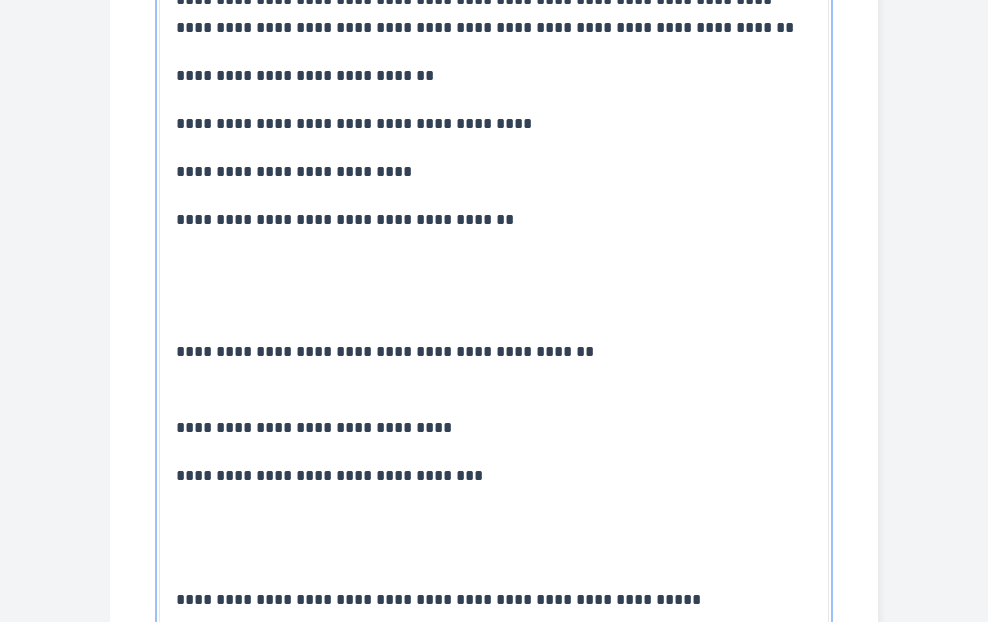 click on "**********" at bounding box center (438, 599) 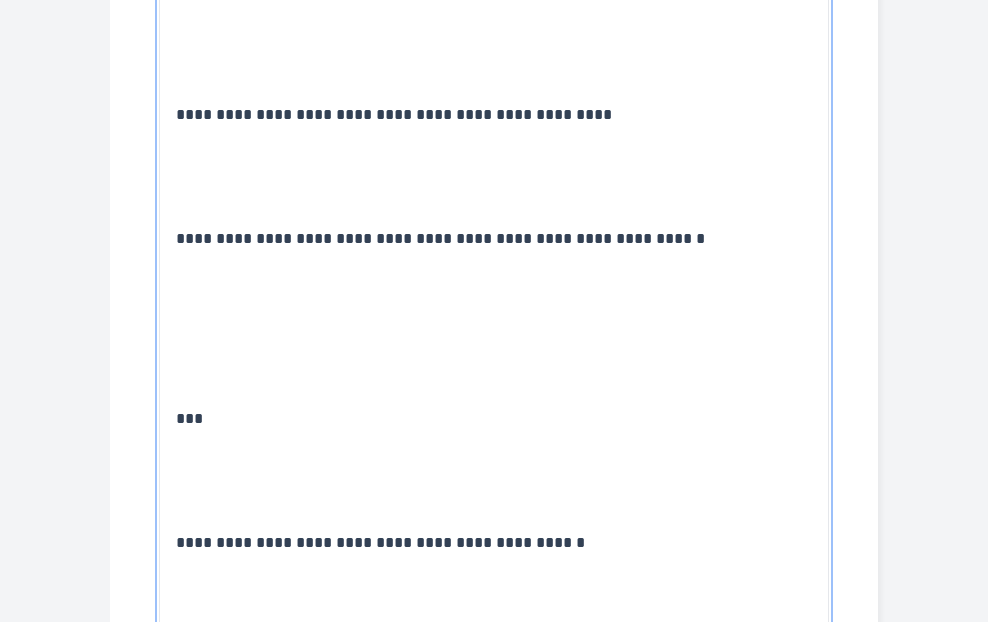 scroll, scrollTop: 3271, scrollLeft: 0, axis: vertical 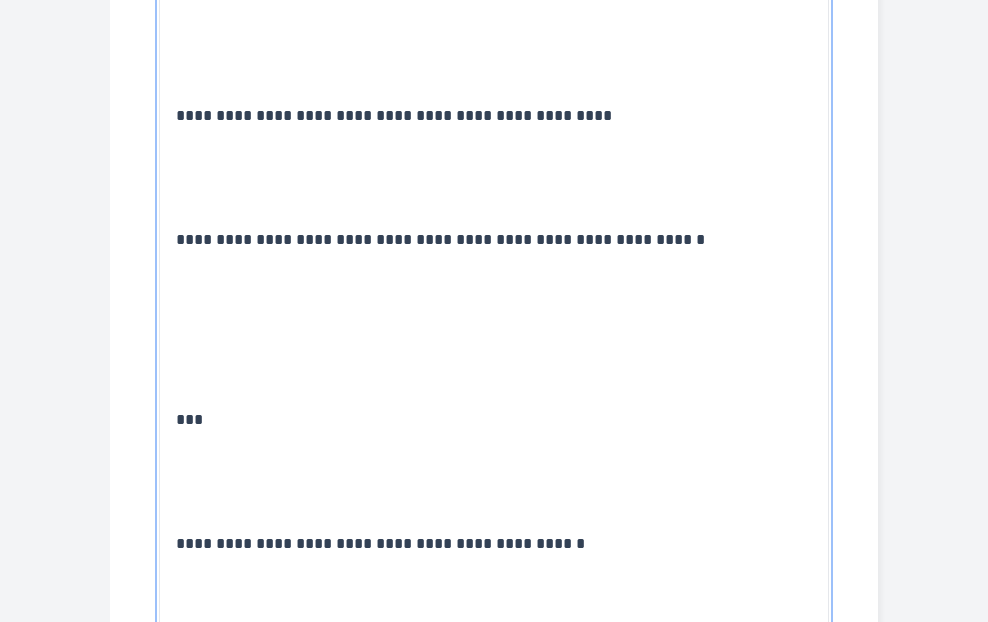 click on "**********" at bounding box center (394, 115) 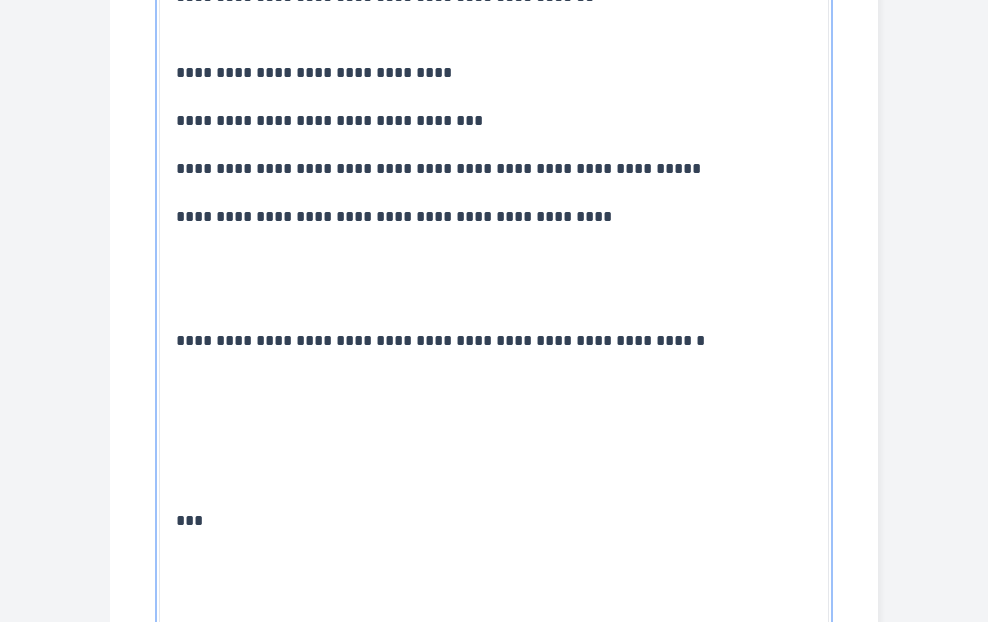 scroll, scrollTop: 3089, scrollLeft: 0, axis: vertical 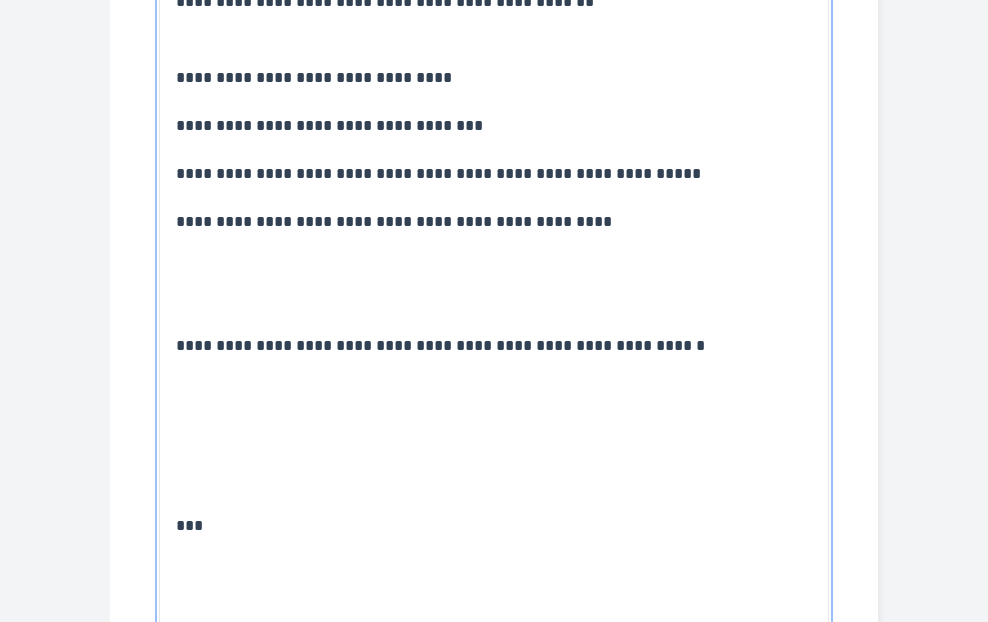 click on "**********" at bounding box center [440, 345] 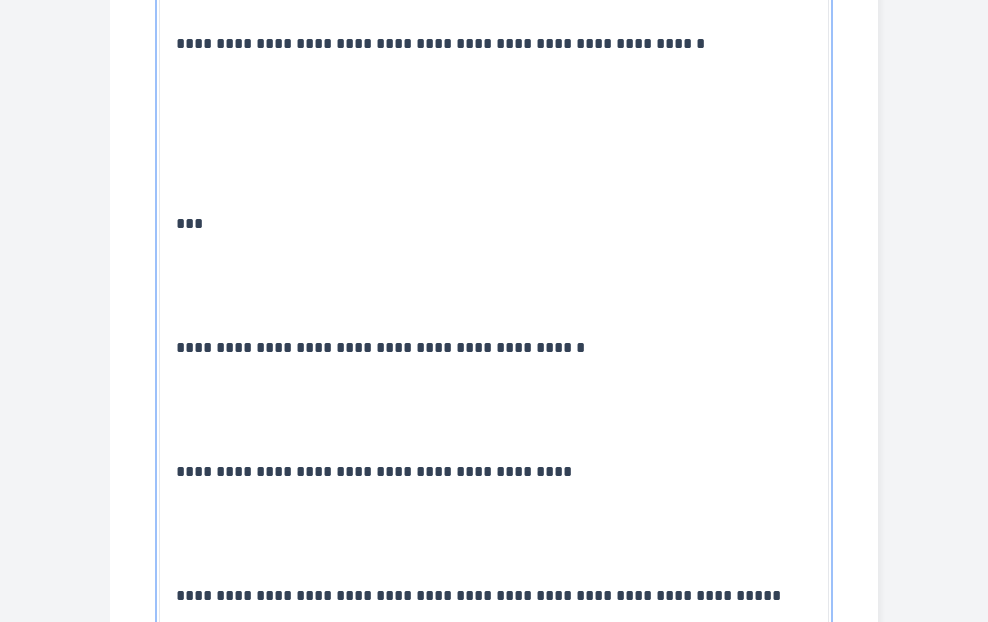 scroll, scrollTop: 3318, scrollLeft: 0, axis: vertical 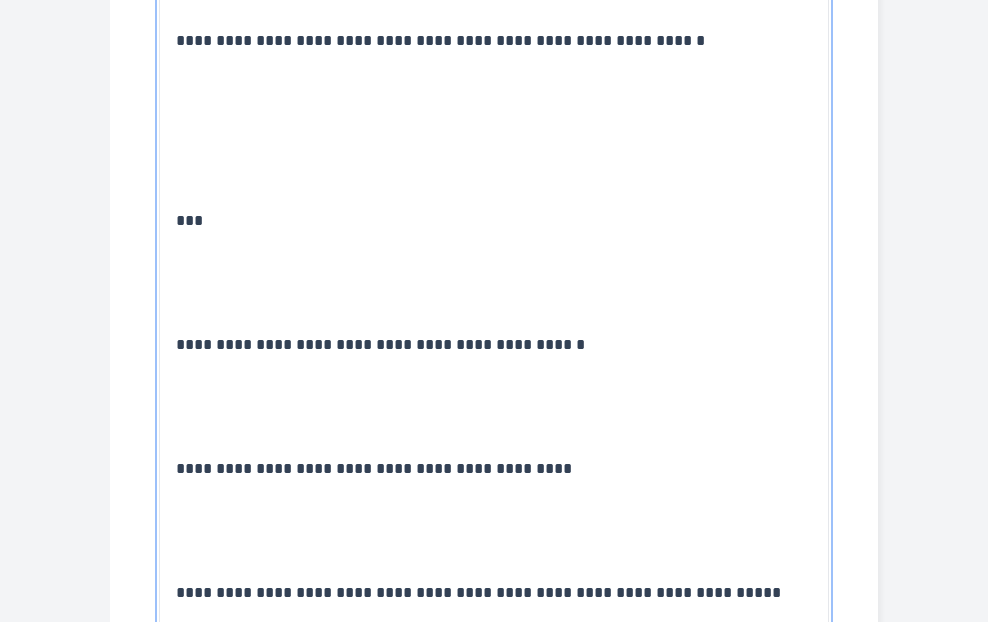 click on "**********" at bounding box center (380, 344) 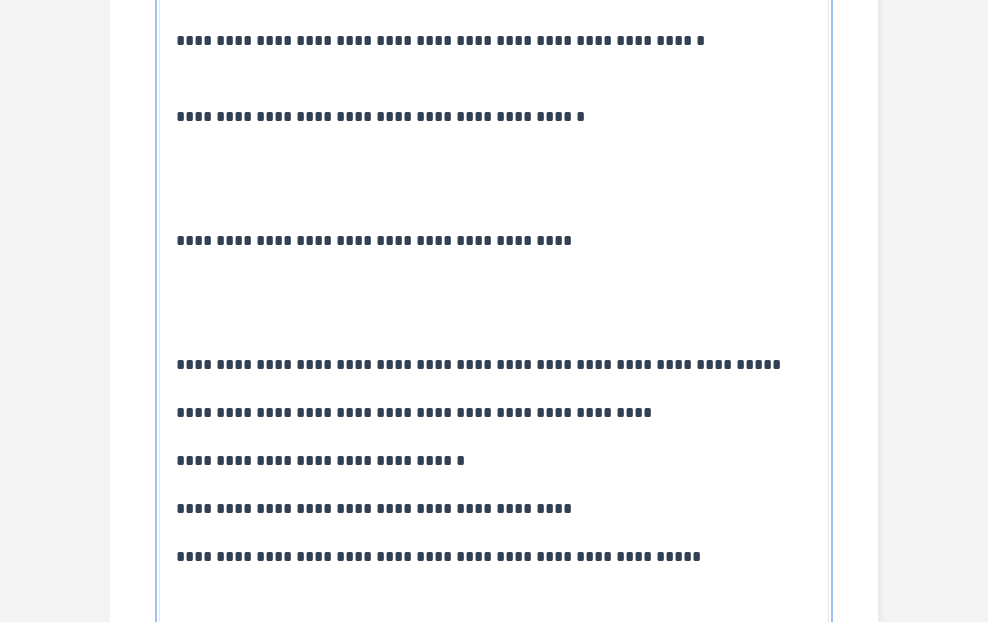 click on "**********" at bounding box center [374, 240] 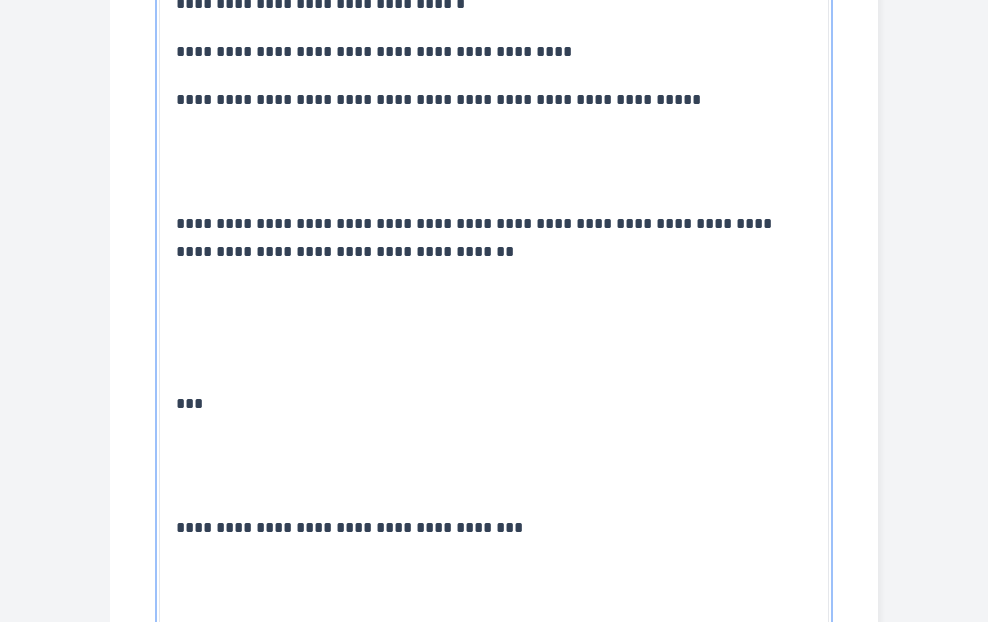 scroll, scrollTop: 3703, scrollLeft: 0, axis: vertical 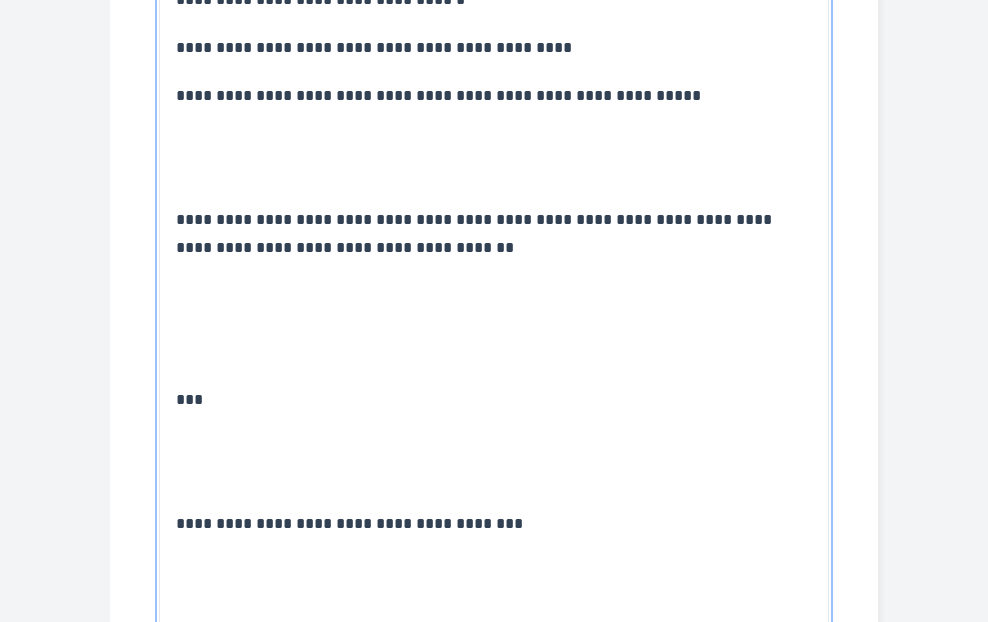 click on "**********" at bounding box center [494, -702] 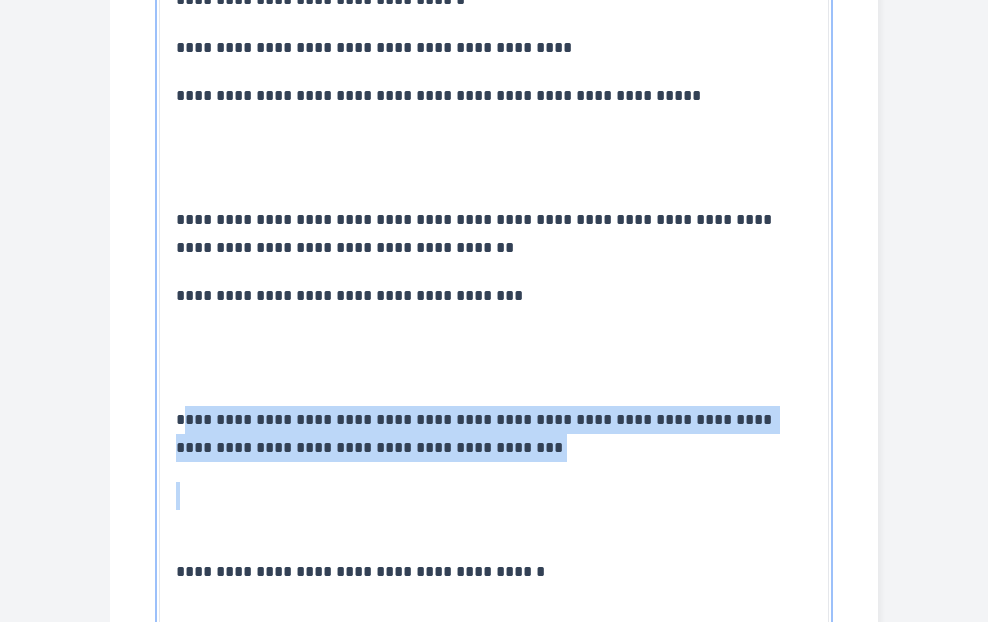 drag, startPoint x: 220, startPoint y: 450, endPoint x: 183, endPoint y: 389, distance: 71.34424 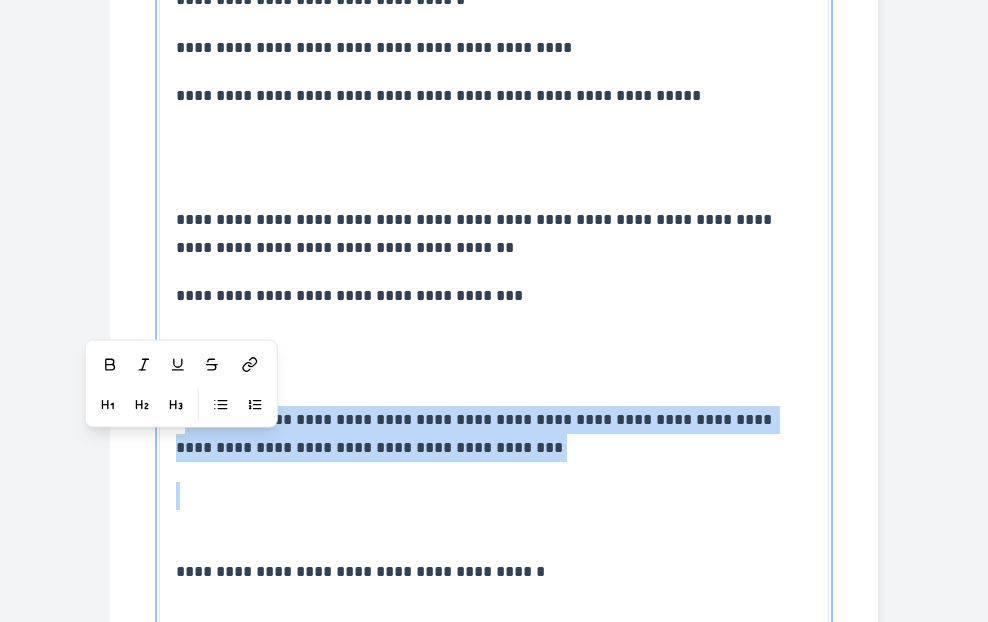 click on "**********" at bounding box center [476, 433] 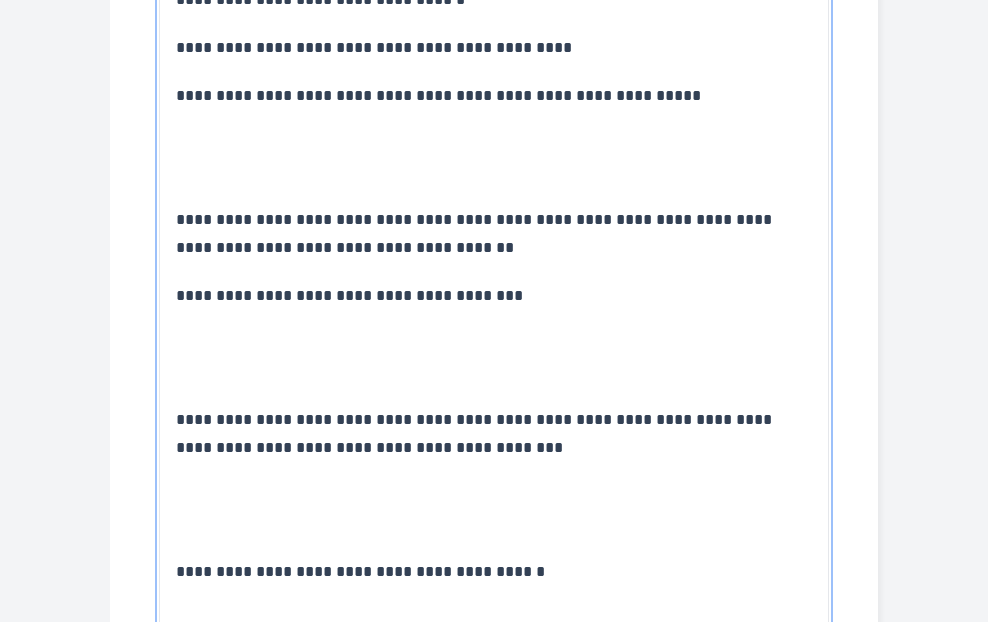 click on "**********" at bounding box center (476, 433) 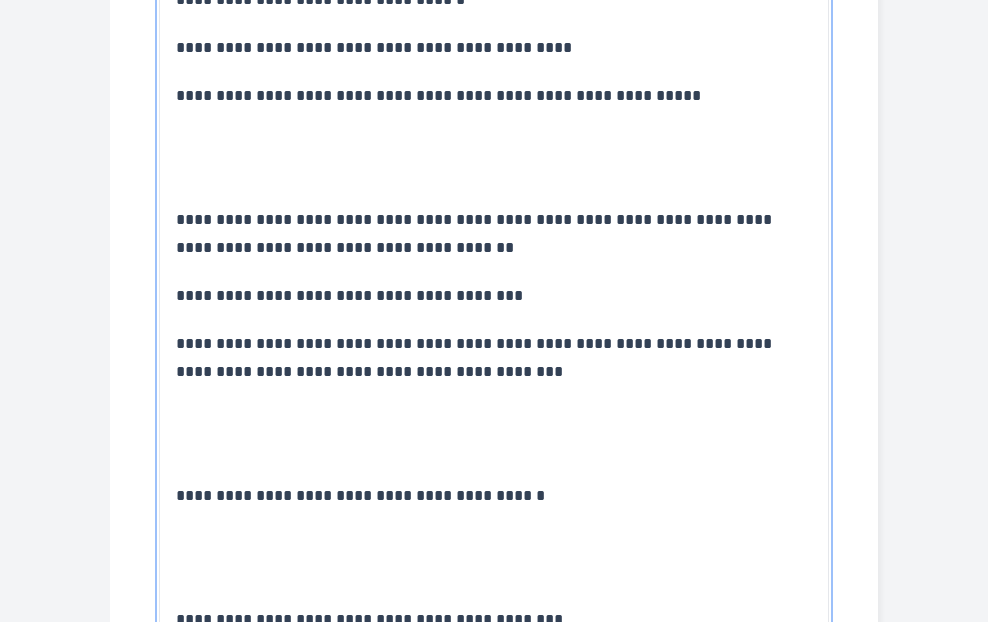 click on "**********" at bounding box center [360, 495] 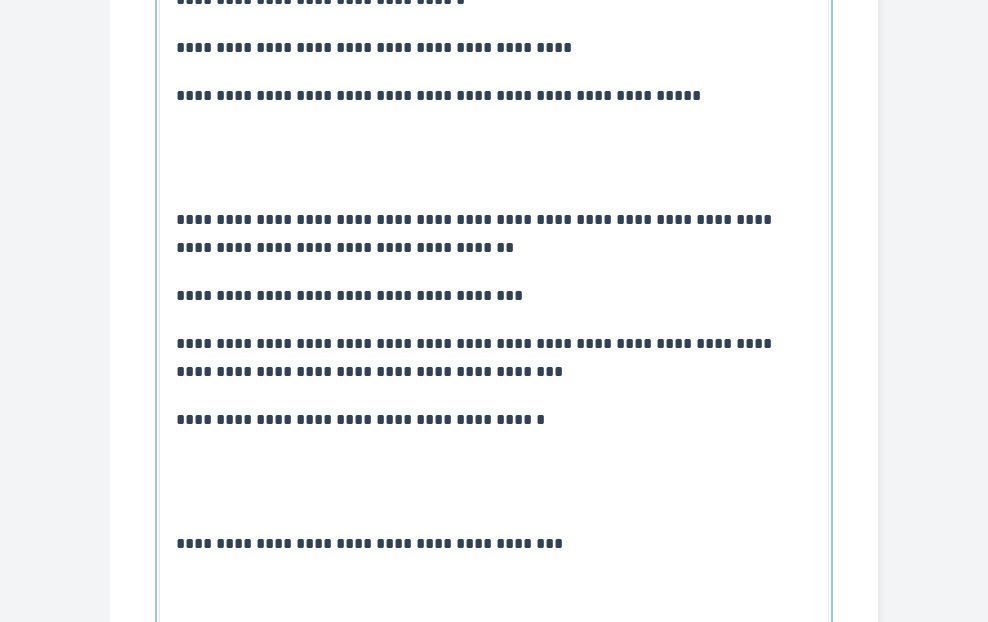 click on "**********" at bounding box center (369, 543) 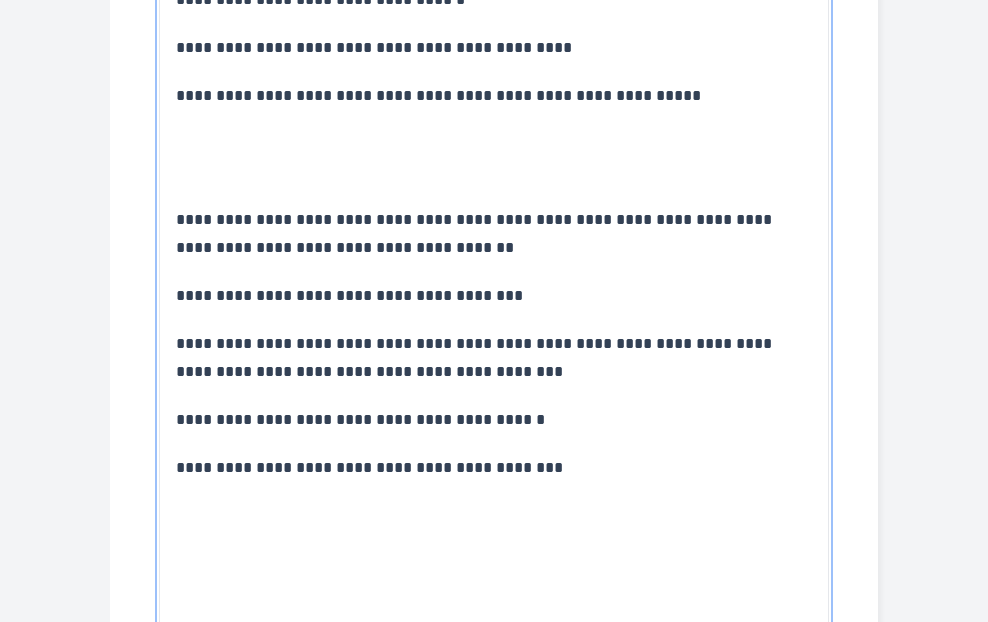 click on "**********" at bounding box center [494, 358] 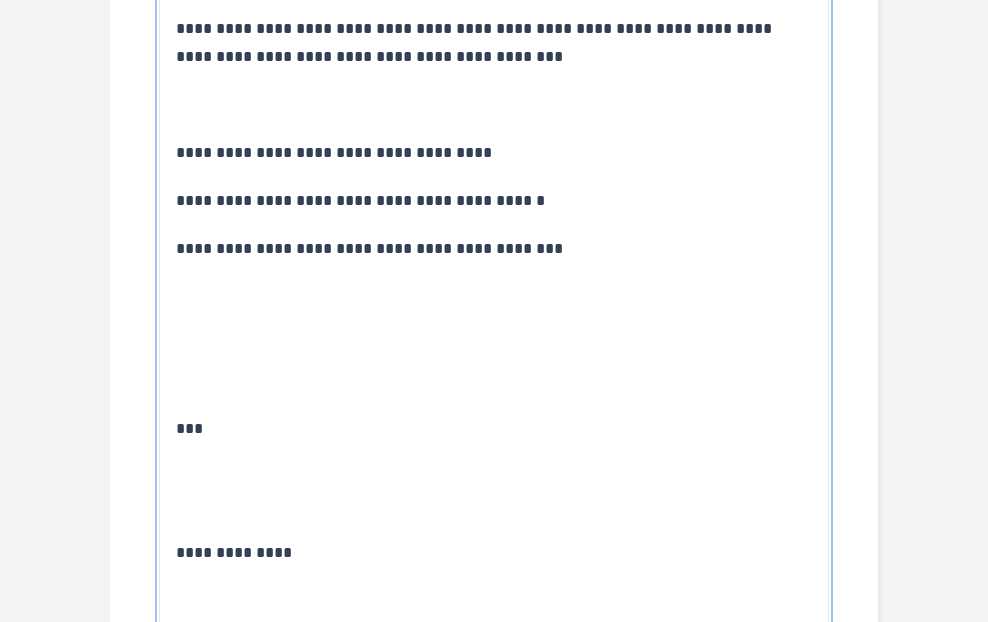 scroll, scrollTop: 4019, scrollLeft: 0, axis: vertical 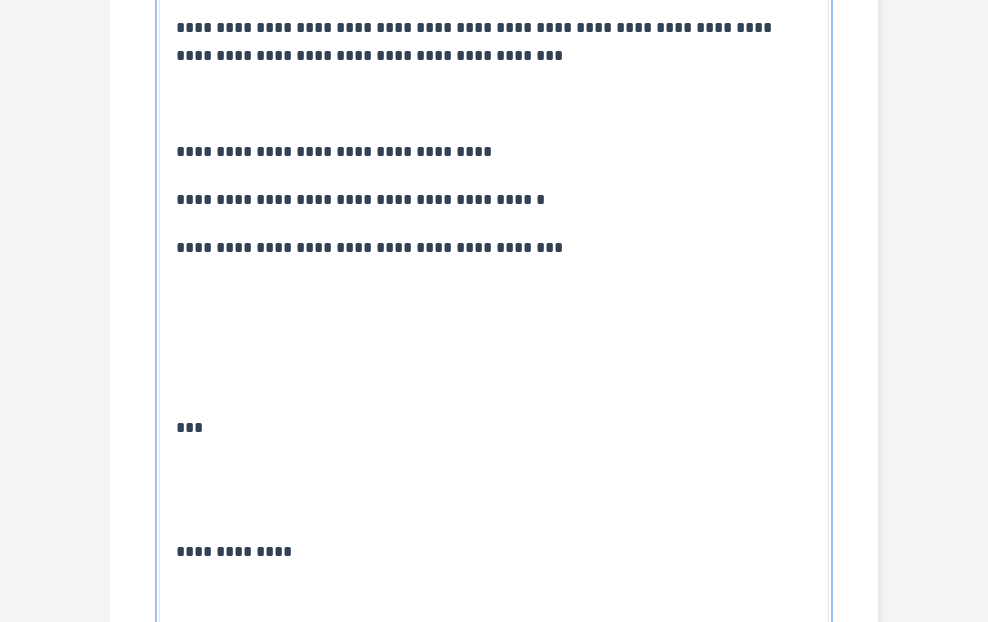 click at bounding box center [494, 490] 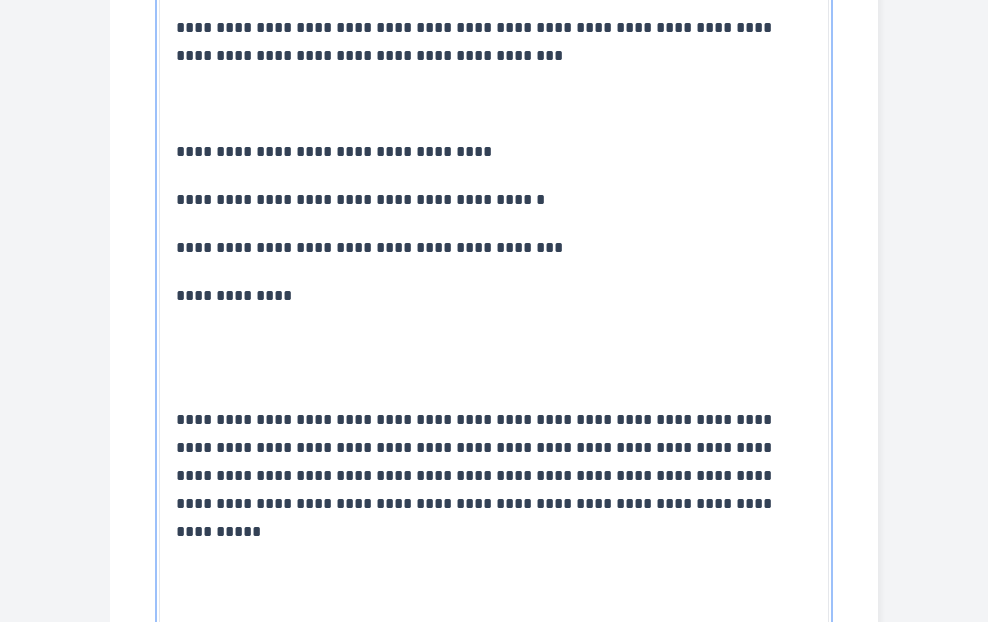 click on "**********" at bounding box center [494, -1326] 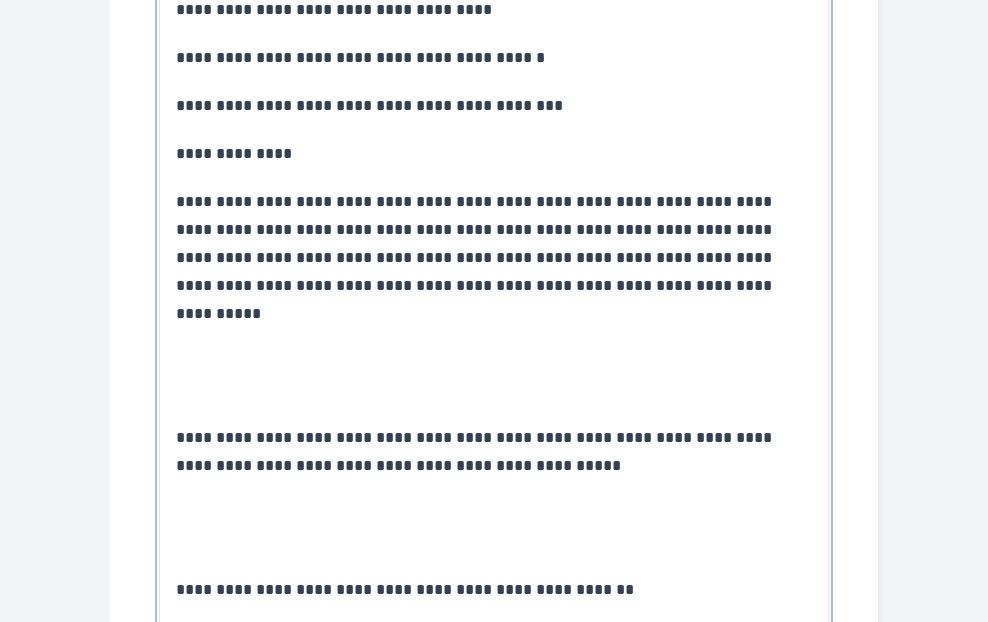 scroll, scrollTop: 4162, scrollLeft: 0, axis: vertical 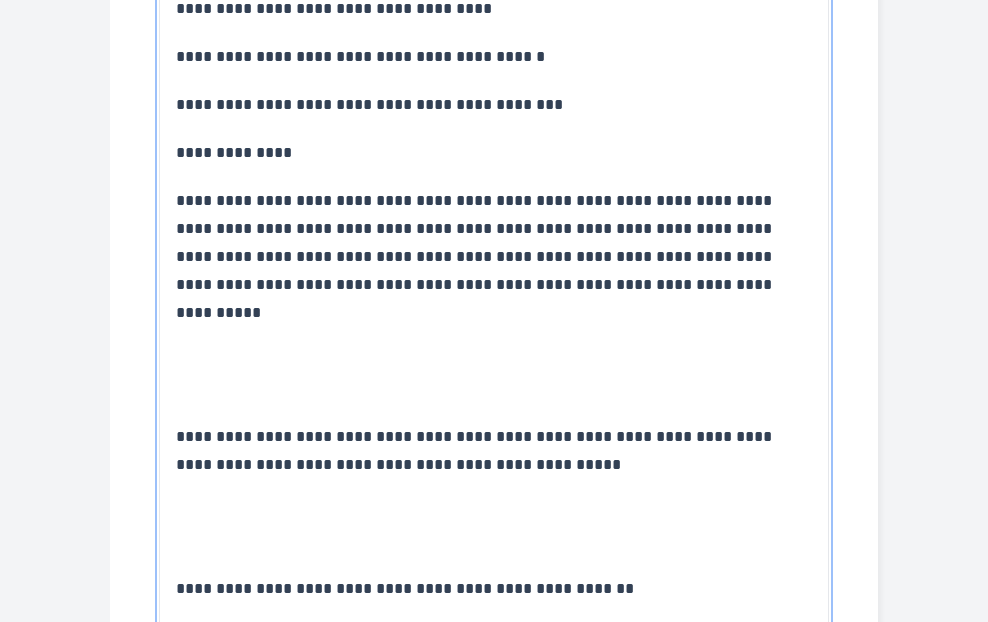 click on "**********" at bounding box center (476, 450) 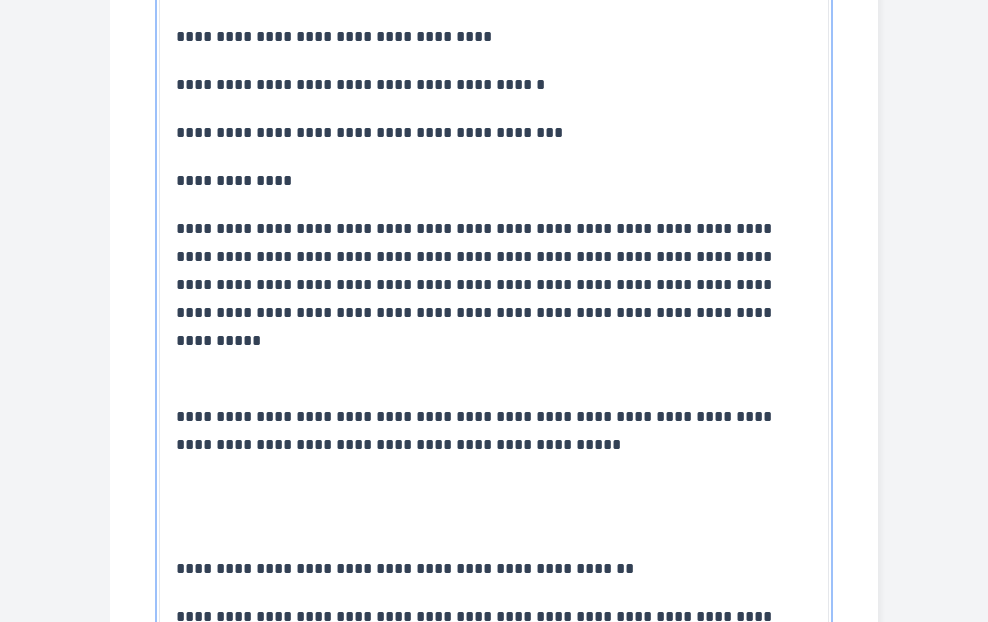 scroll, scrollTop: 4388, scrollLeft: 0, axis: vertical 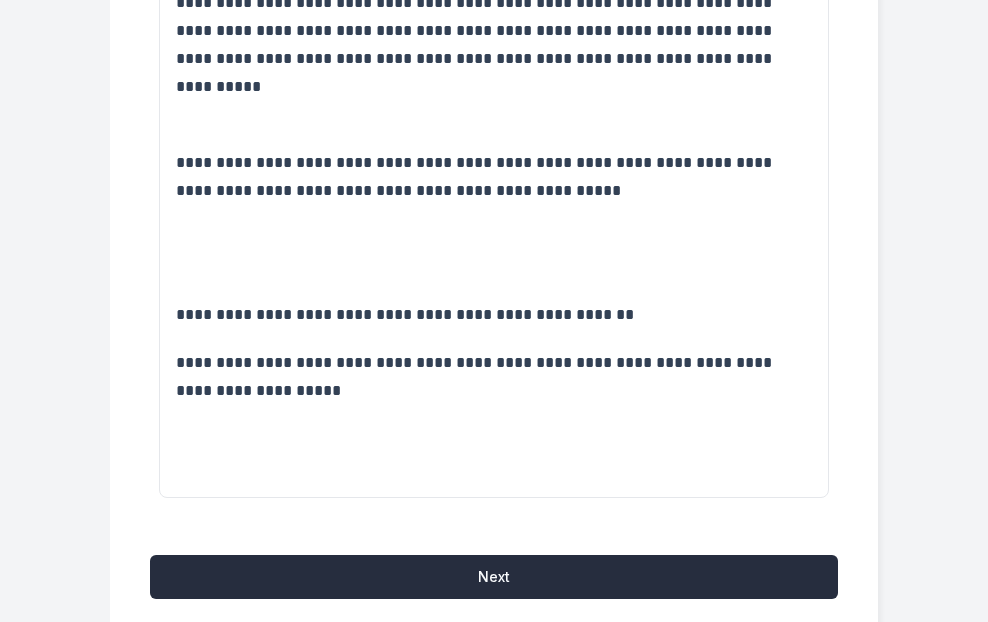 click on "Next" at bounding box center (494, 577) 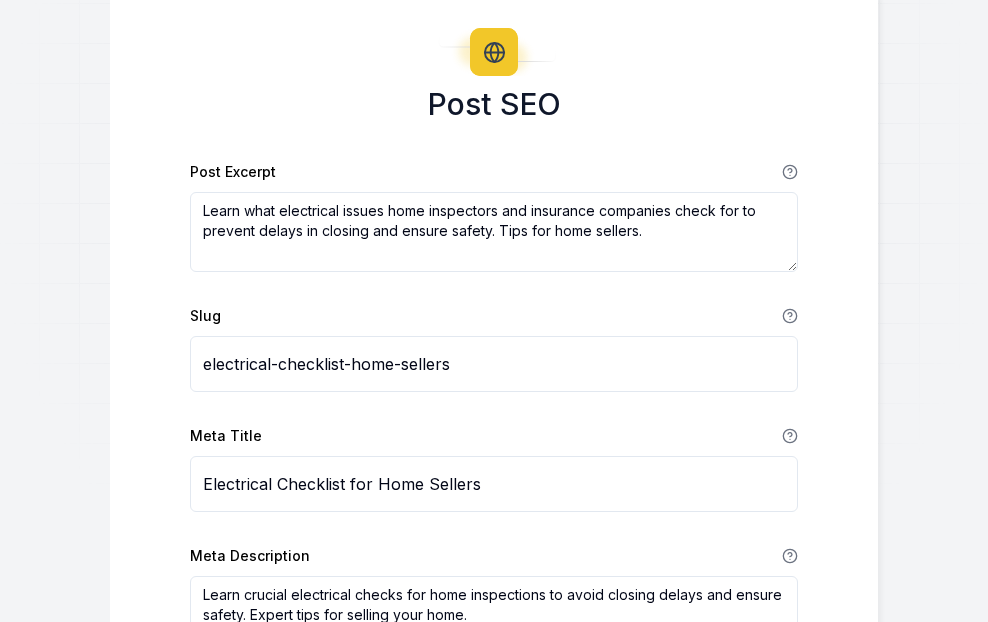 scroll, scrollTop: 0, scrollLeft: 0, axis: both 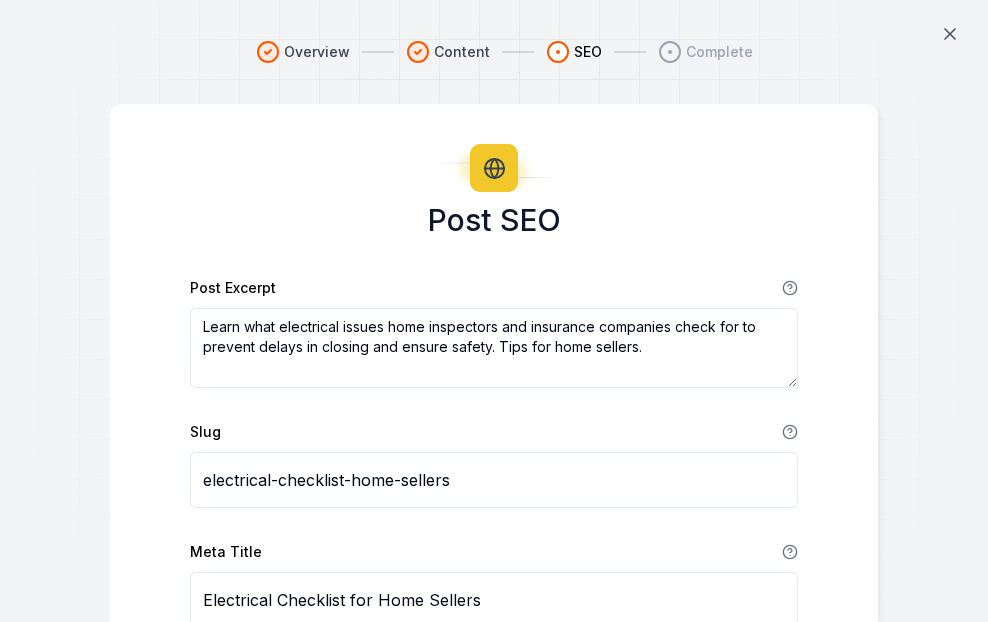click on "Learn what electrical issues home inspectors and insurance companies check for to prevent delays in closing and ensure safety. Tips for home sellers." at bounding box center (494, 348) 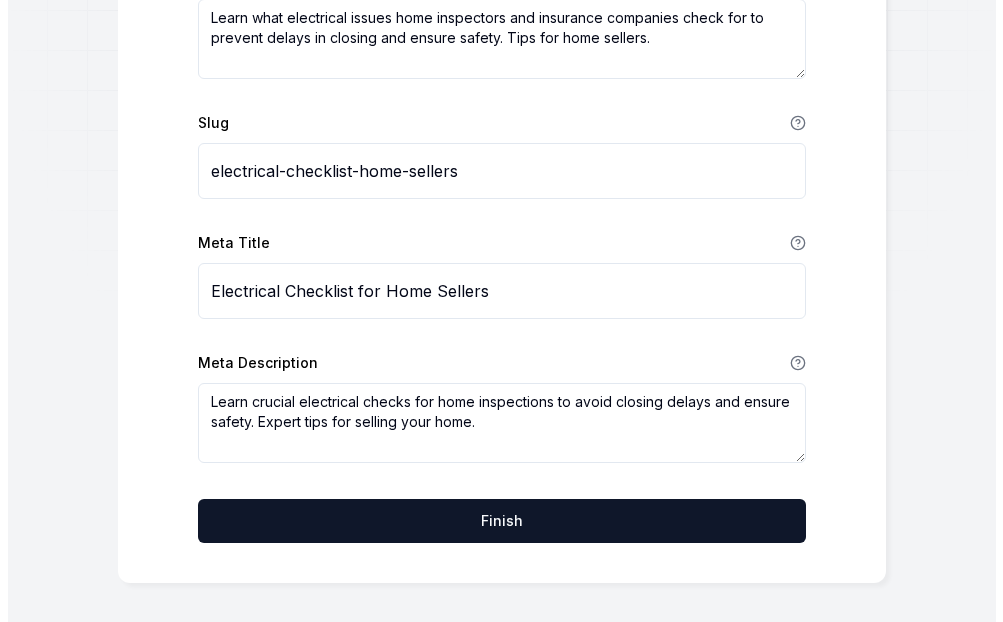 scroll, scrollTop: 0, scrollLeft: 0, axis: both 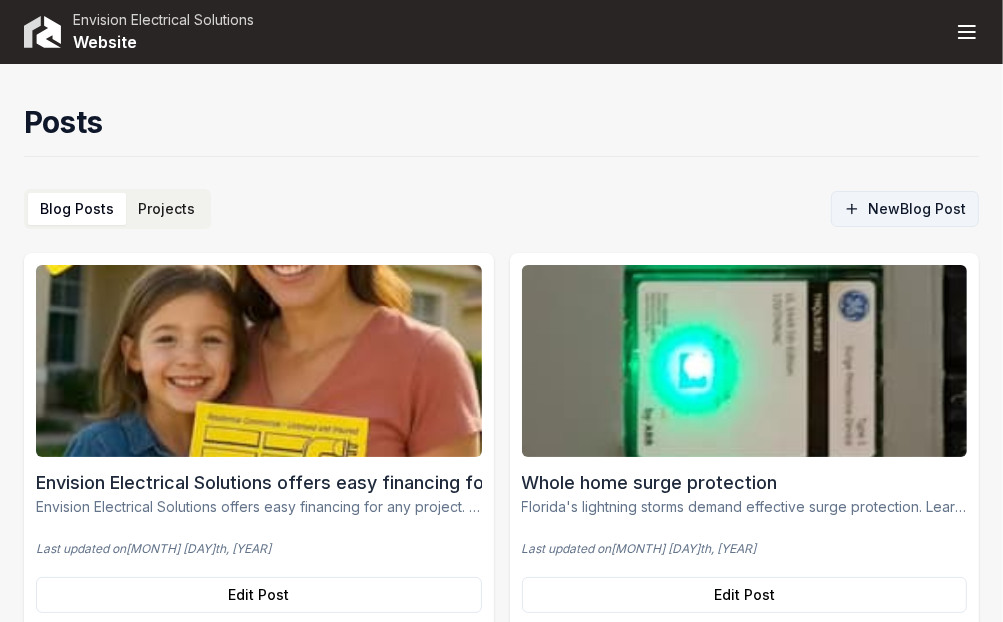click on "New  Blog Post" at bounding box center (905, 209) 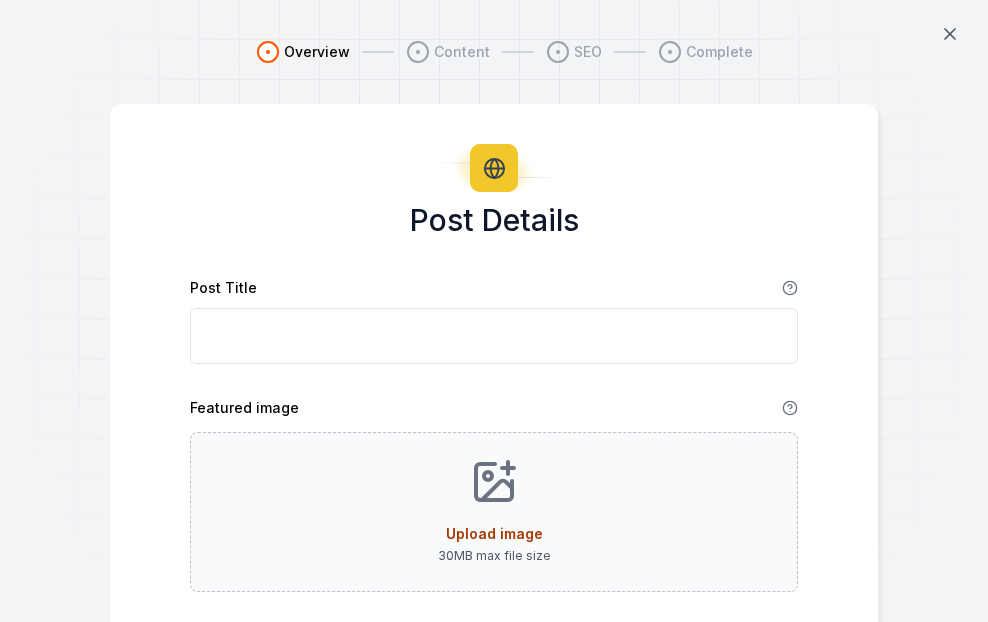 drag, startPoint x: 332, startPoint y: 511, endPoint x: 280, endPoint y: 483, distance: 59.05929 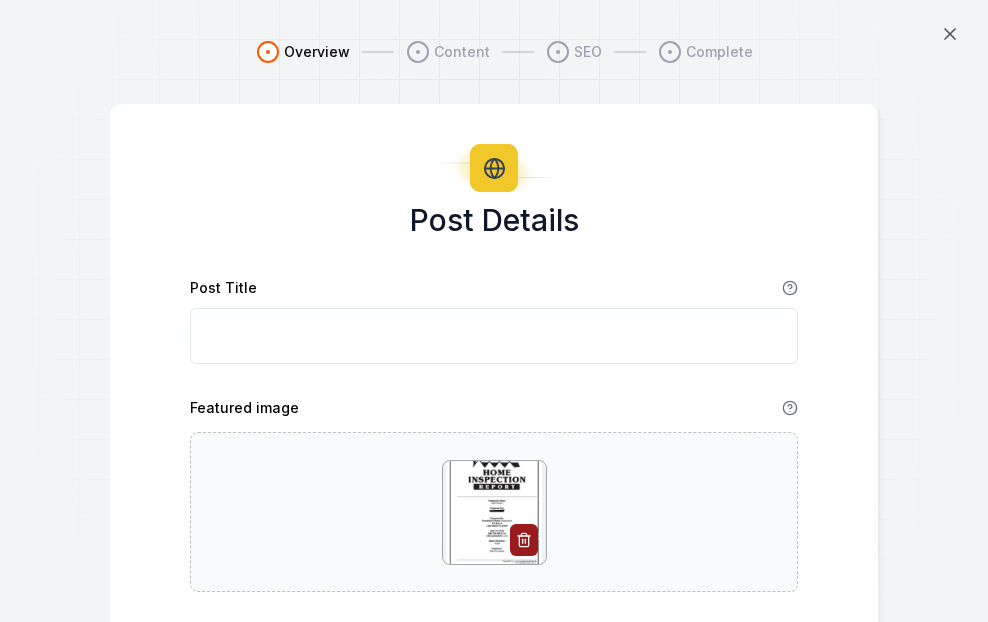 paste on "Electrical Inspection Checklist for Home Sellers: What Inspectors and Insurance Companies Look For" 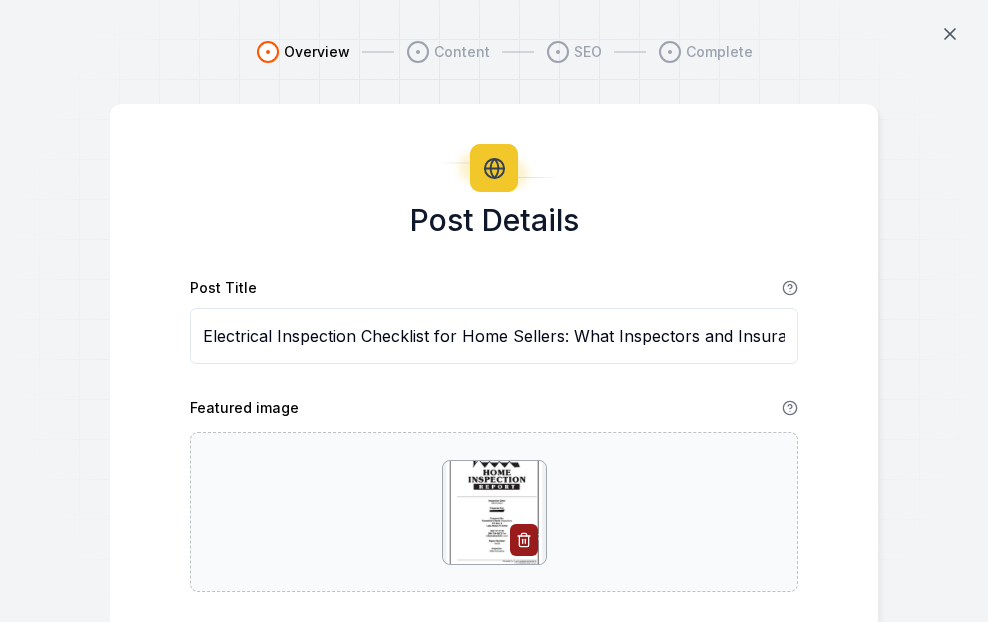 scroll, scrollTop: 0, scrollLeft: 180, axis: horizontal 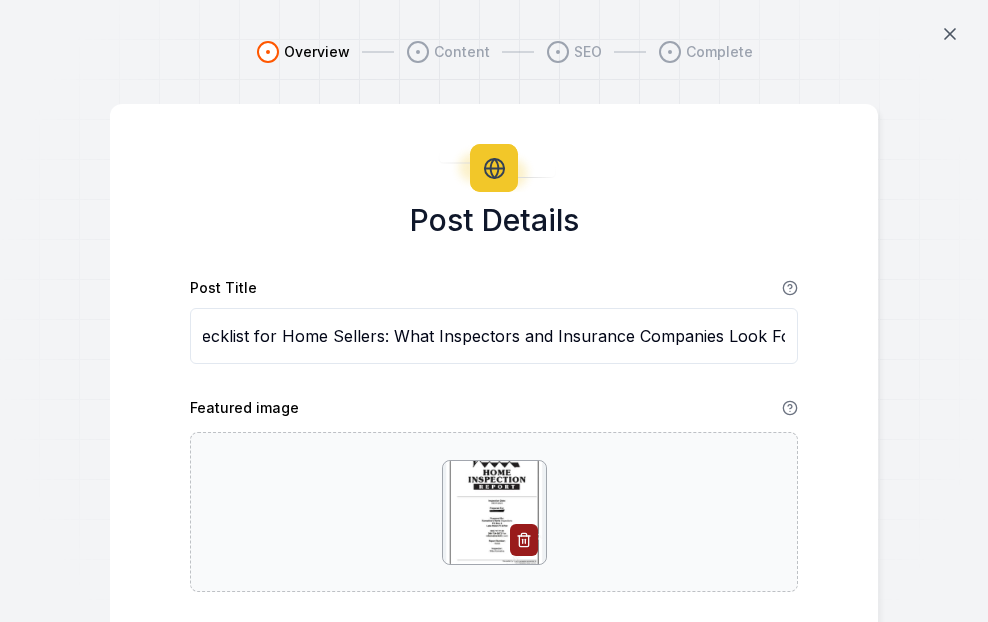 type on "Electrical Inspection Checklist for Home Sellers: What Inspectors and Insurance Companies Look For" 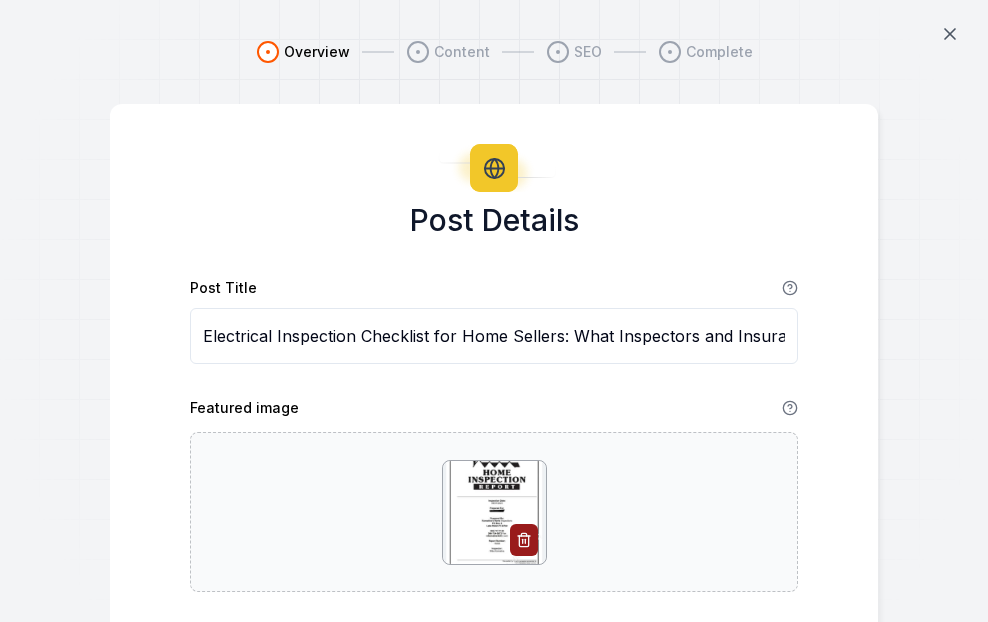 scroll, scrollTop: 129, scrollLeft: 0, axis: vertical 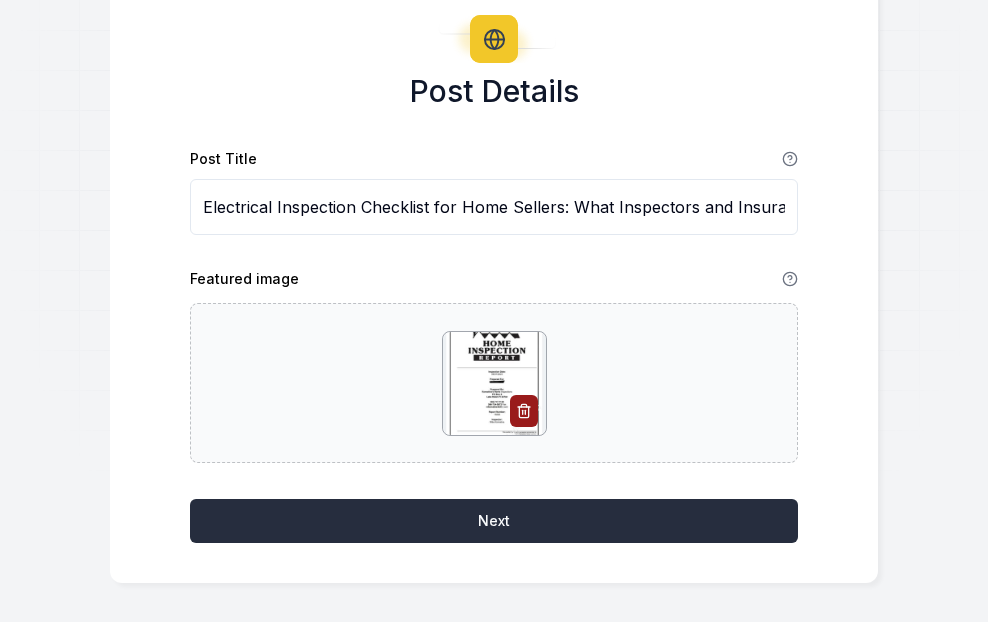 click on "Next" at bounding box center [494, 521] 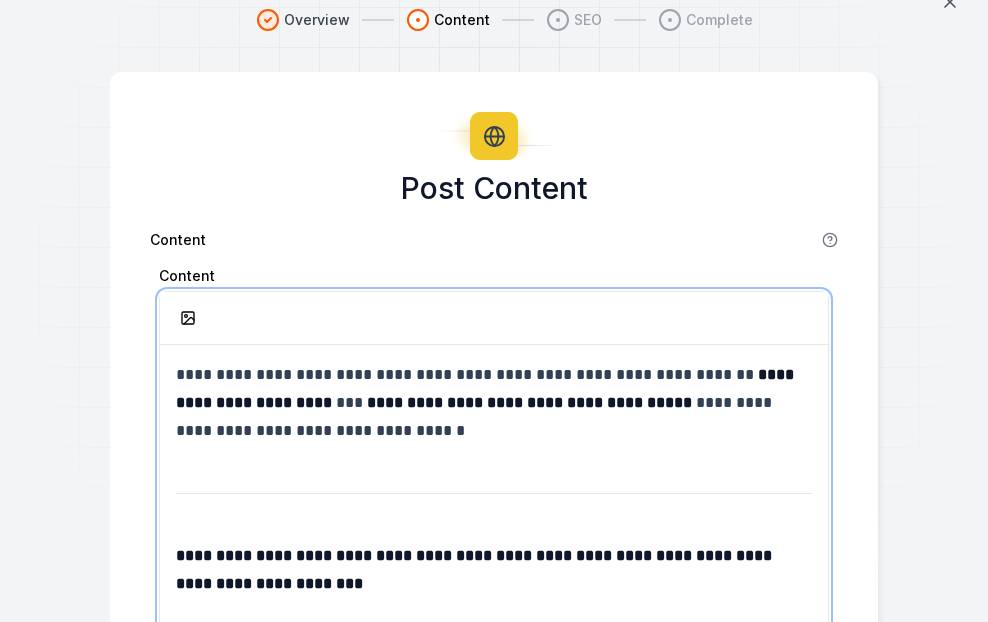 scroll, scrollTop: 0, scrollLeft: 0, axis: both 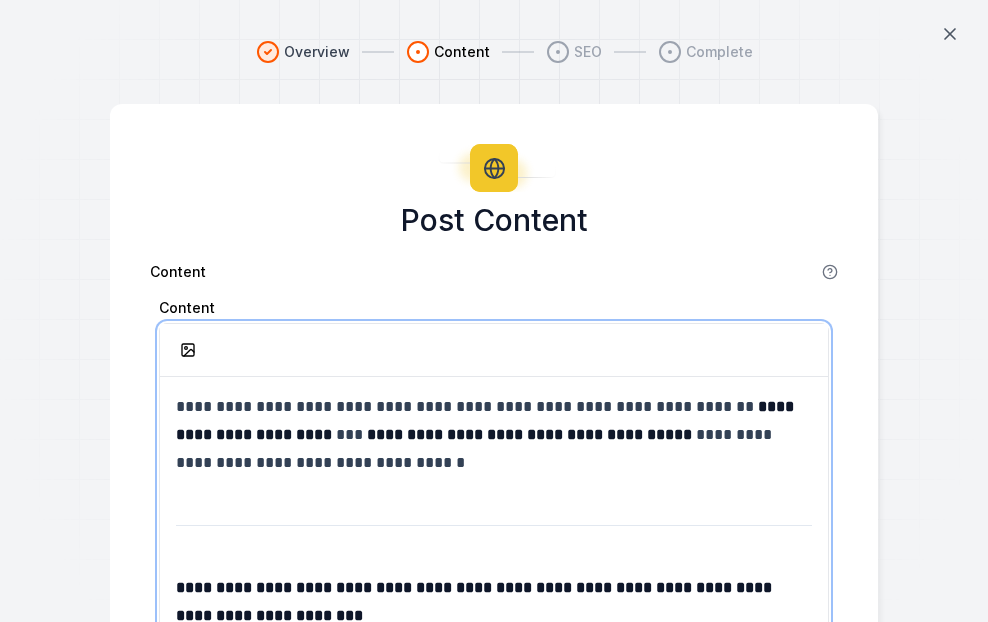 click on "**********" at bounding box center [494, 2443] 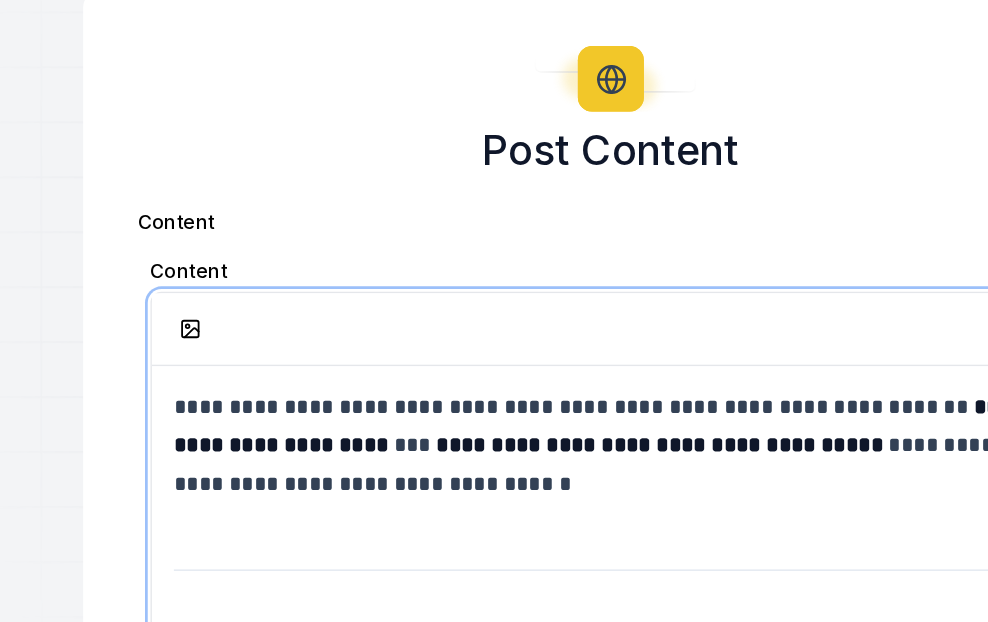 click on "**********" at bounding box center (494, 2443) 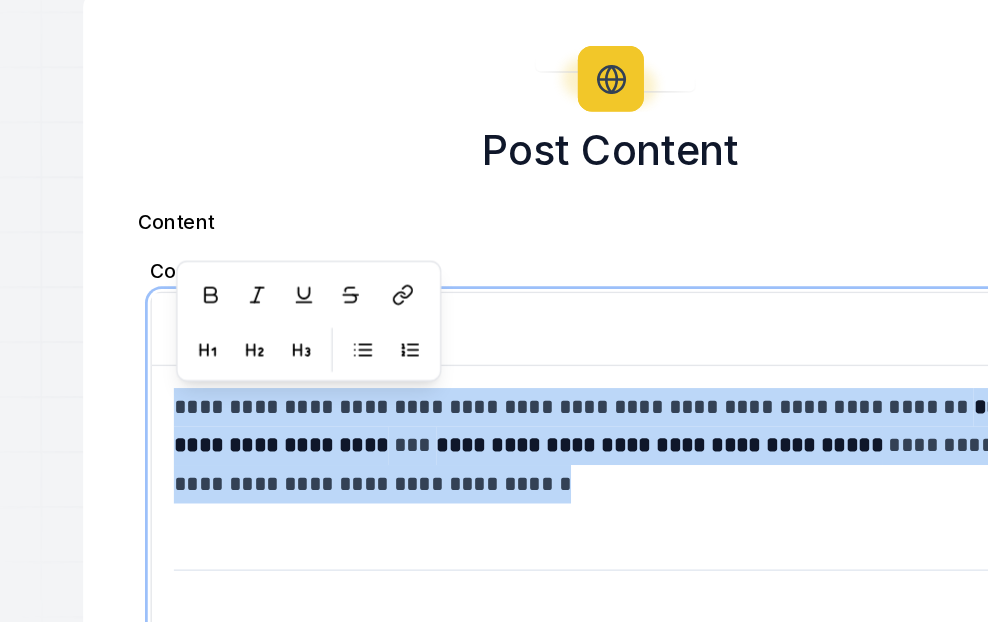 drag, startPoint x: 181, startPoint y: 400, endPoint x: 379, endPoint y: 456, distance: 205.76686 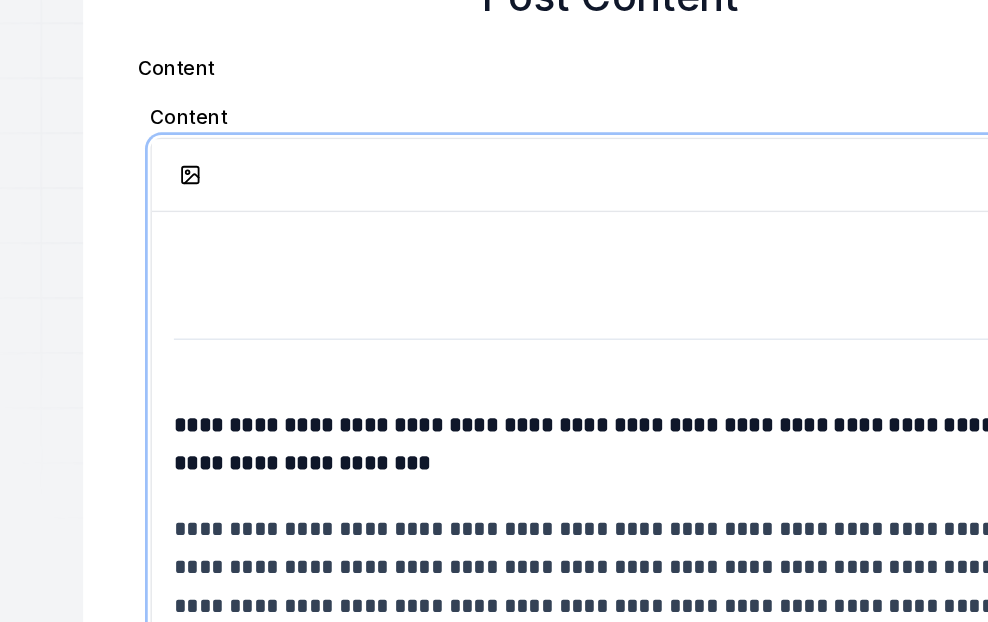 scroll, scrollTop: 57, scrollLeft: 0, axis: vertical 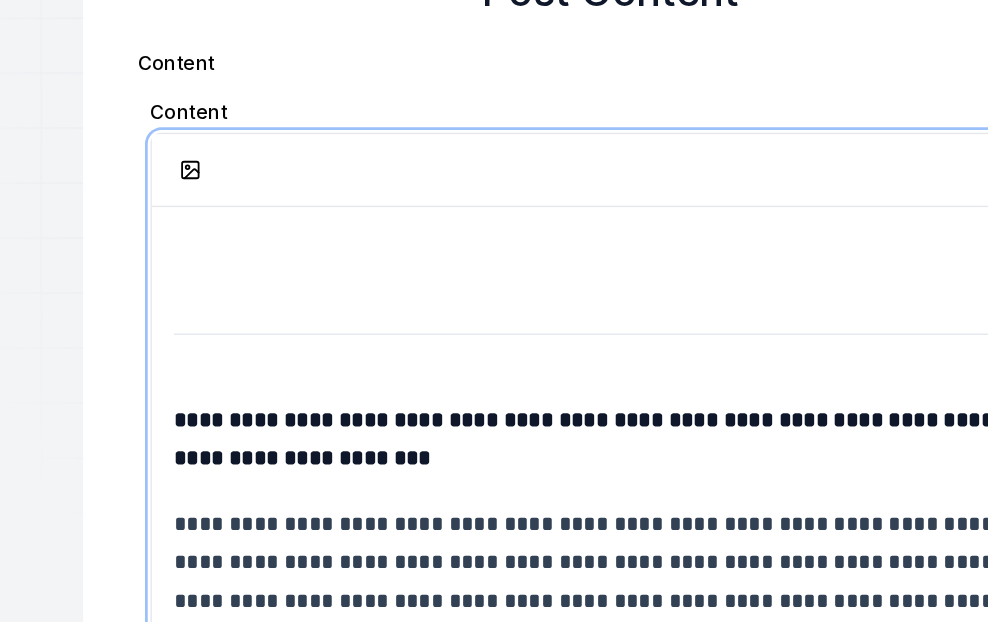 click on "**********" at bounding box center [476, 488] 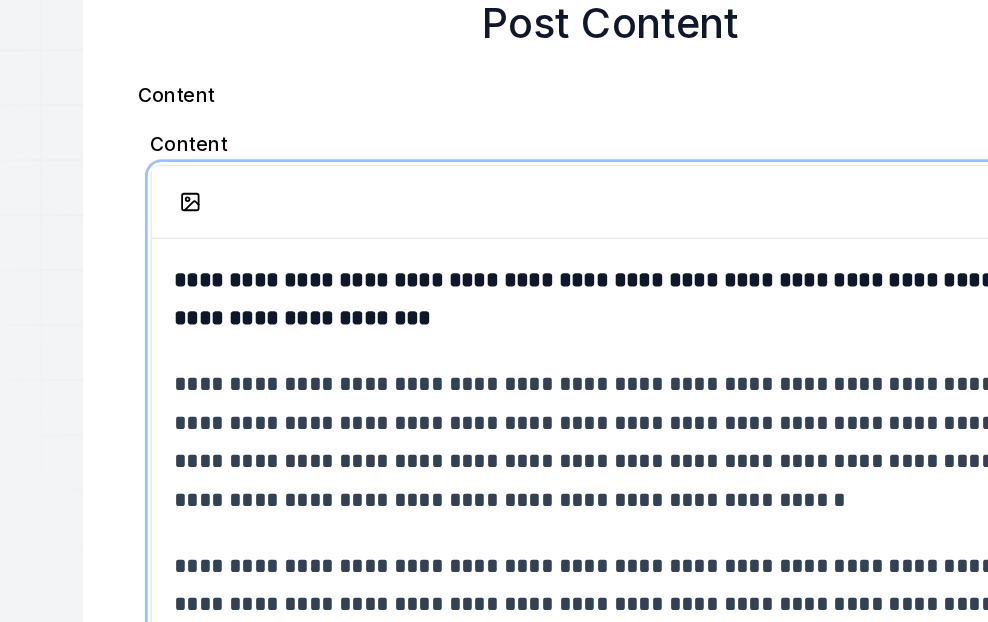 scroll, scrollTop: 0, scrollLeft: 0, axis: both 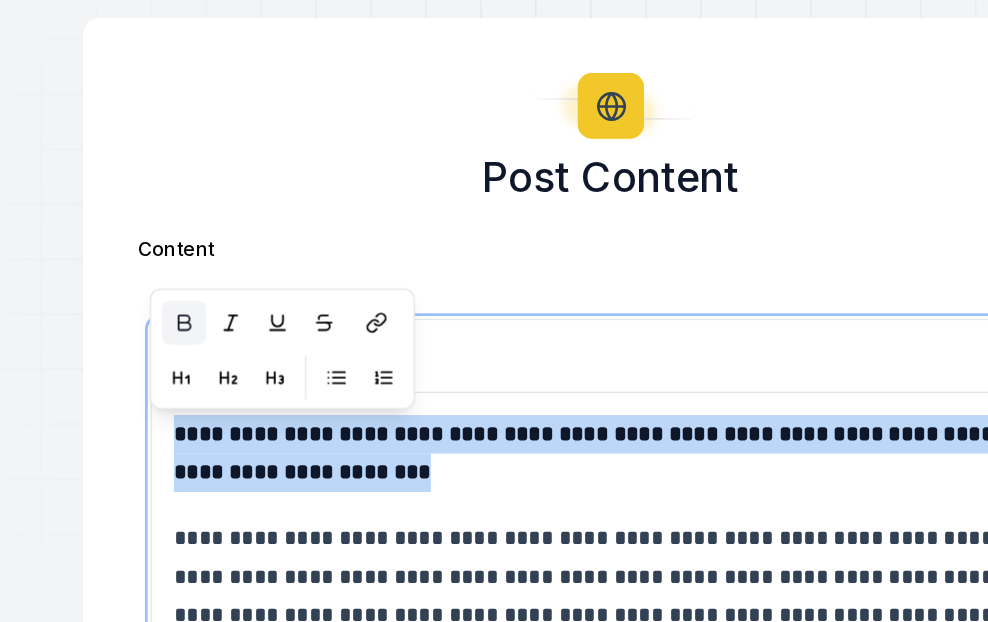 drag, startPoint x: 177, startPoint y: 395, endPoint x: 401, endPoint y: 433, distance: 227.20035 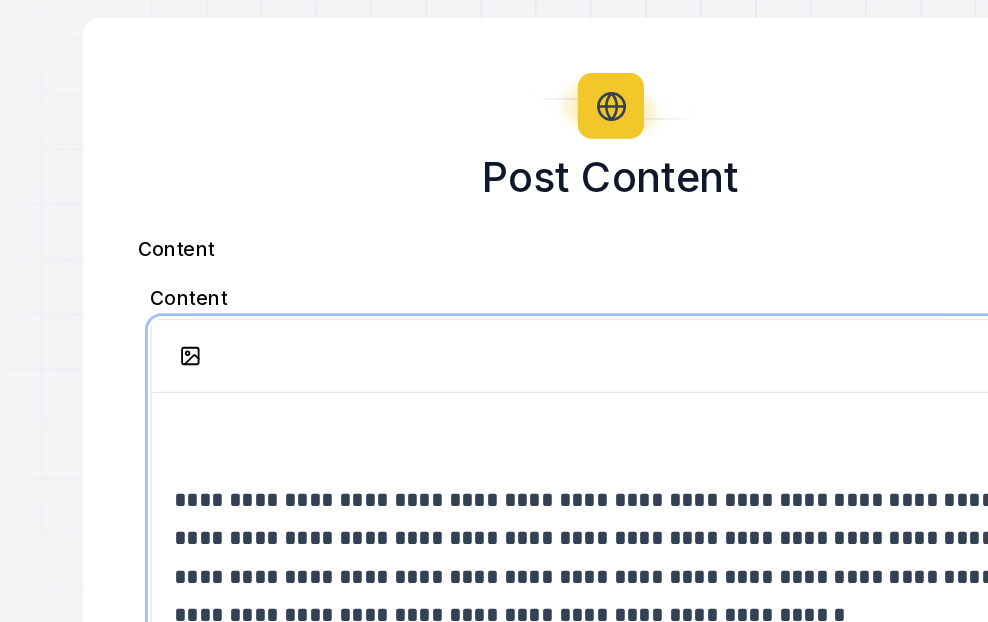 click on "**********" at bounding box center [494, 497] 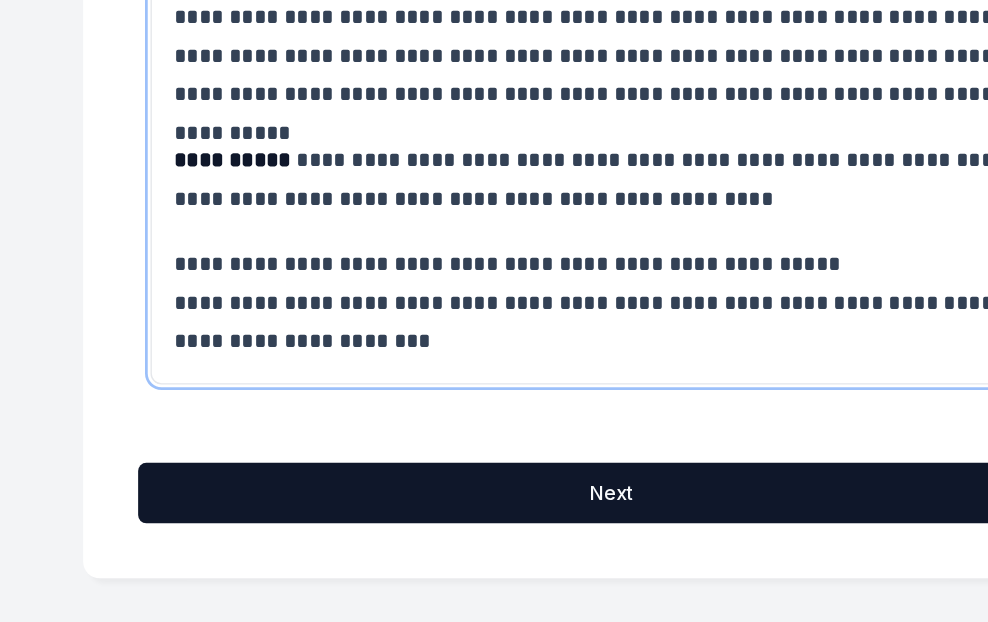 scroll, scrollTop: 3809, scrollLeft: 0, axis: vertical 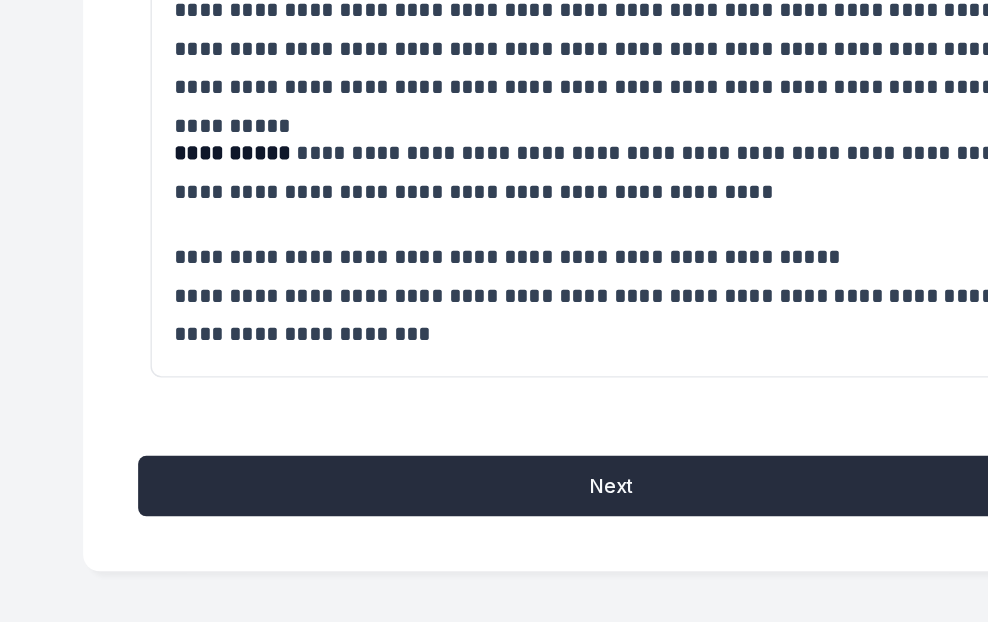 click on "Next" at bounding box center [494, 523] 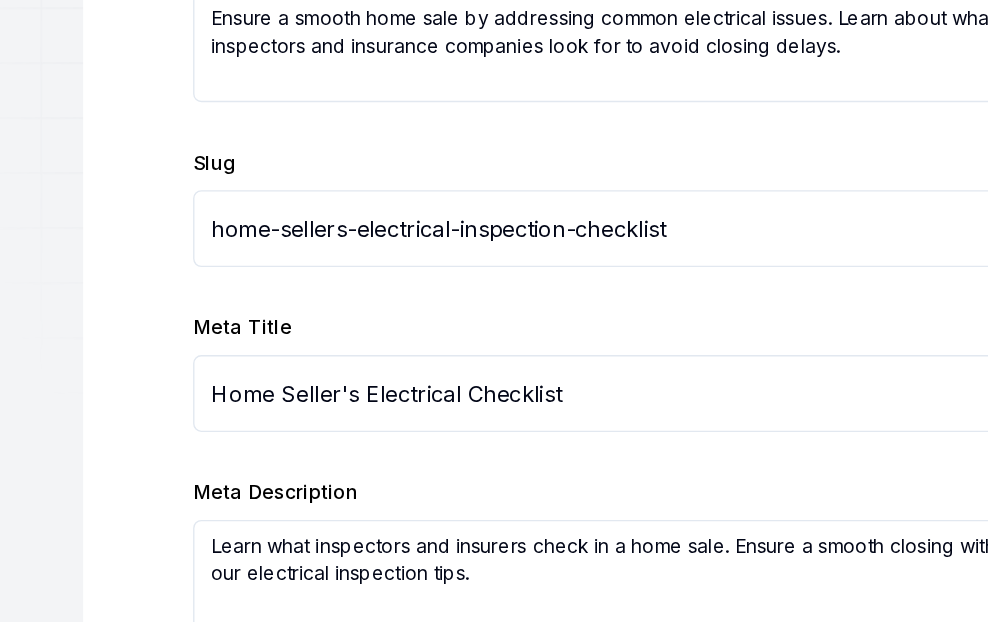 scroll, scrollTop: 309, scrollLeft: 0, axis: vertical 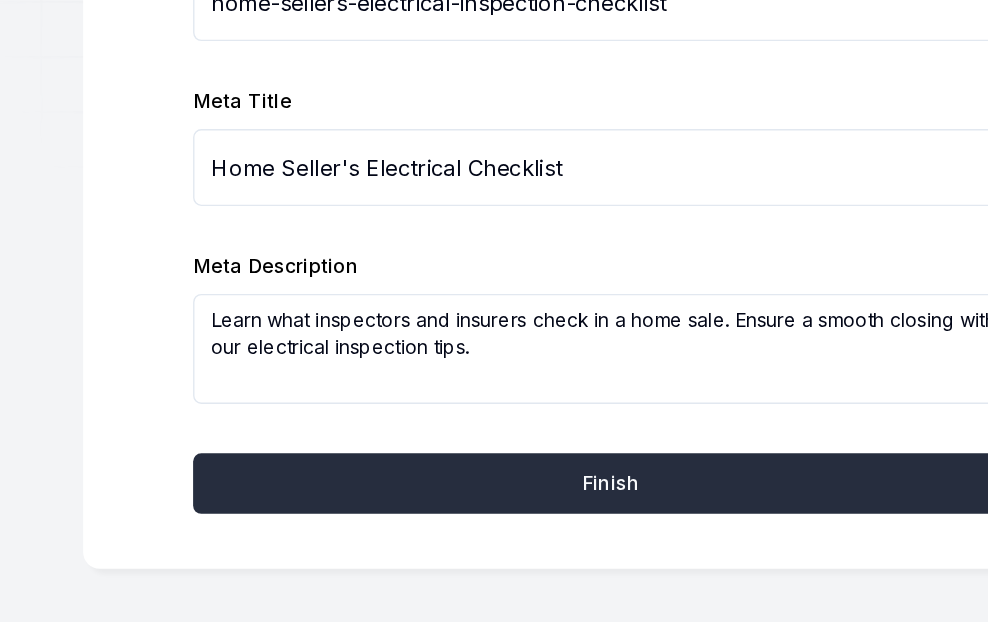 click on "Finish" at bounding box center [494, 521] 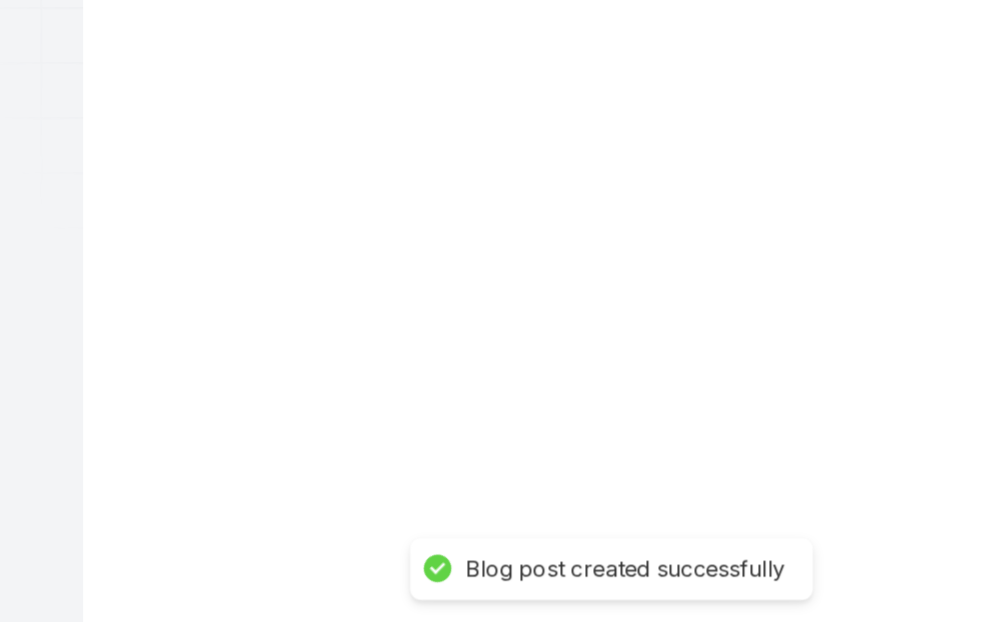 scroll, scrollTop: 309, scrollLeft: 0, axis: vertical 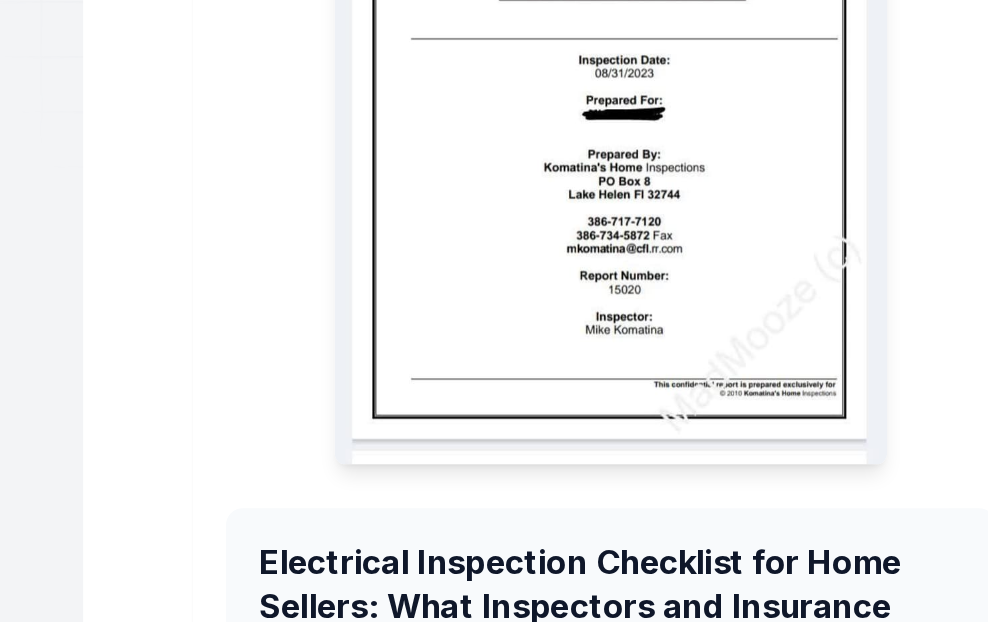 click on "Success! 🚀 Your blog post has been saved successfully. Electrical Inspection Checklist for Home Sellers: What Inspectors and Insurance Companies Look For Ensure a smooth home sale by addressing common electrical issues. Learn about what inspectors and insurance companies look for to avoid closing delays. Published [MONTH] [DAY], [YEAR] View Published Post Back to Posts" at bounding box center (494, 416) 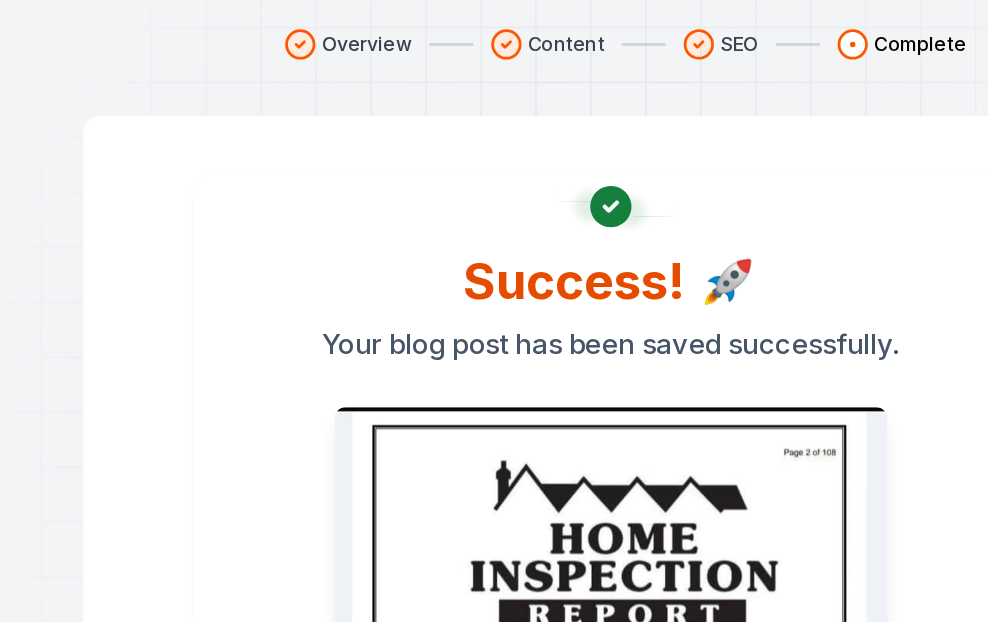 scroll, scrollTop: 0, scrollLeft: 0, axis: both 